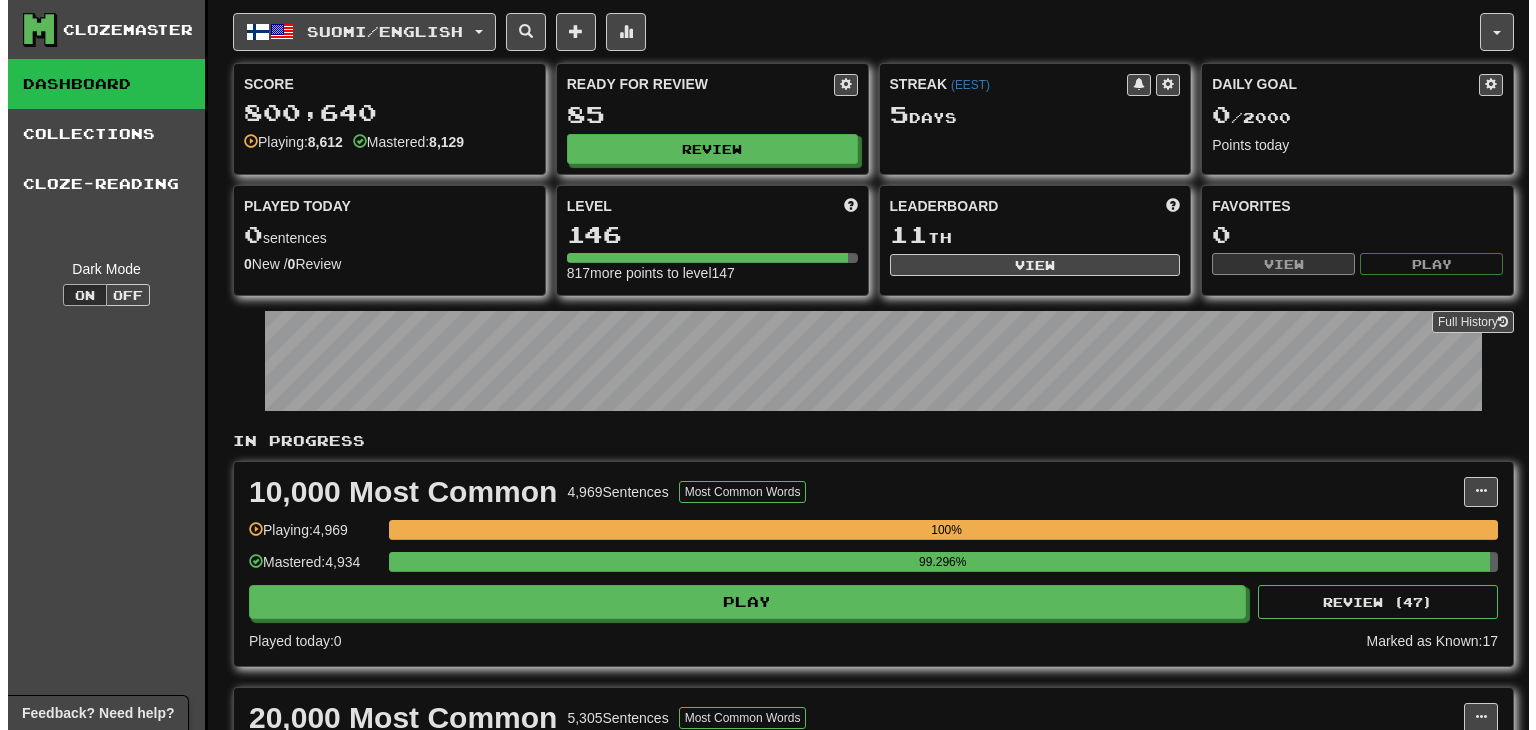 scroll, scrollTop: 0, scrollLeft: 0, axis: both 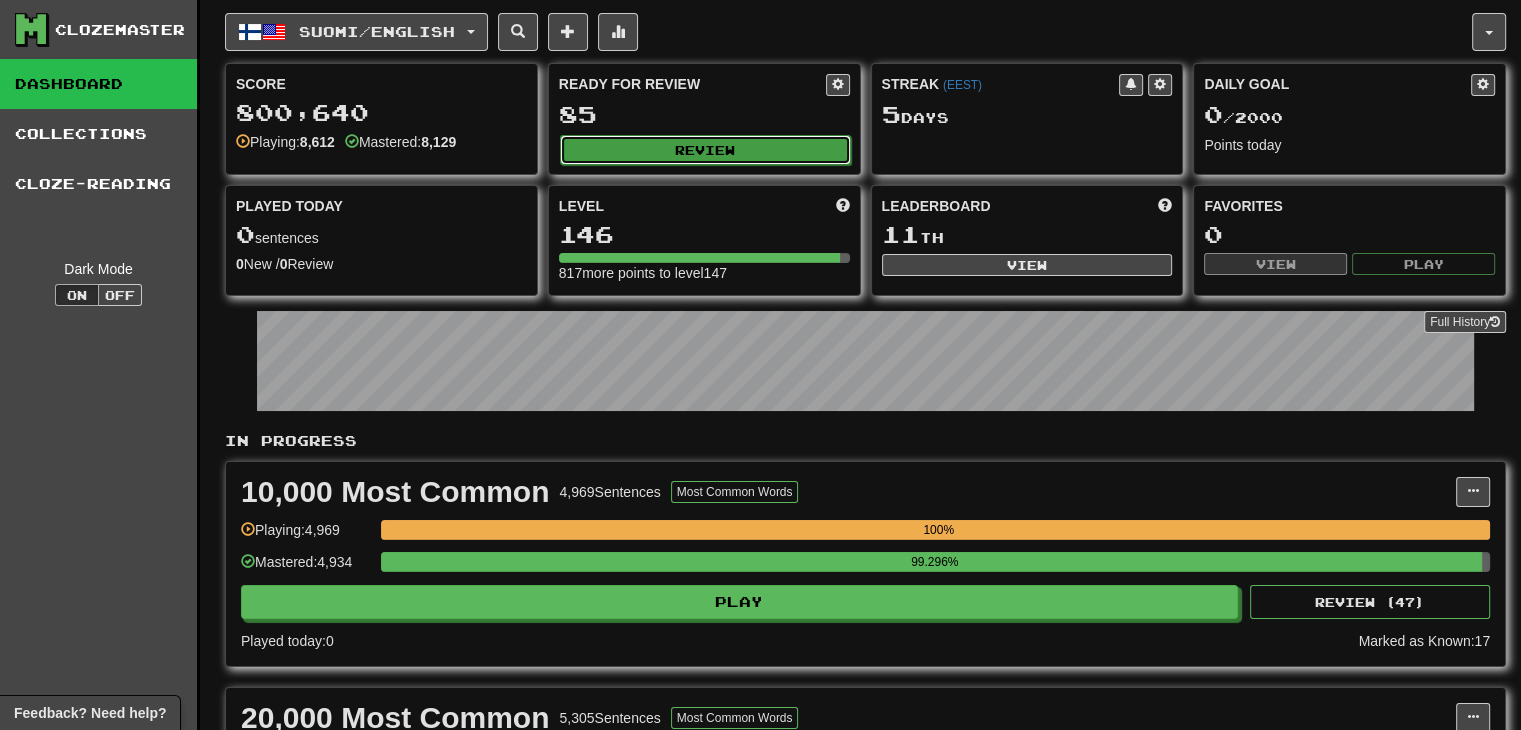 click on "Review" at bounding box center [705, 150] 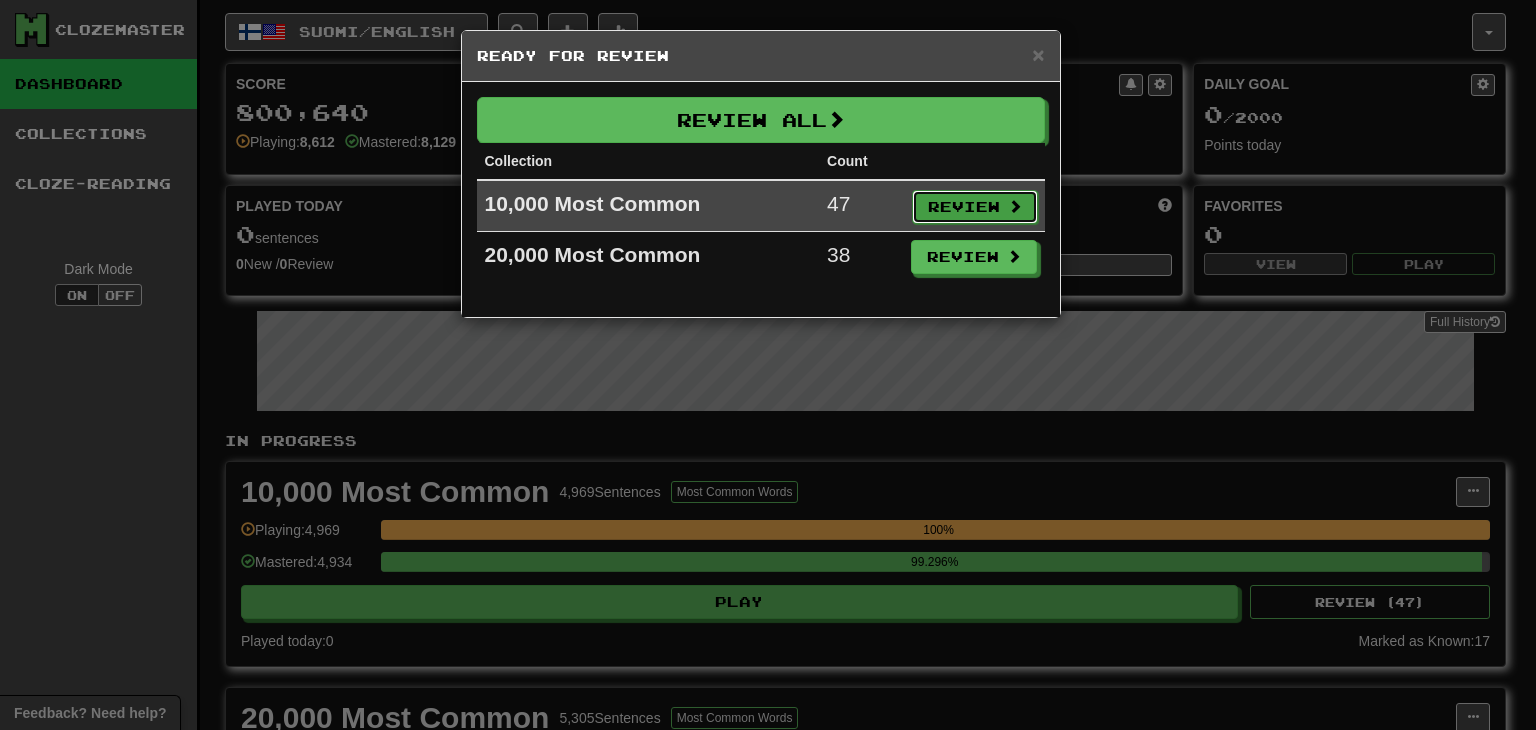 click on "Review" at bounding box center [975, 207] 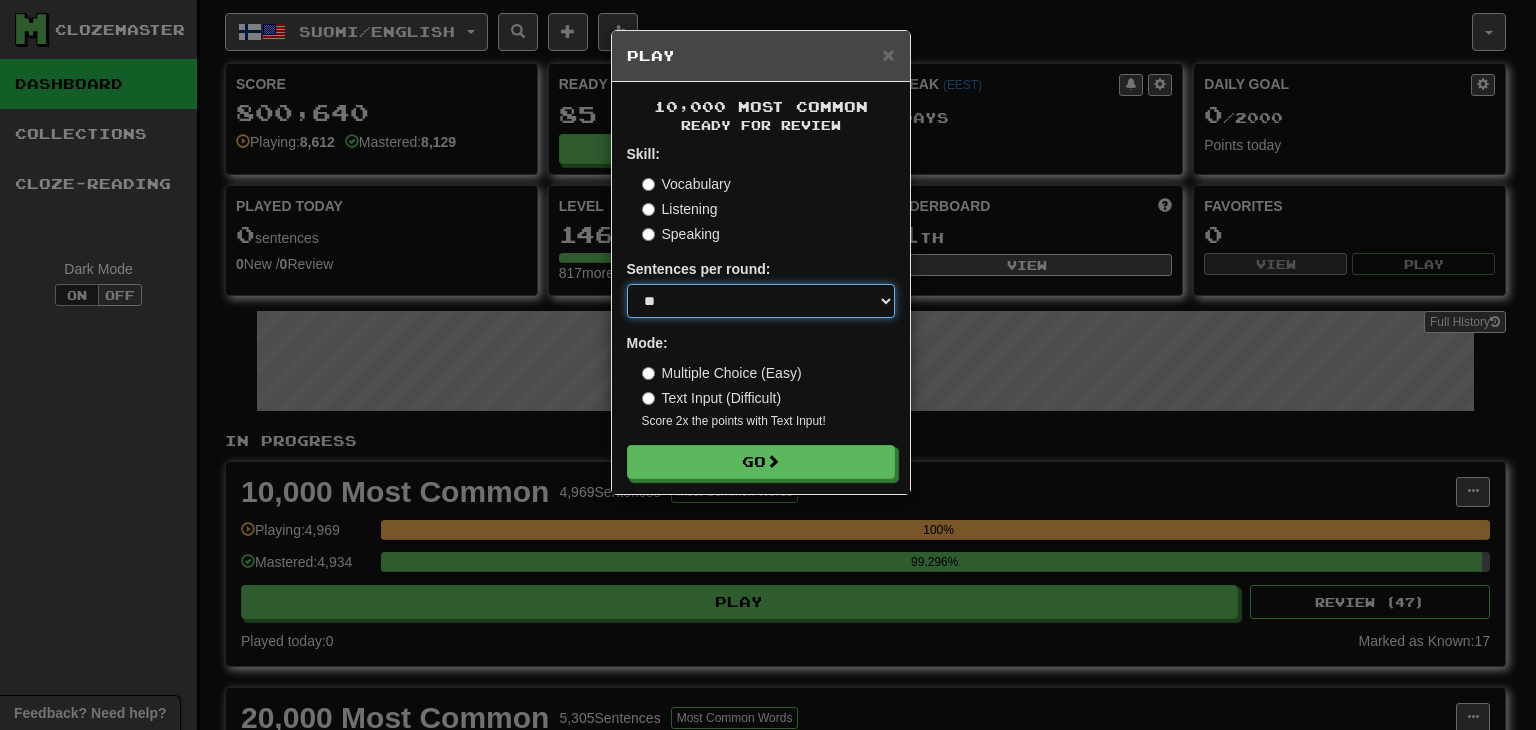 click on "* ** ** ** ** ** *** ********" at bounding box center (761, 301) 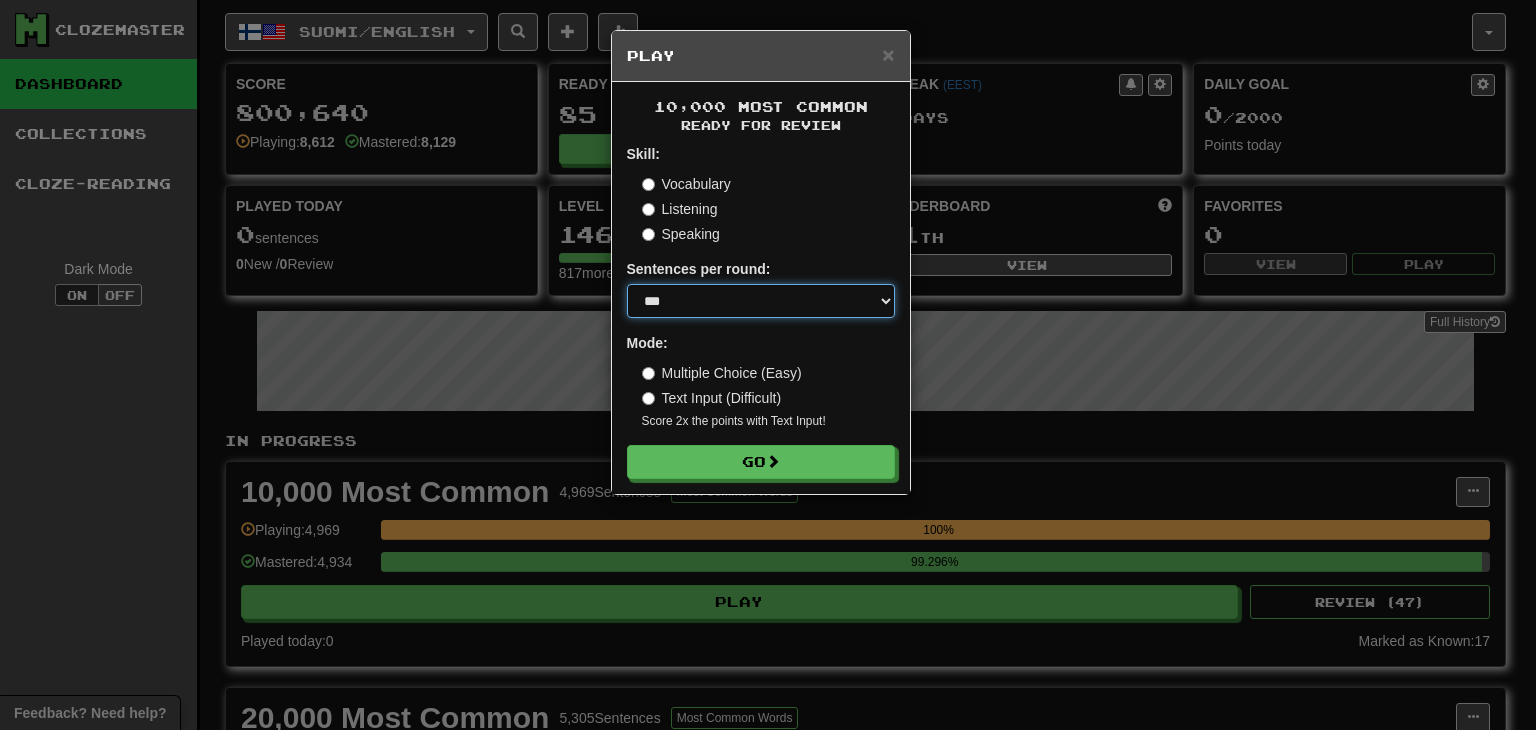 click on "* ** ** ** ** ** *** ********" at bounding box center [761, 301] 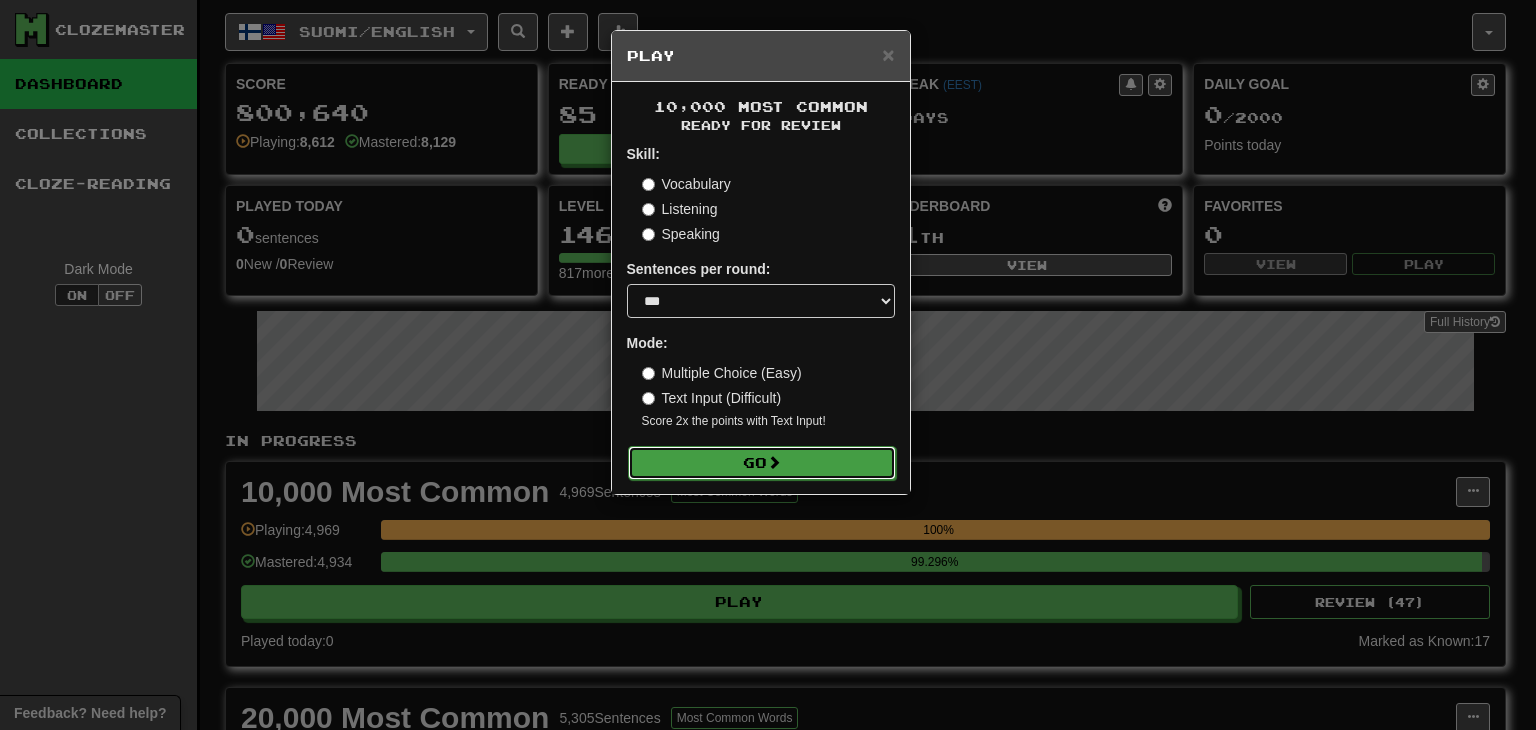 click on "Go" at bounding box center (762, 463) 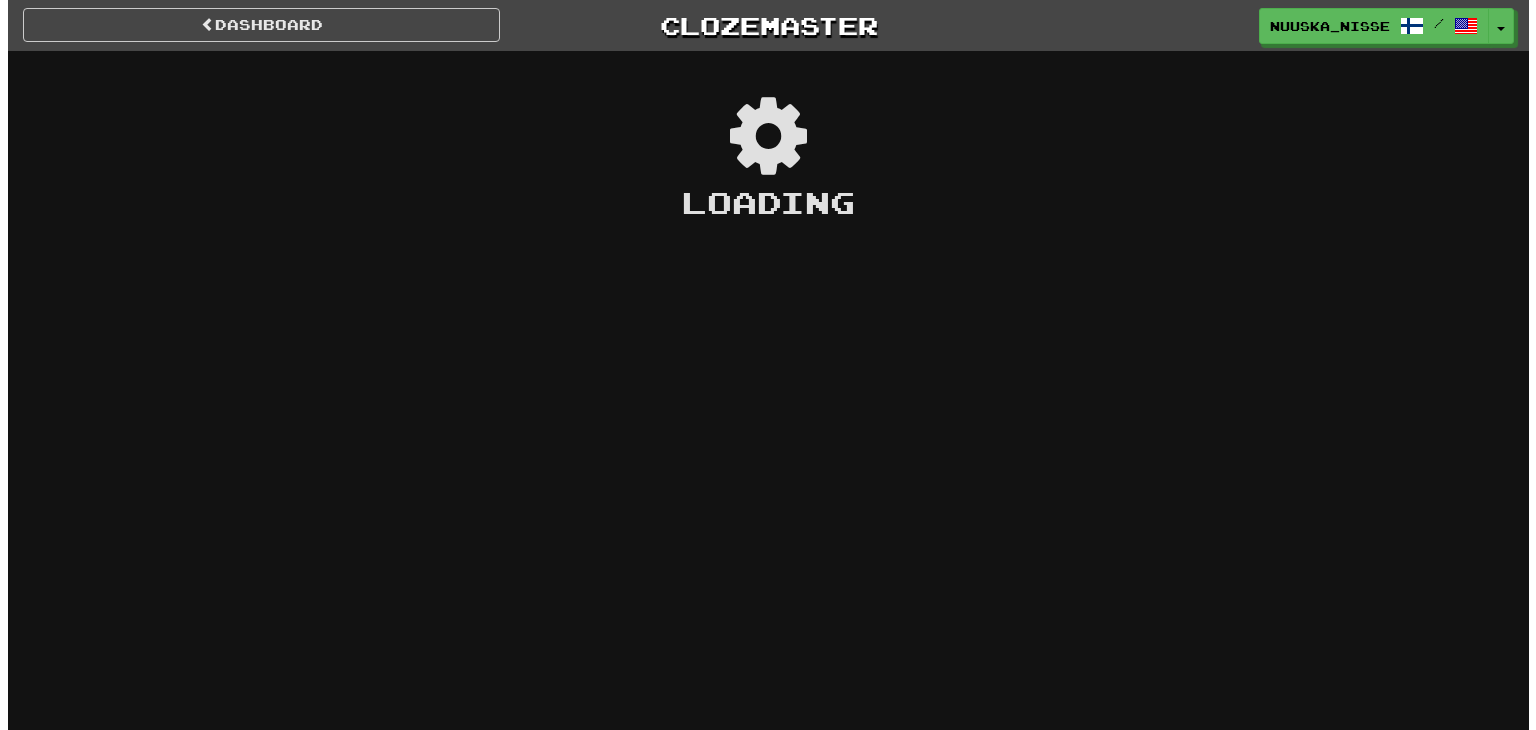 scroll, scrollTop: 0, scrollLeft: 0, axis: both 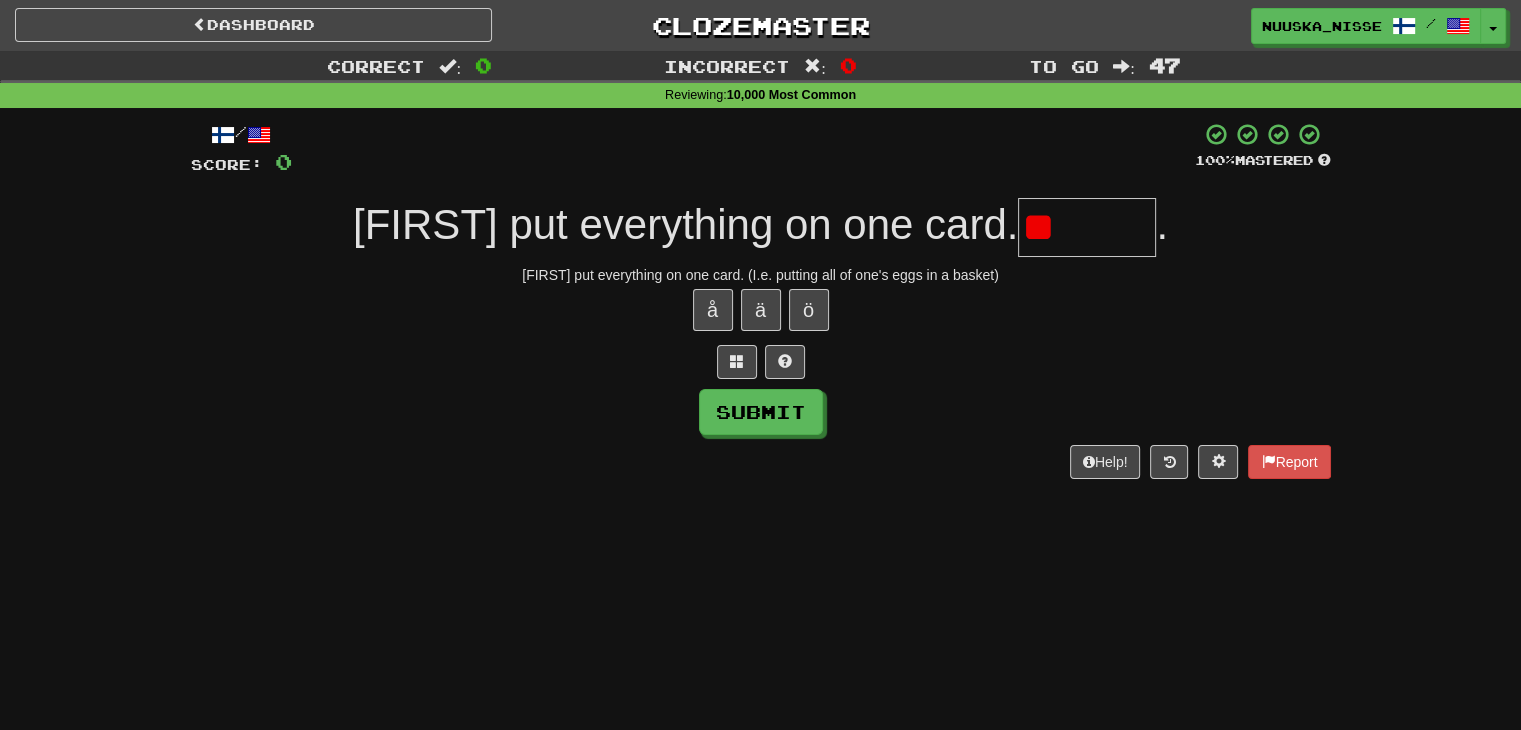 type on "*" 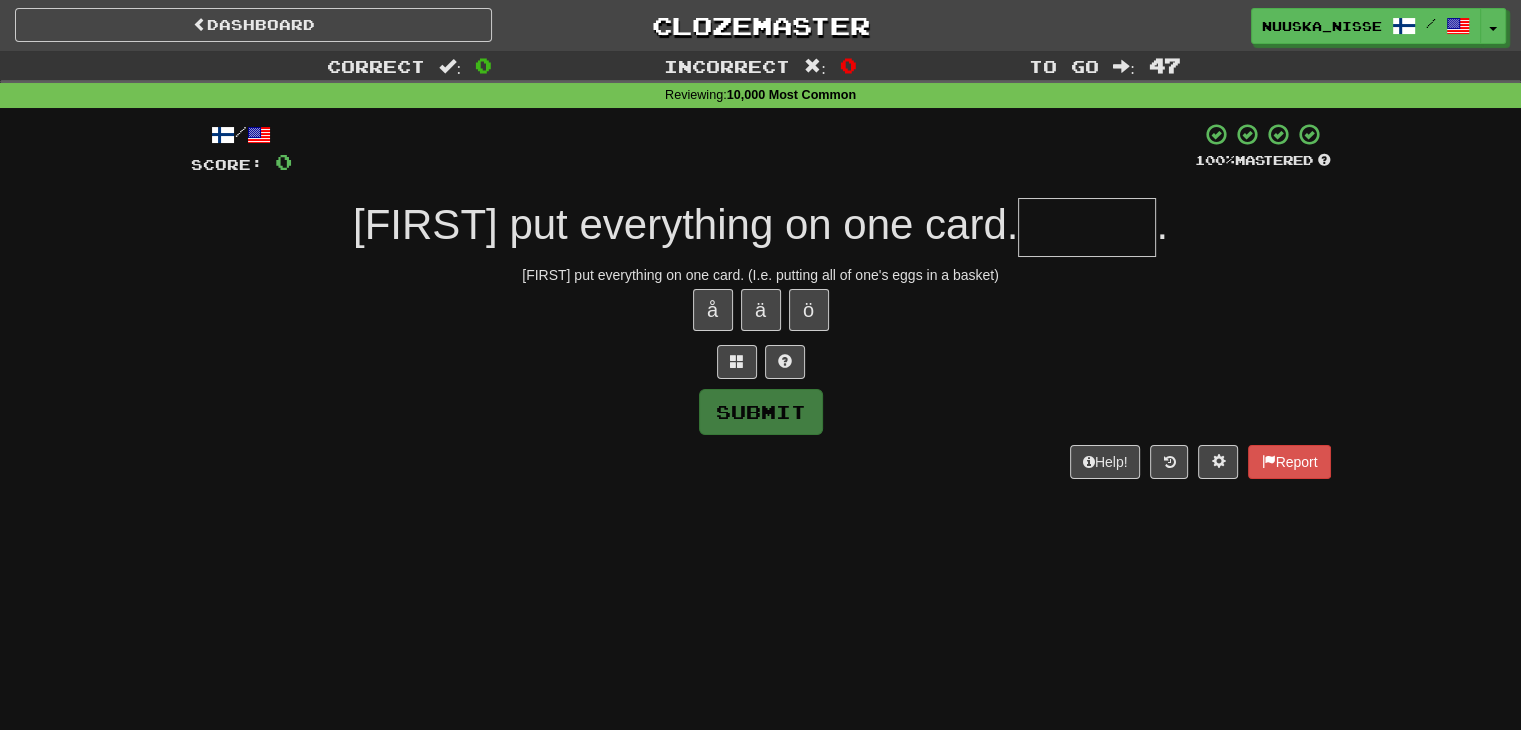 type on "*" 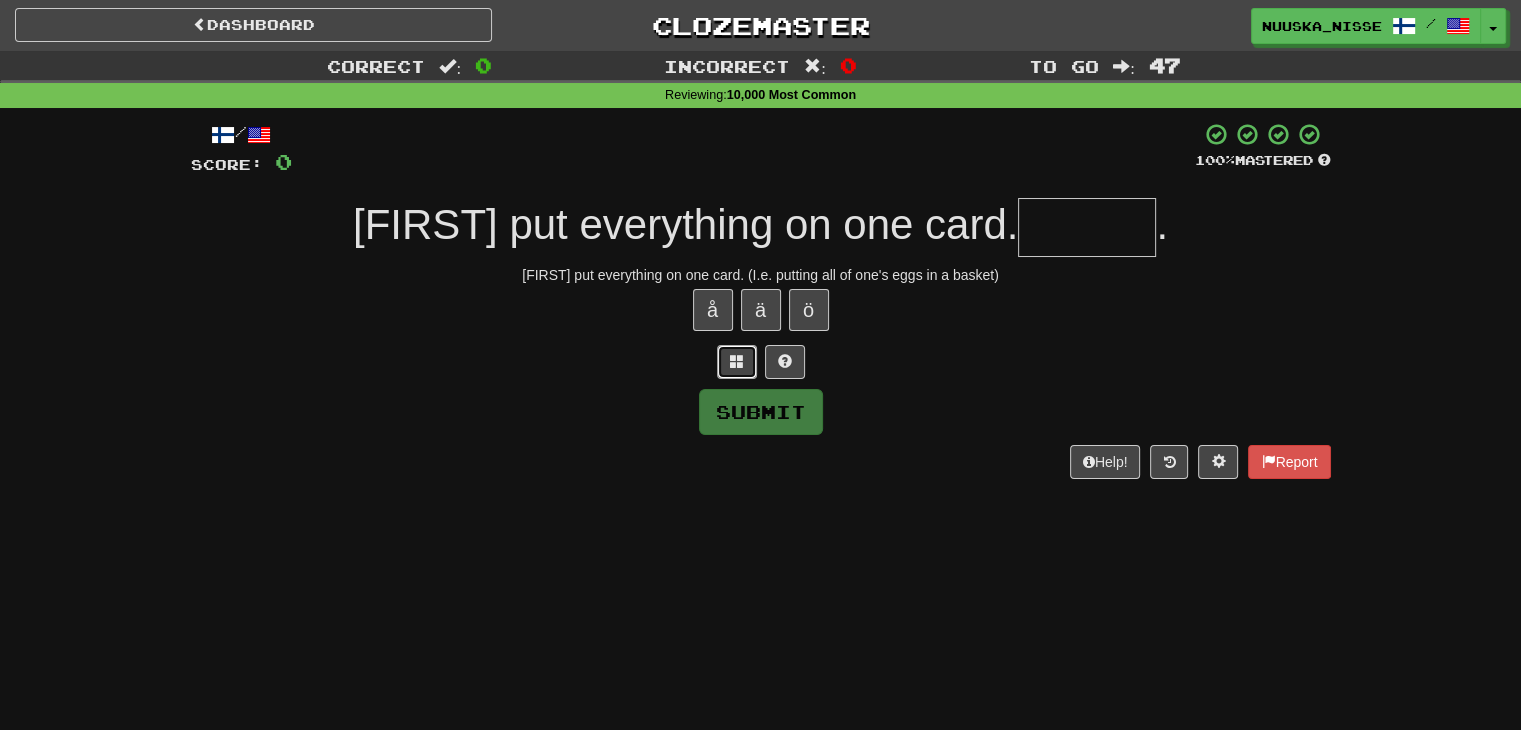 click at bounding box center (737, 362) 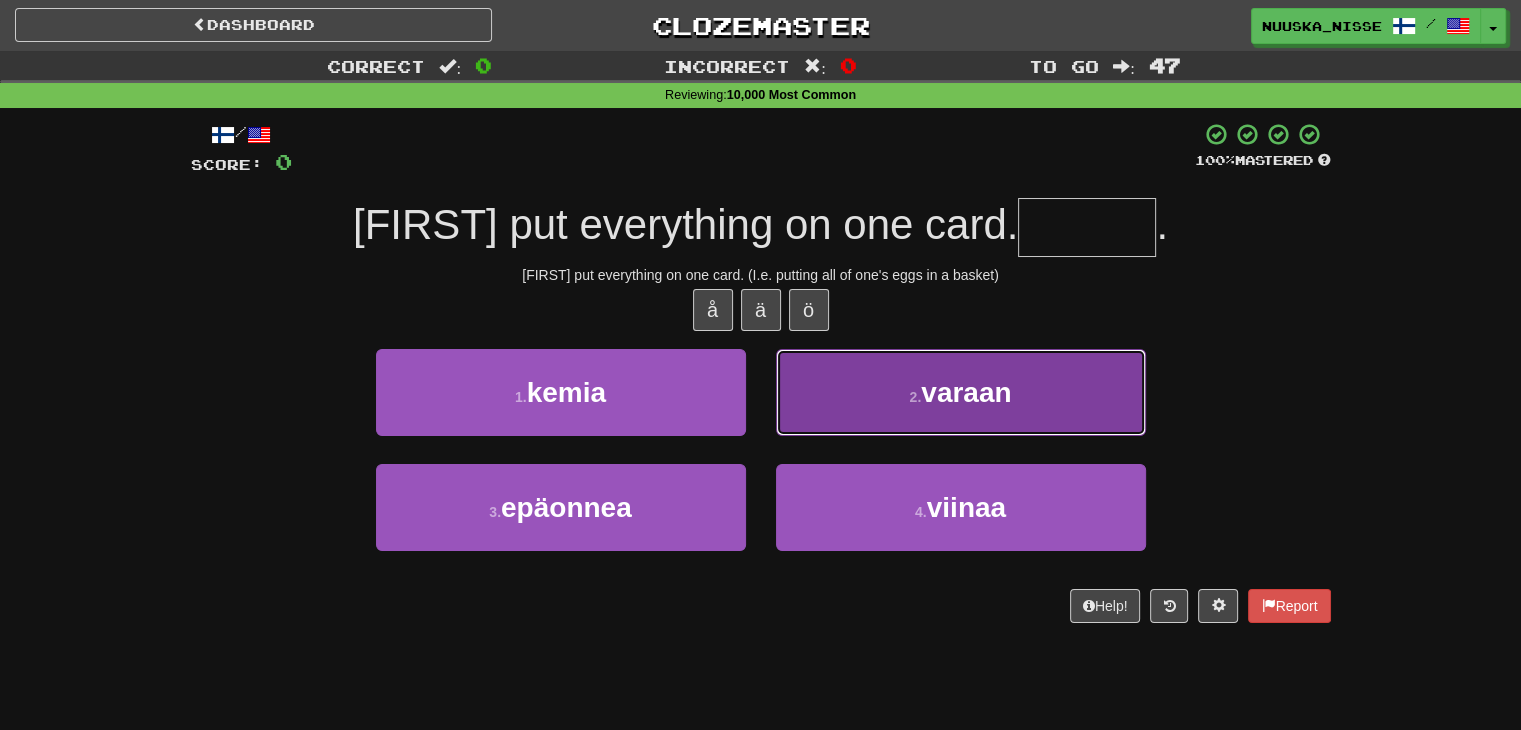 click on "2 .  varaan" at bounding box center (961, 392) 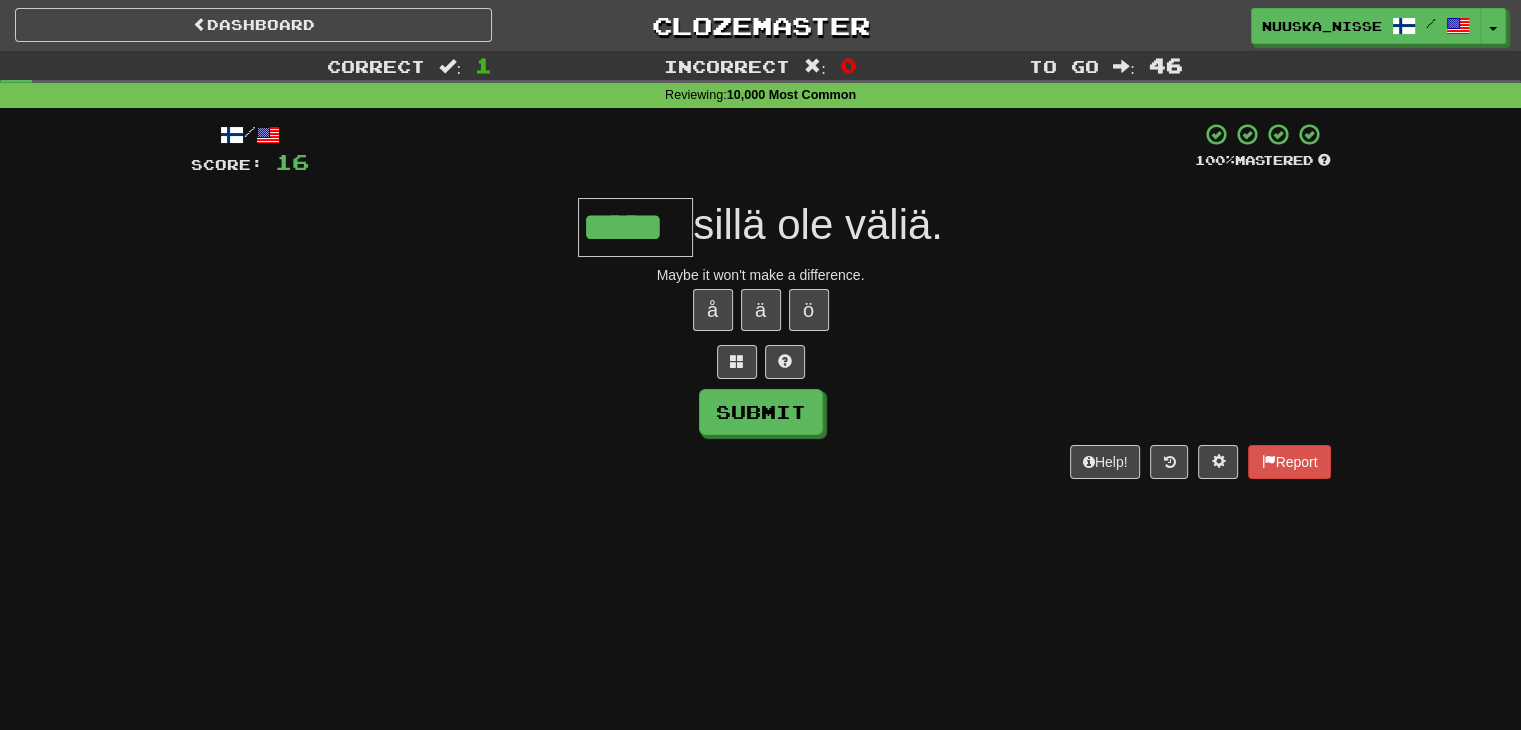 type on "*****" 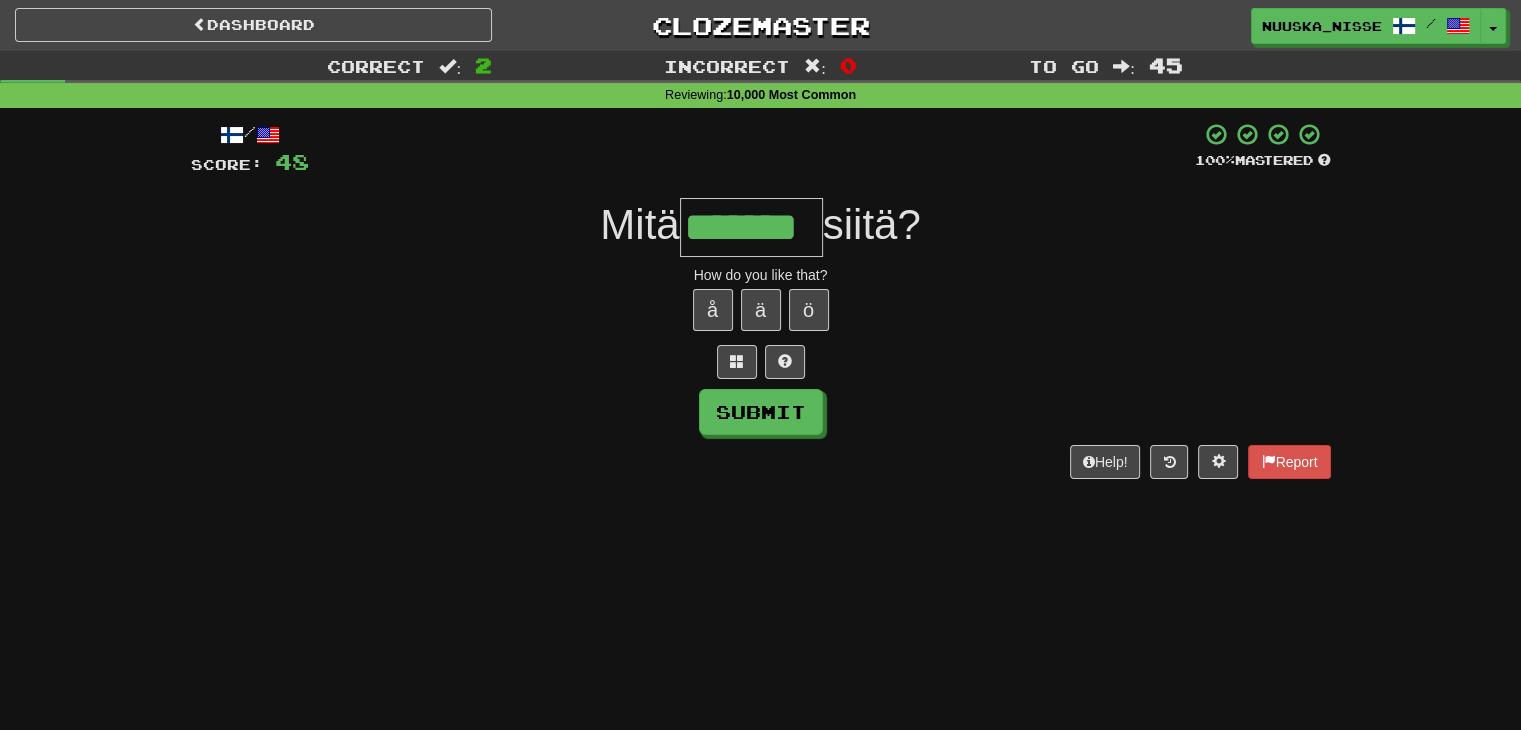 type on "*******" 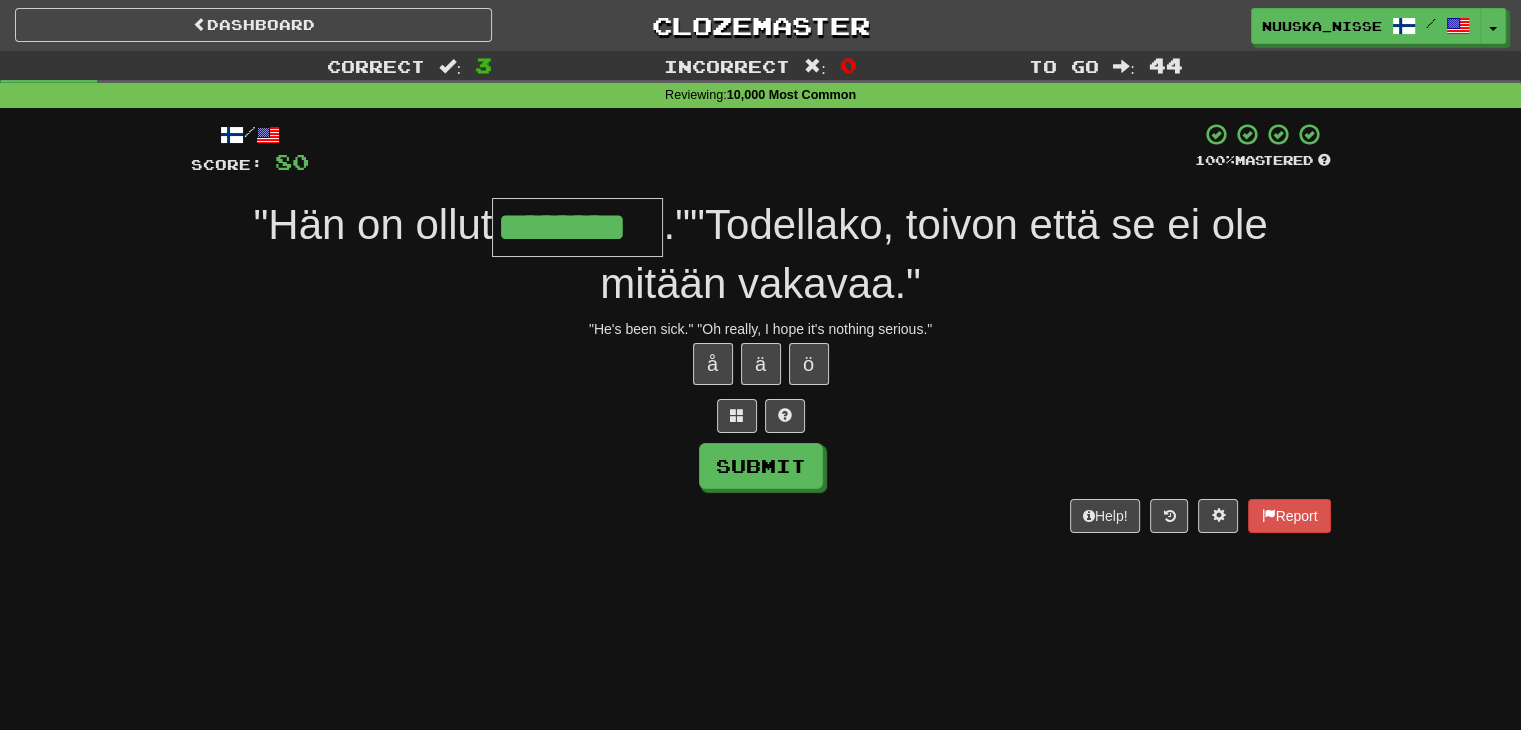 type on "********" 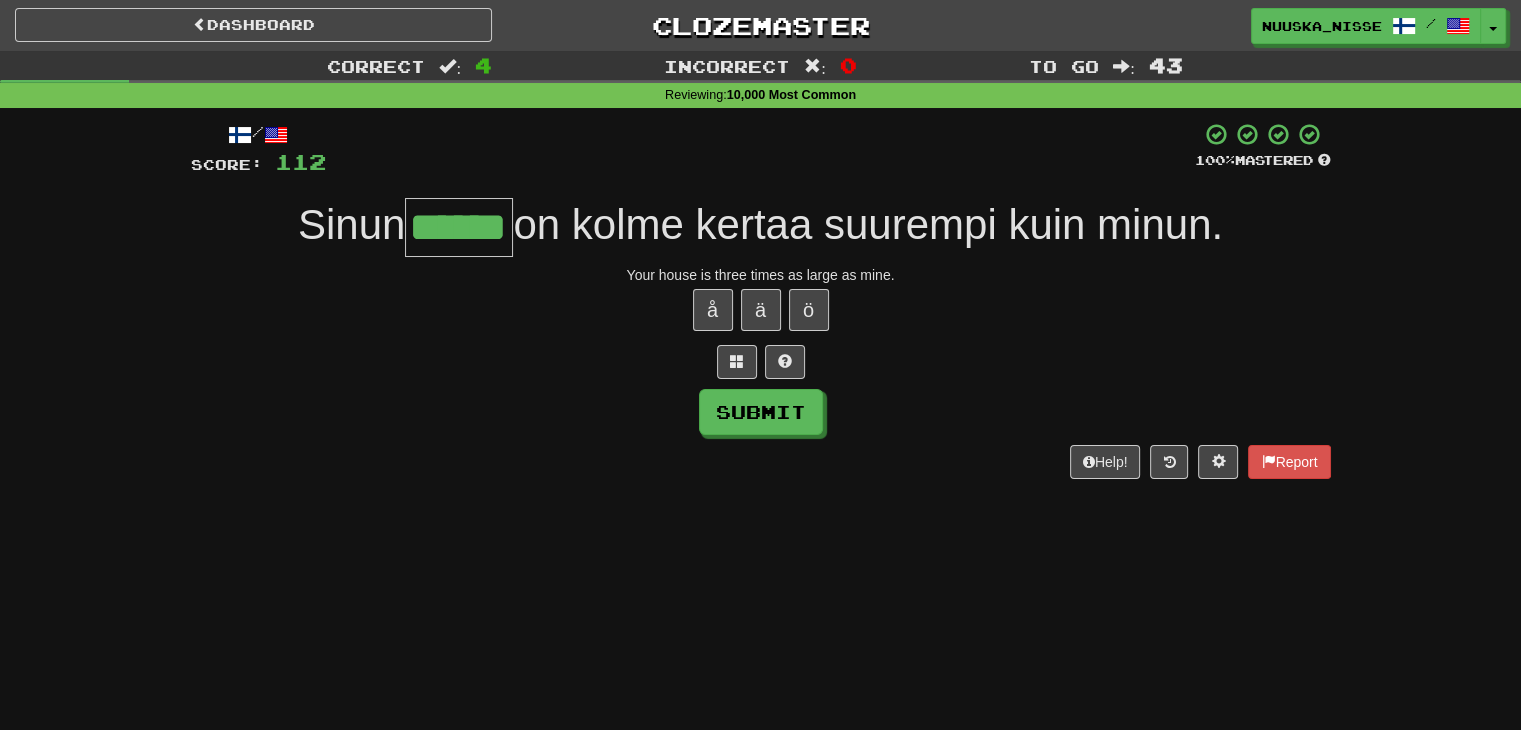type on "******" 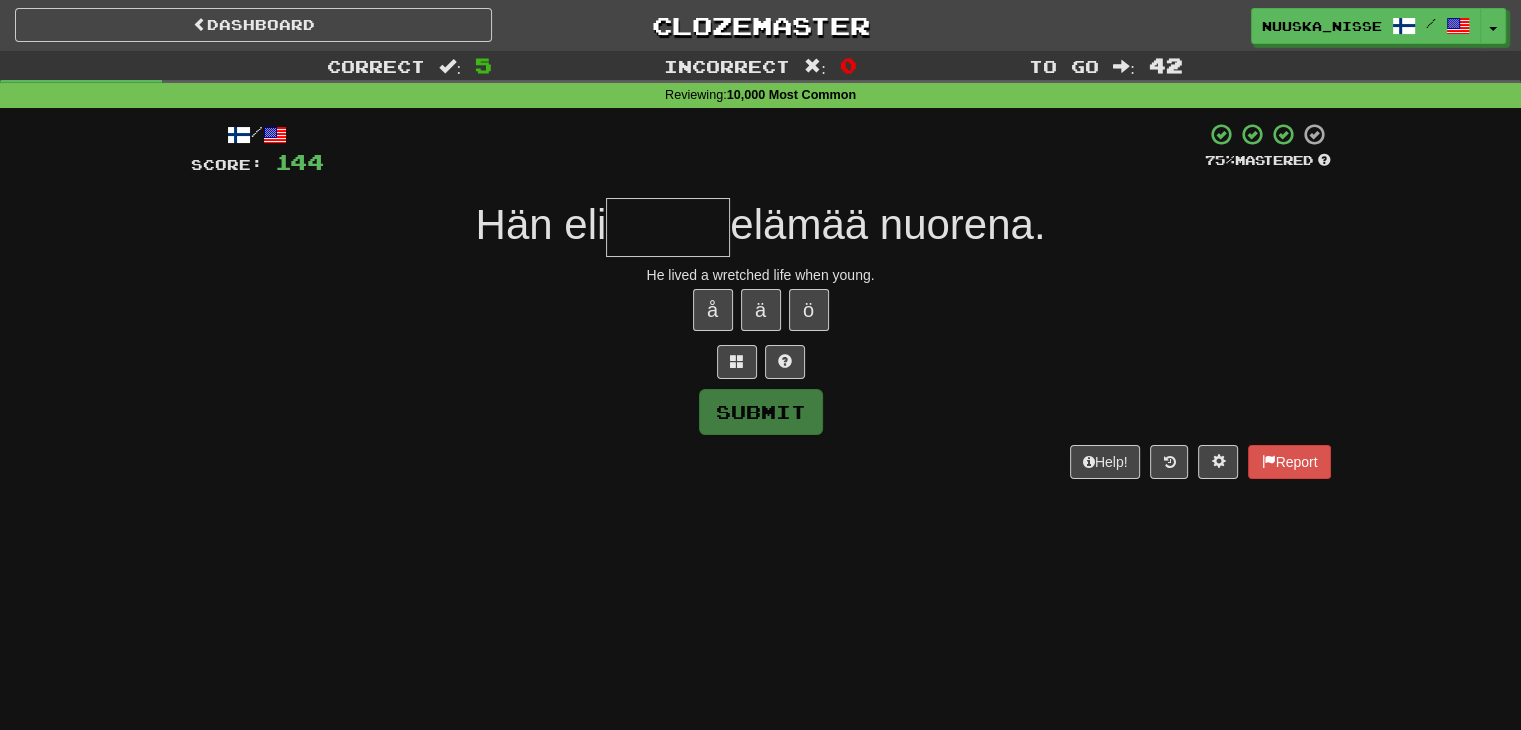 type on "*" 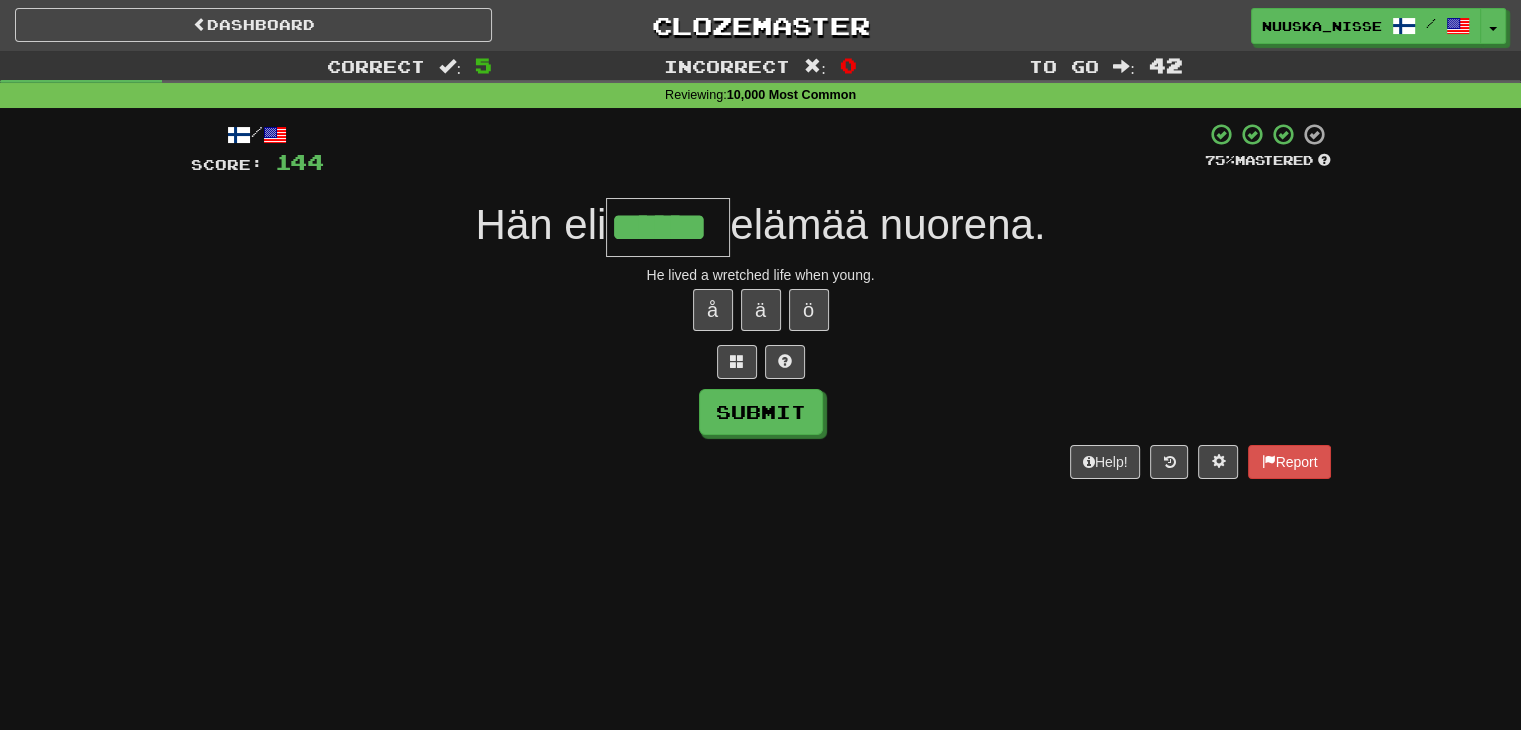 type on "******" 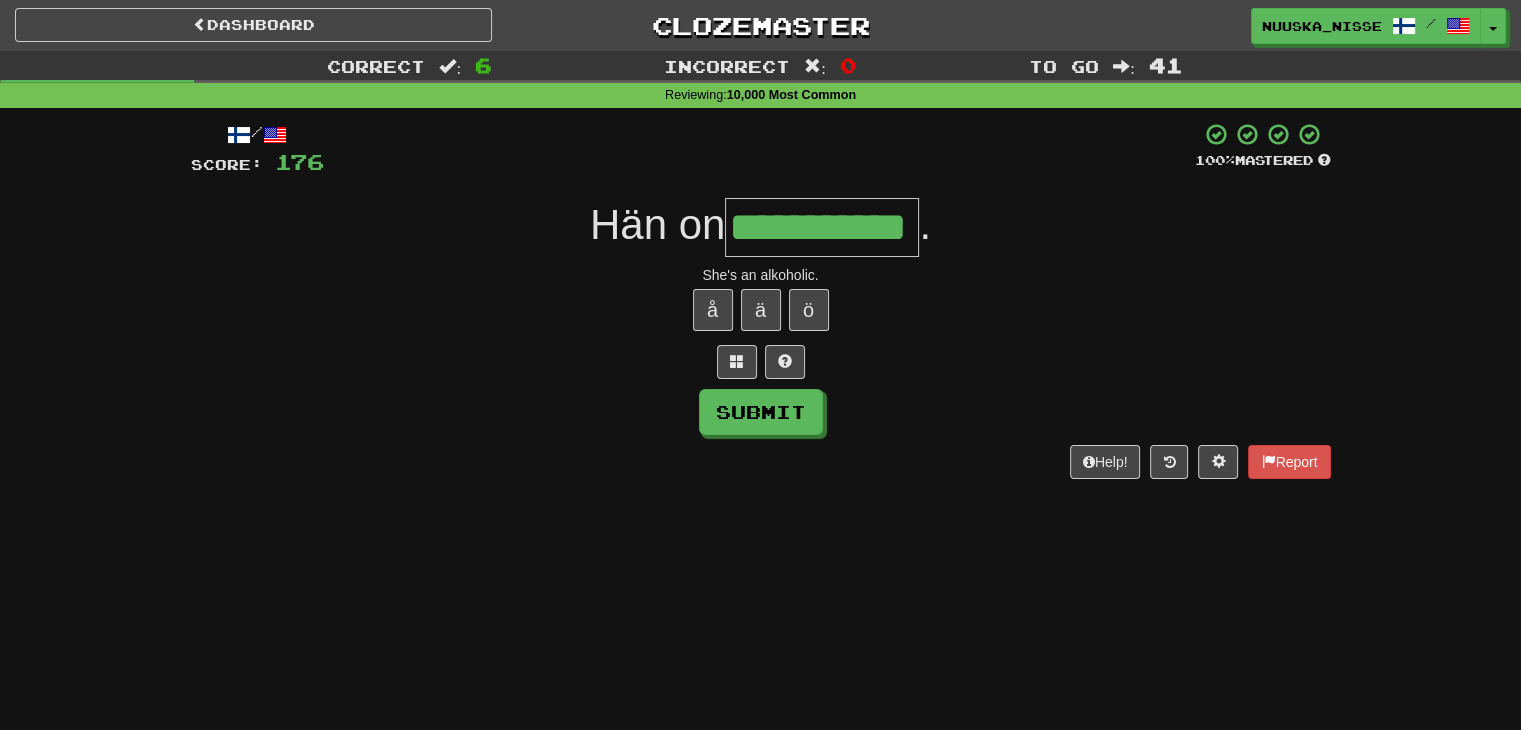 type on "**********" 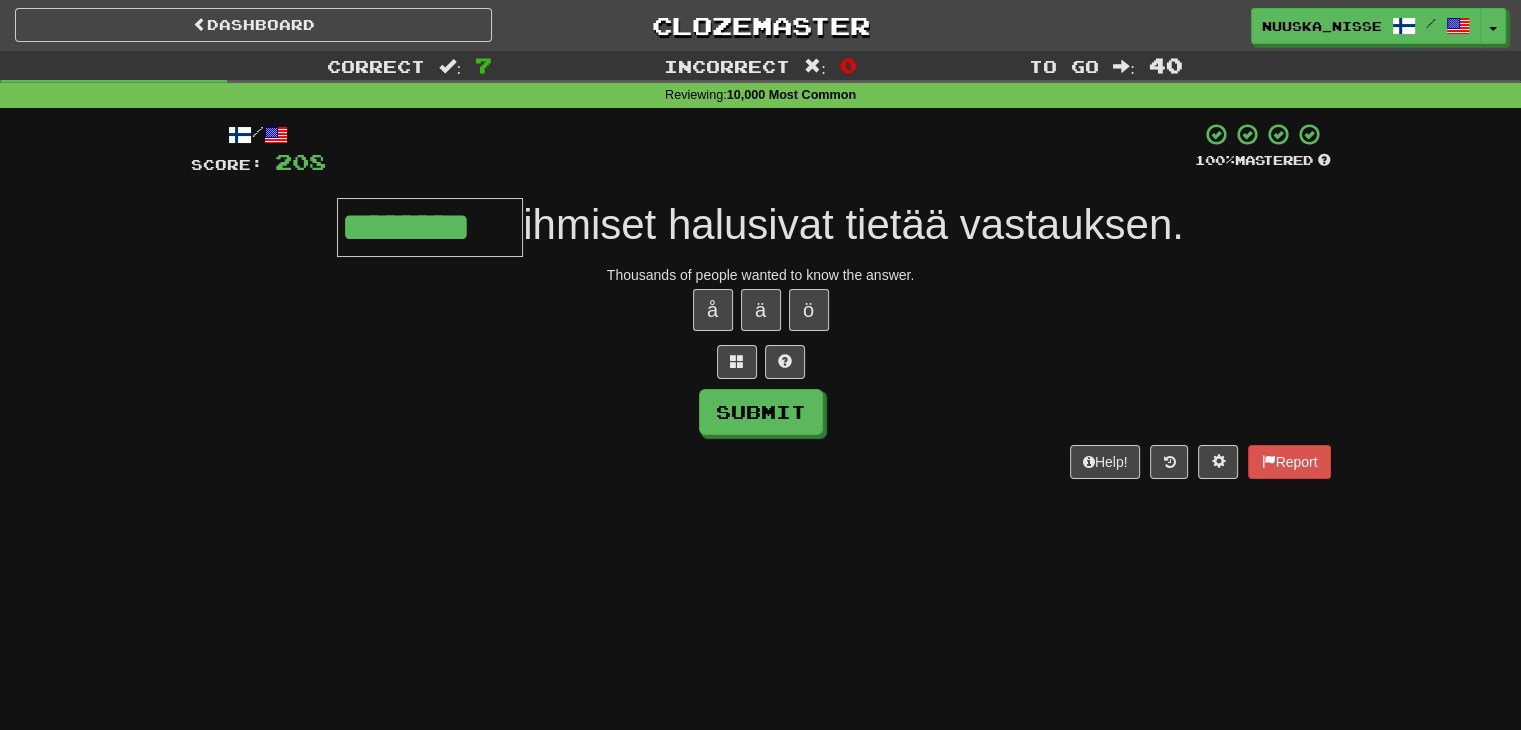 type on "********" 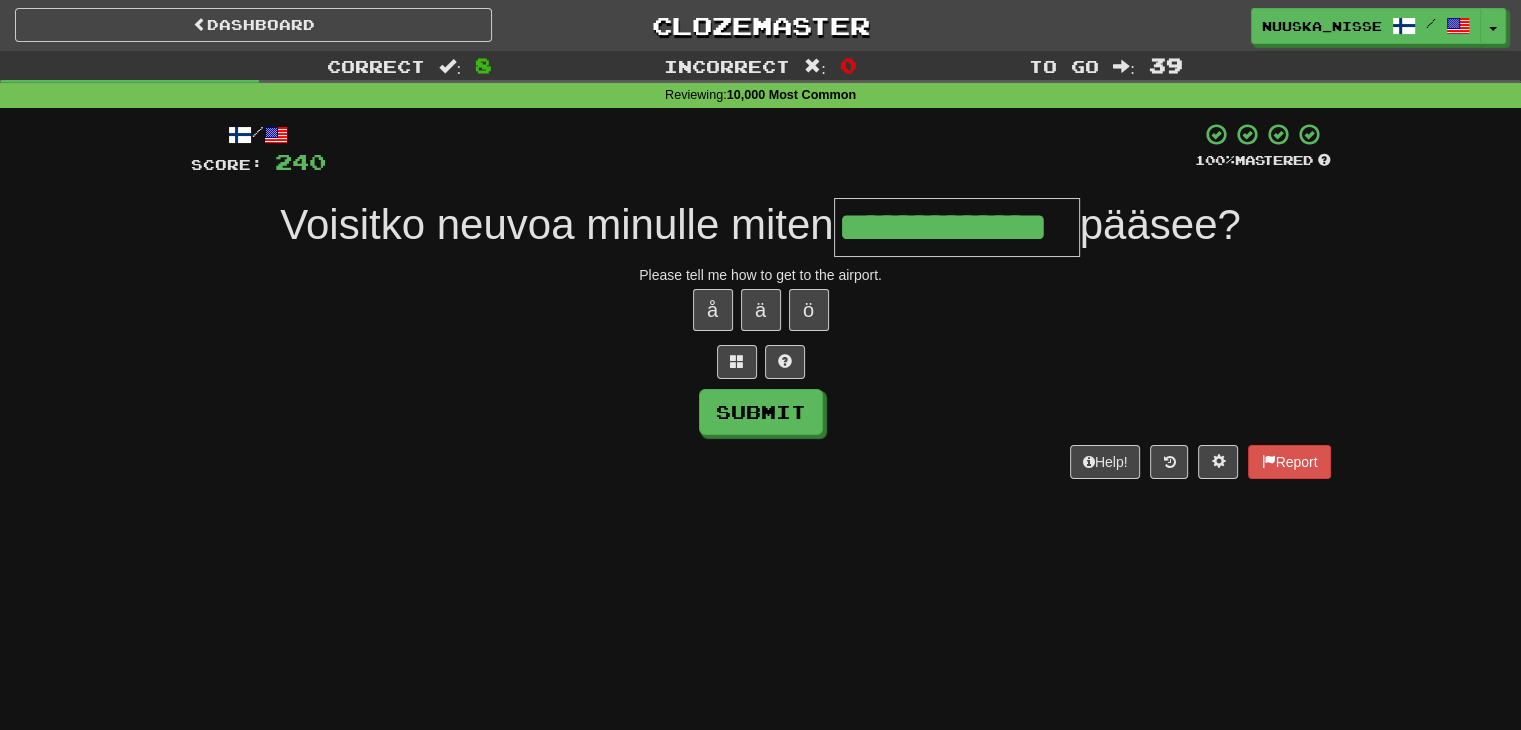 type on "**********" 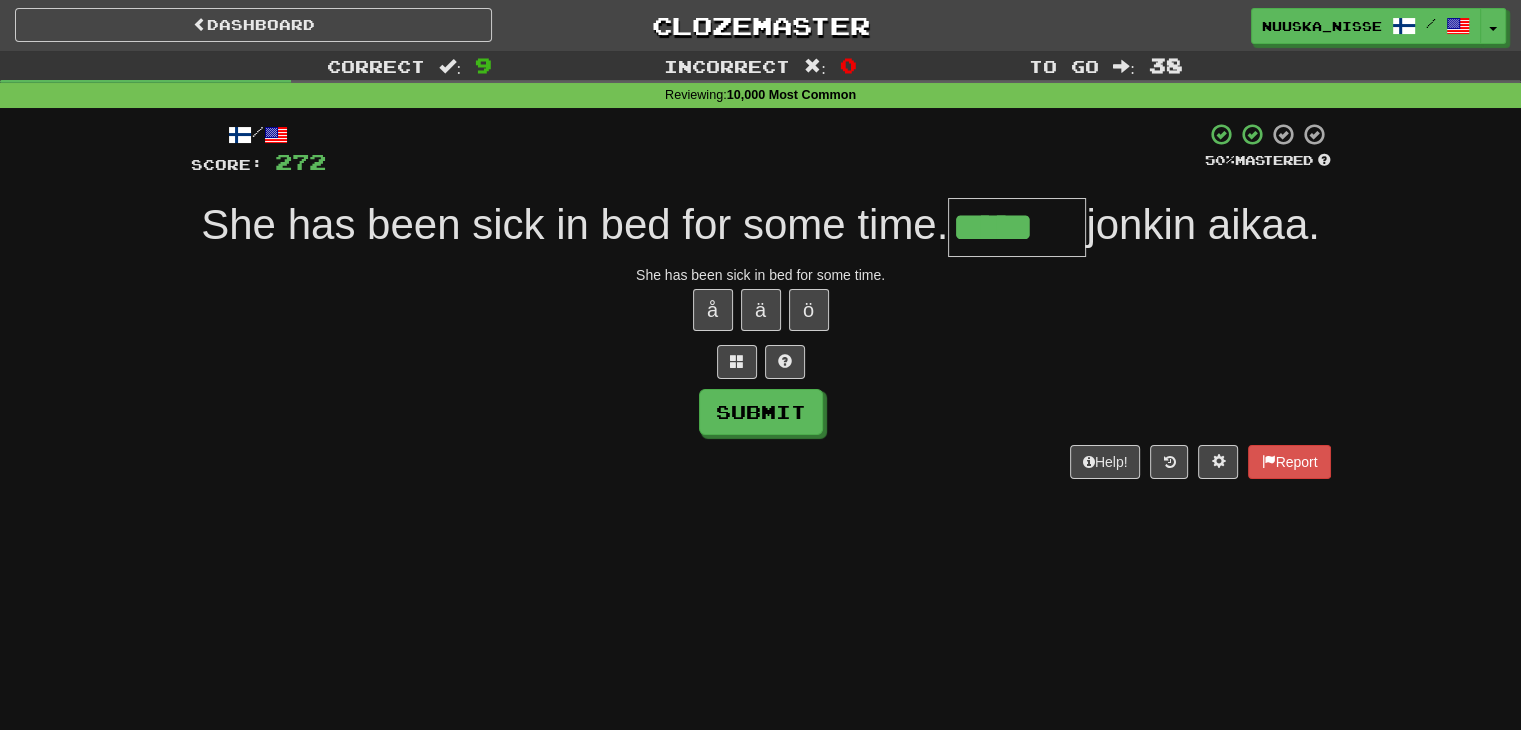 type on "*****" 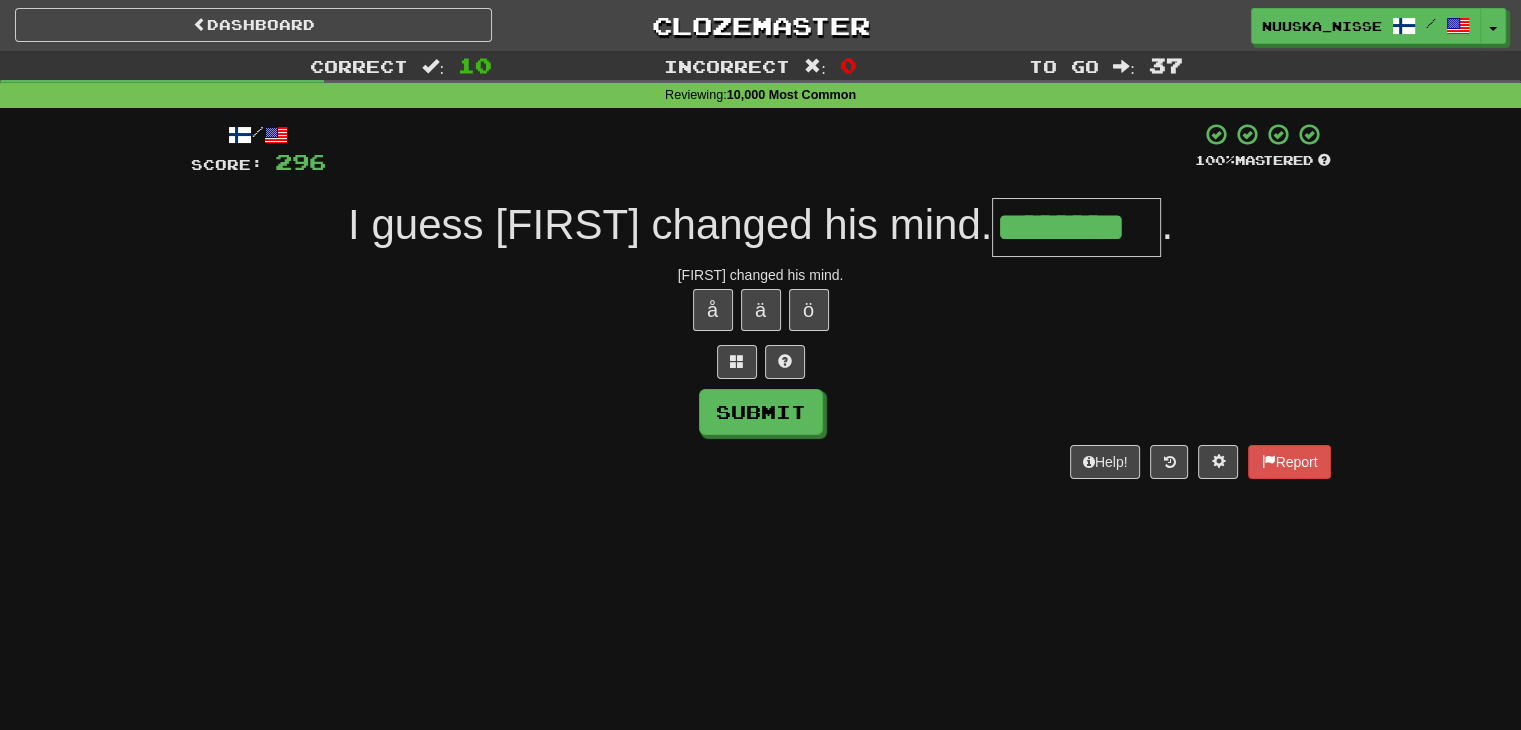 type on "********" 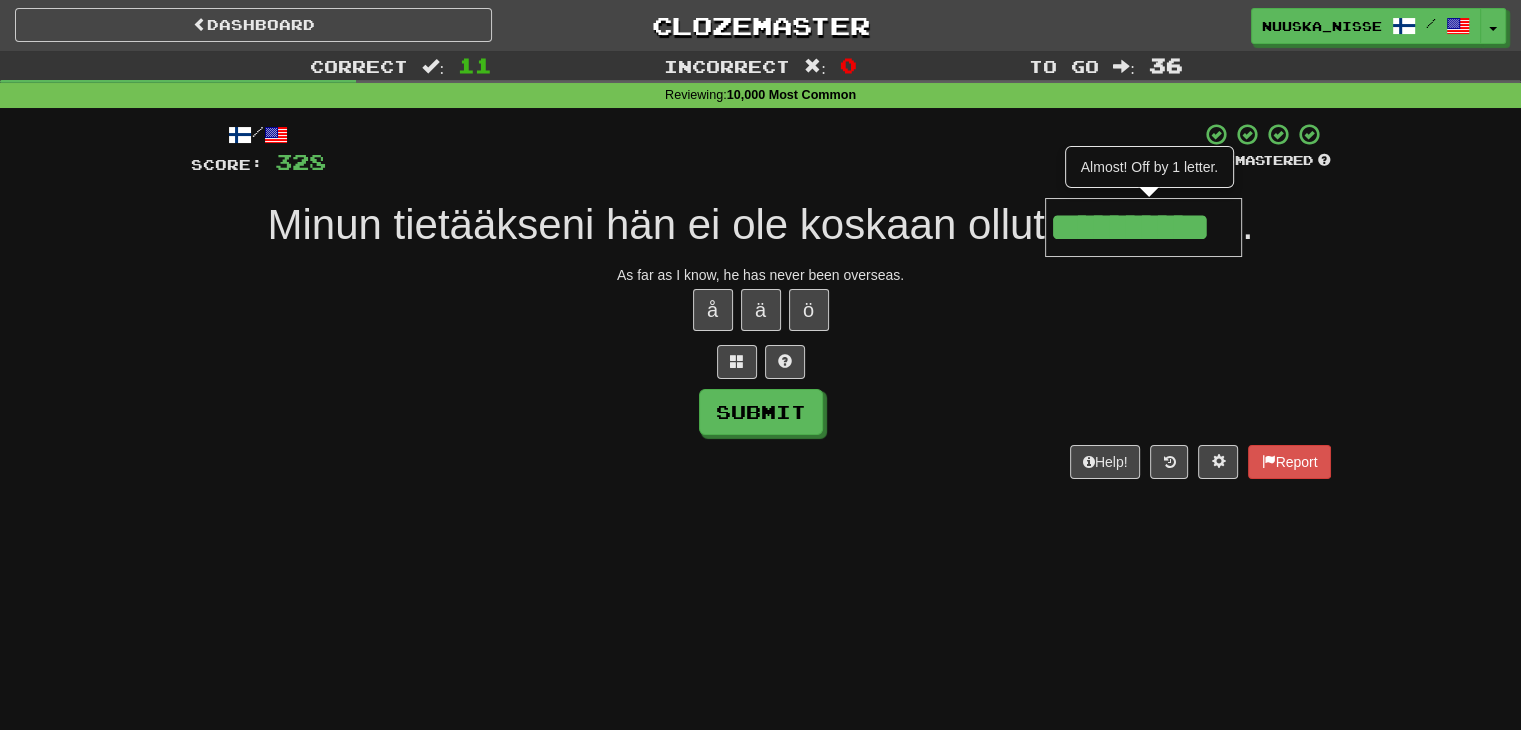type on "**********" 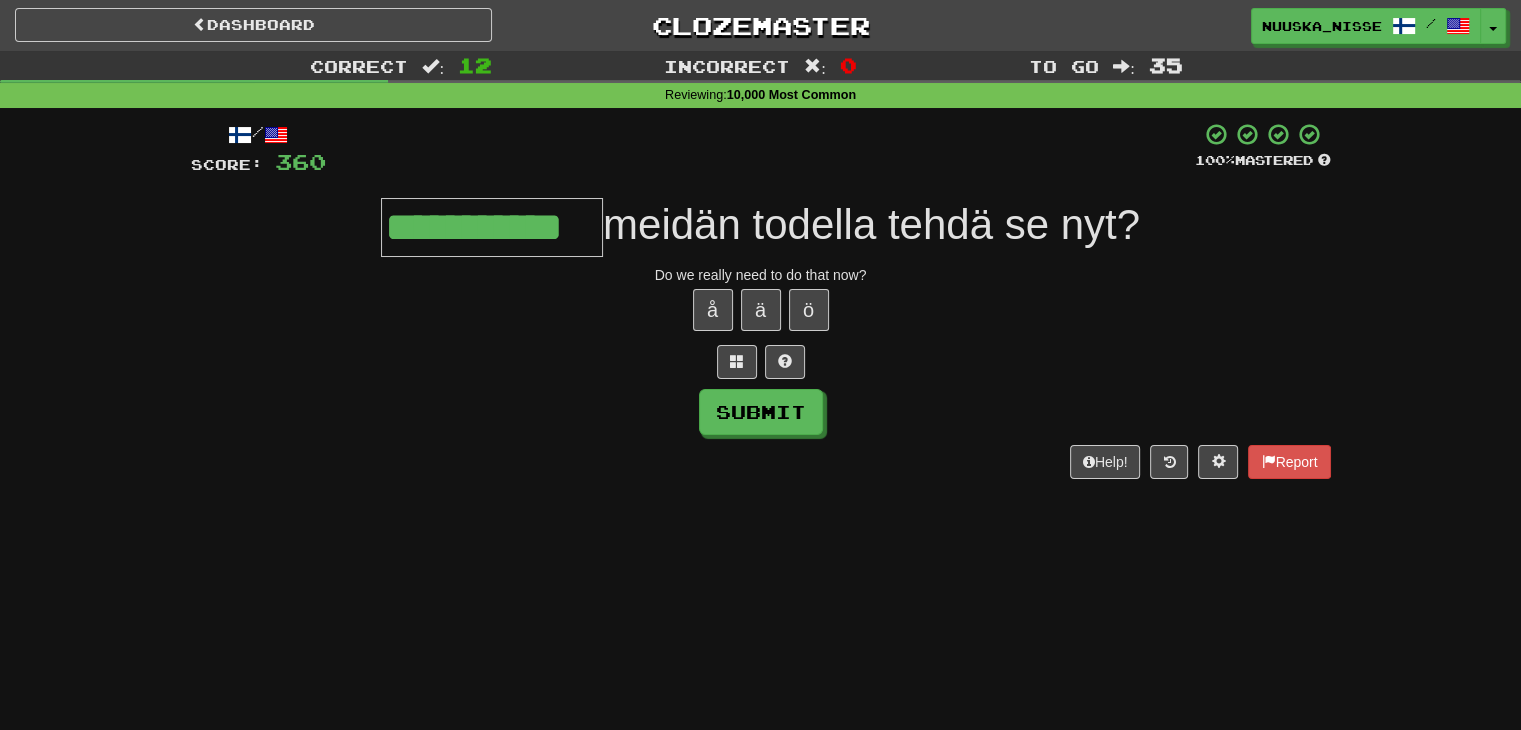 type on "**********" 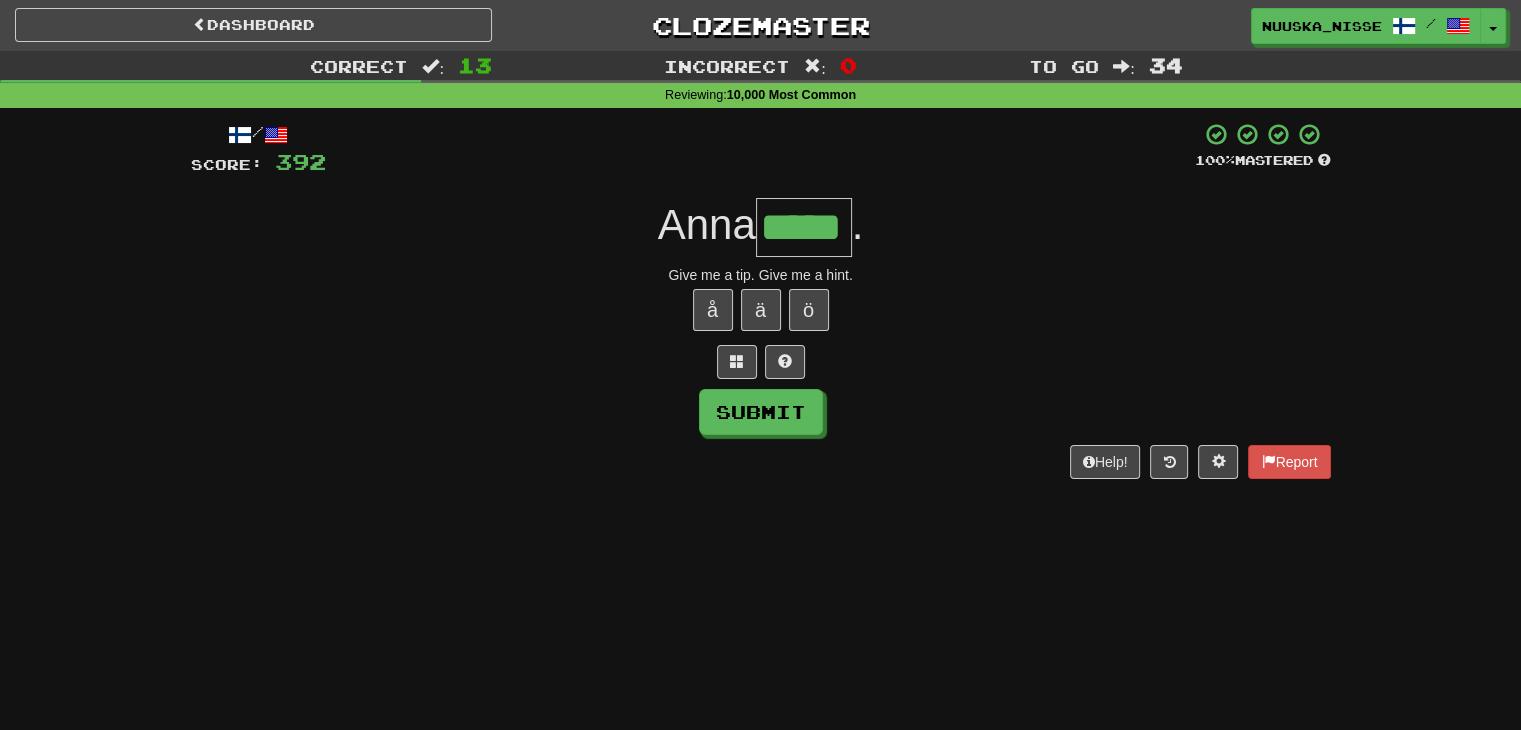 type on "*****" 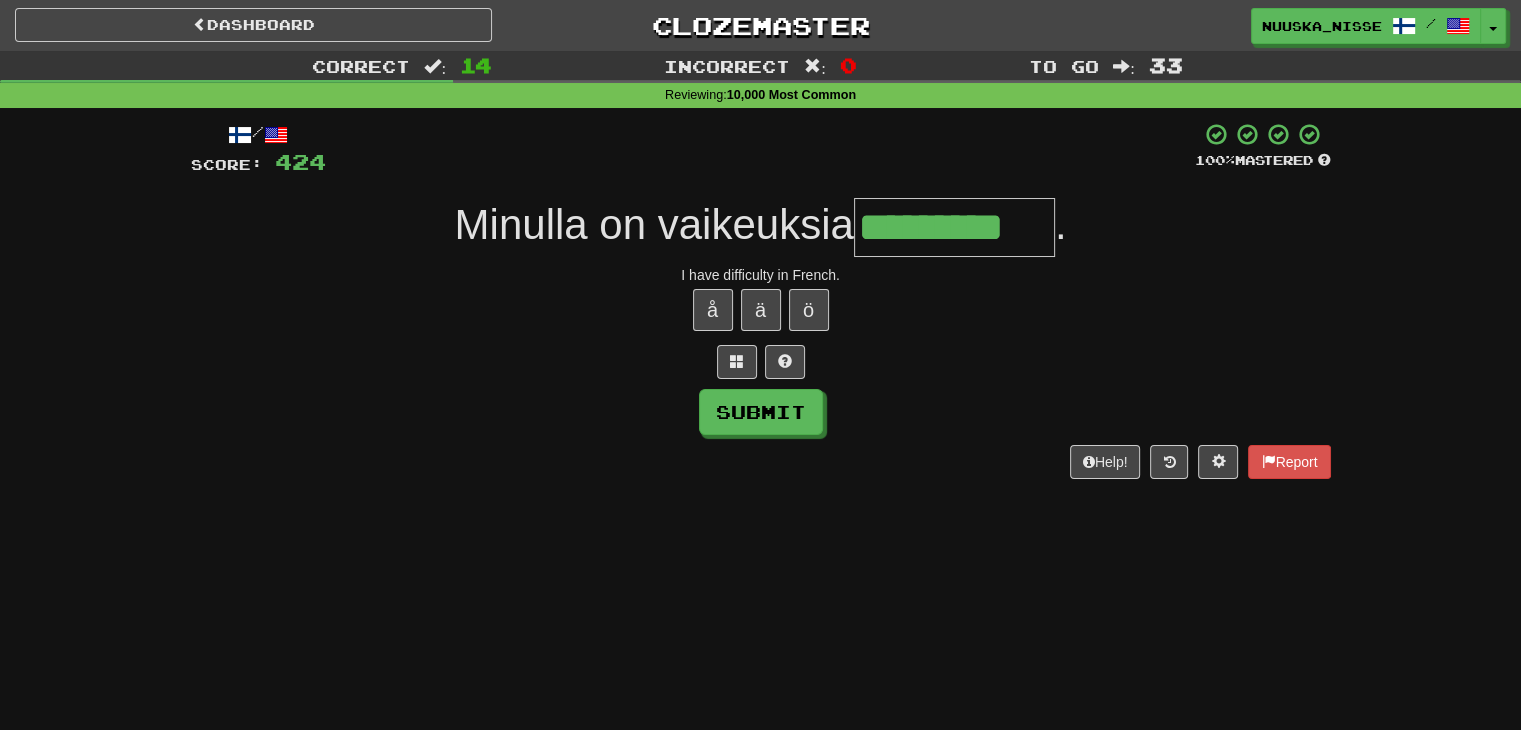 type on "*********" 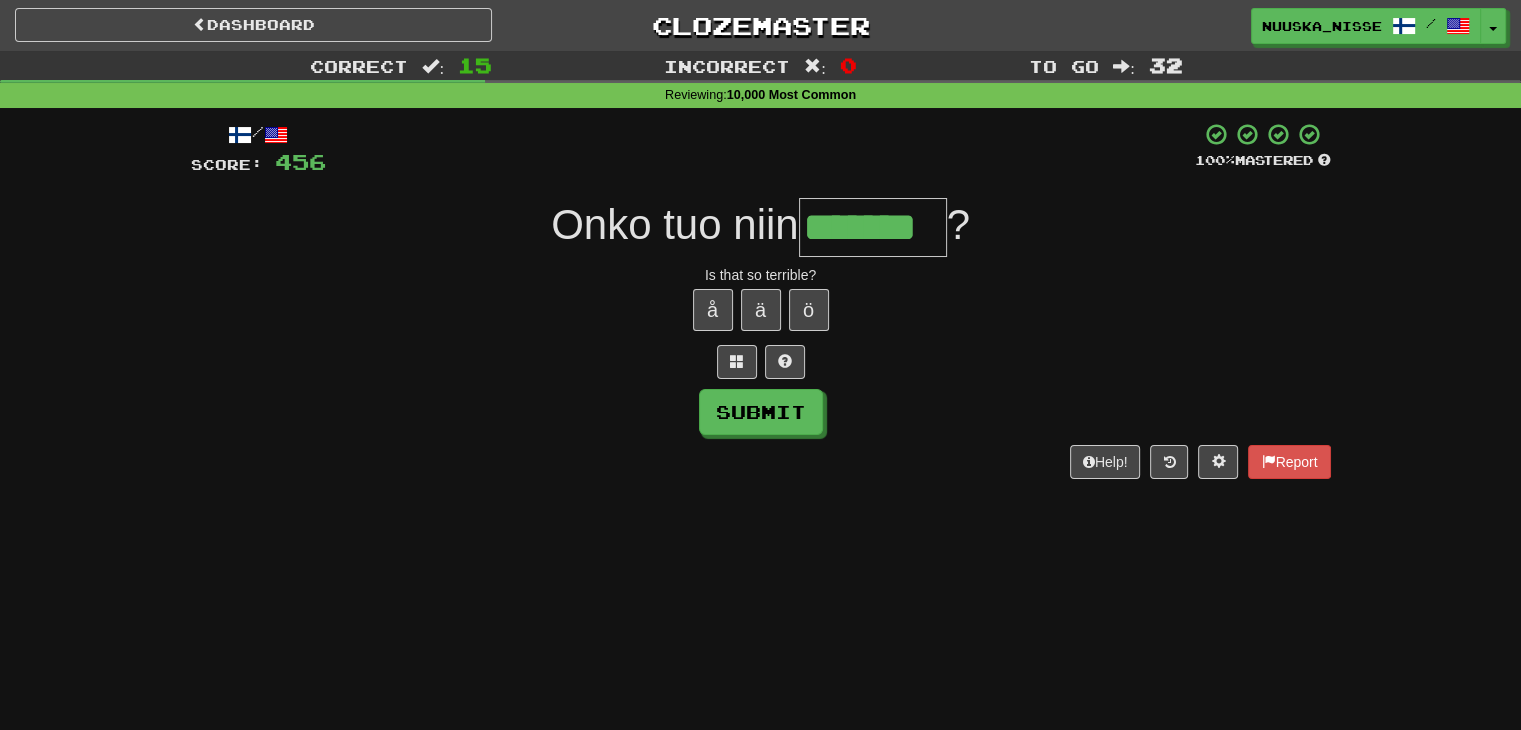 type on "*******" 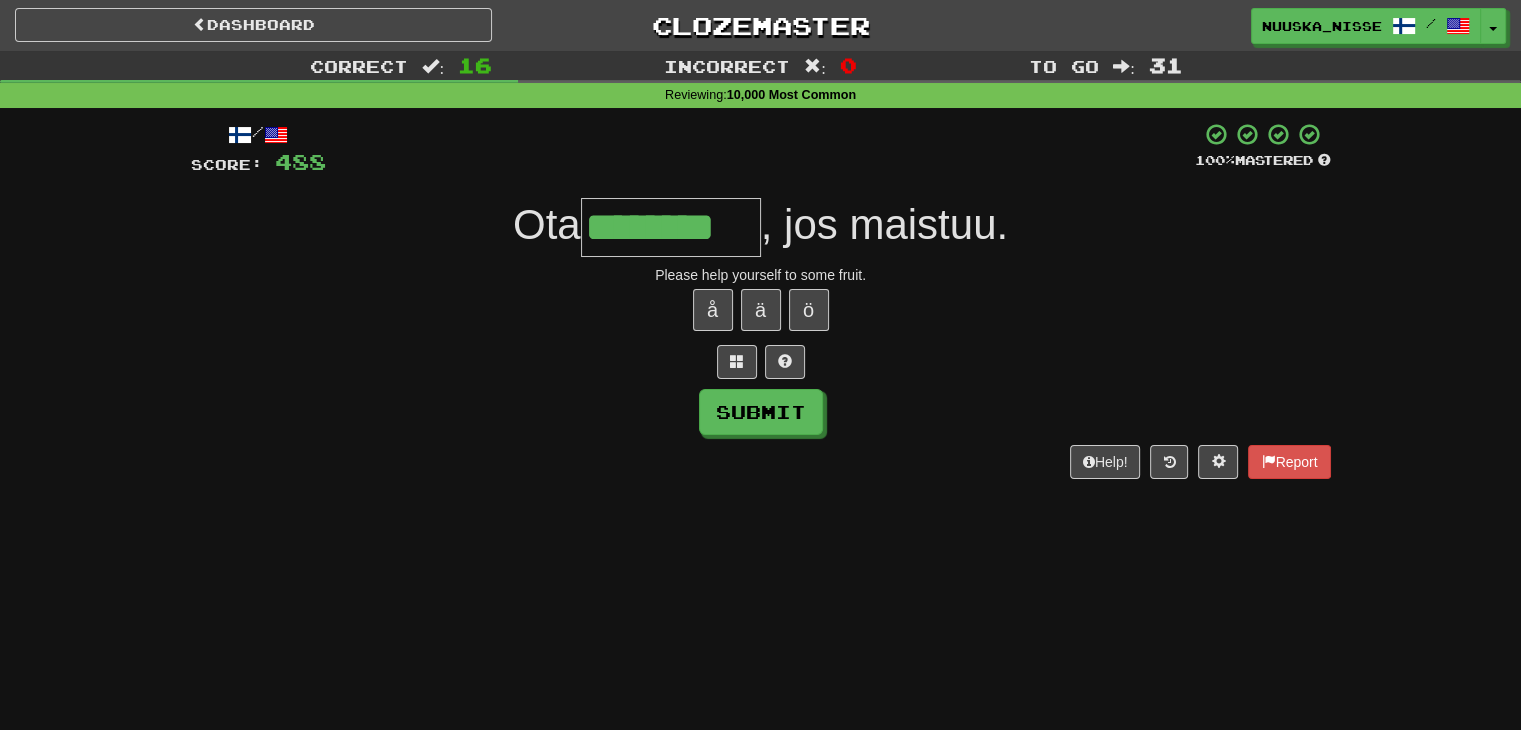 type on "********" 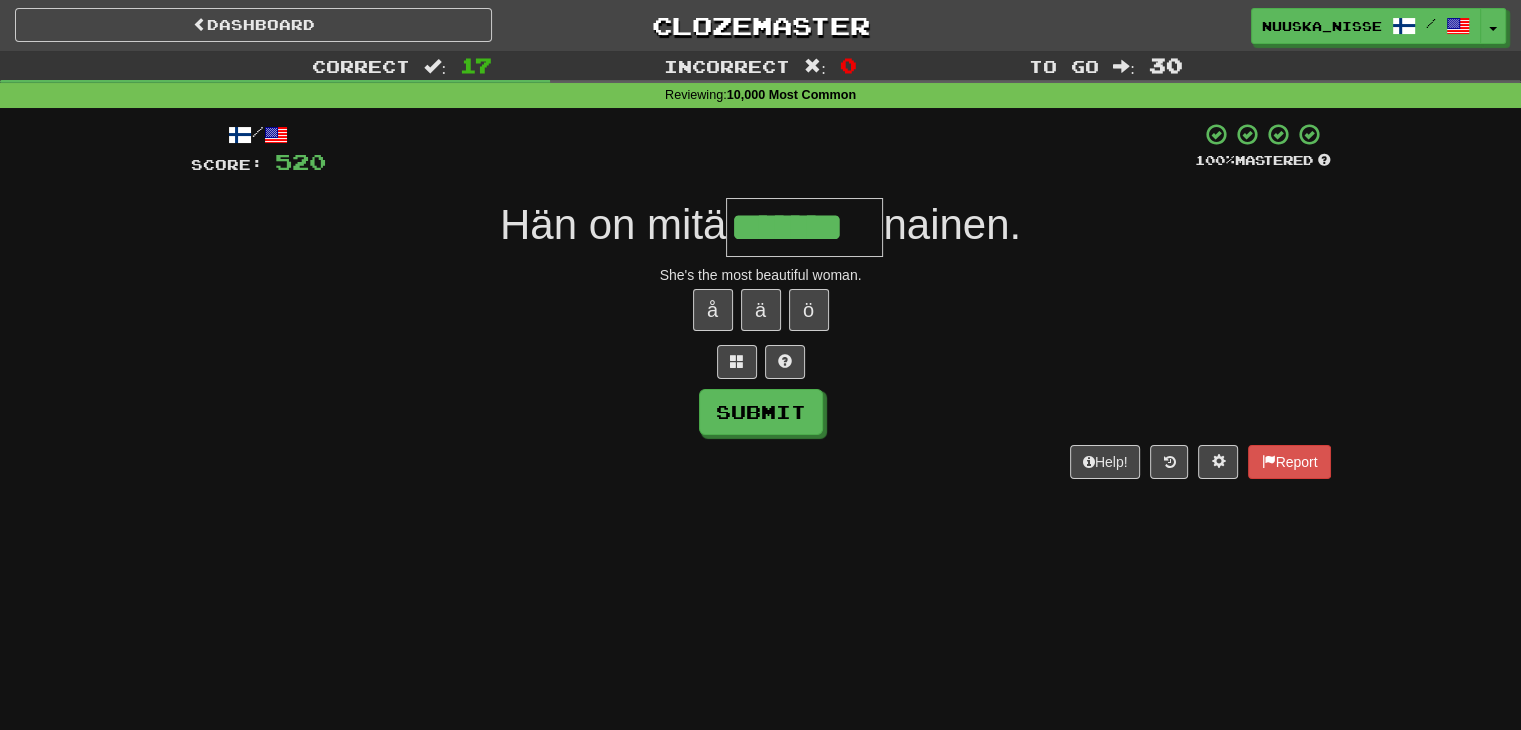 type on "*******" 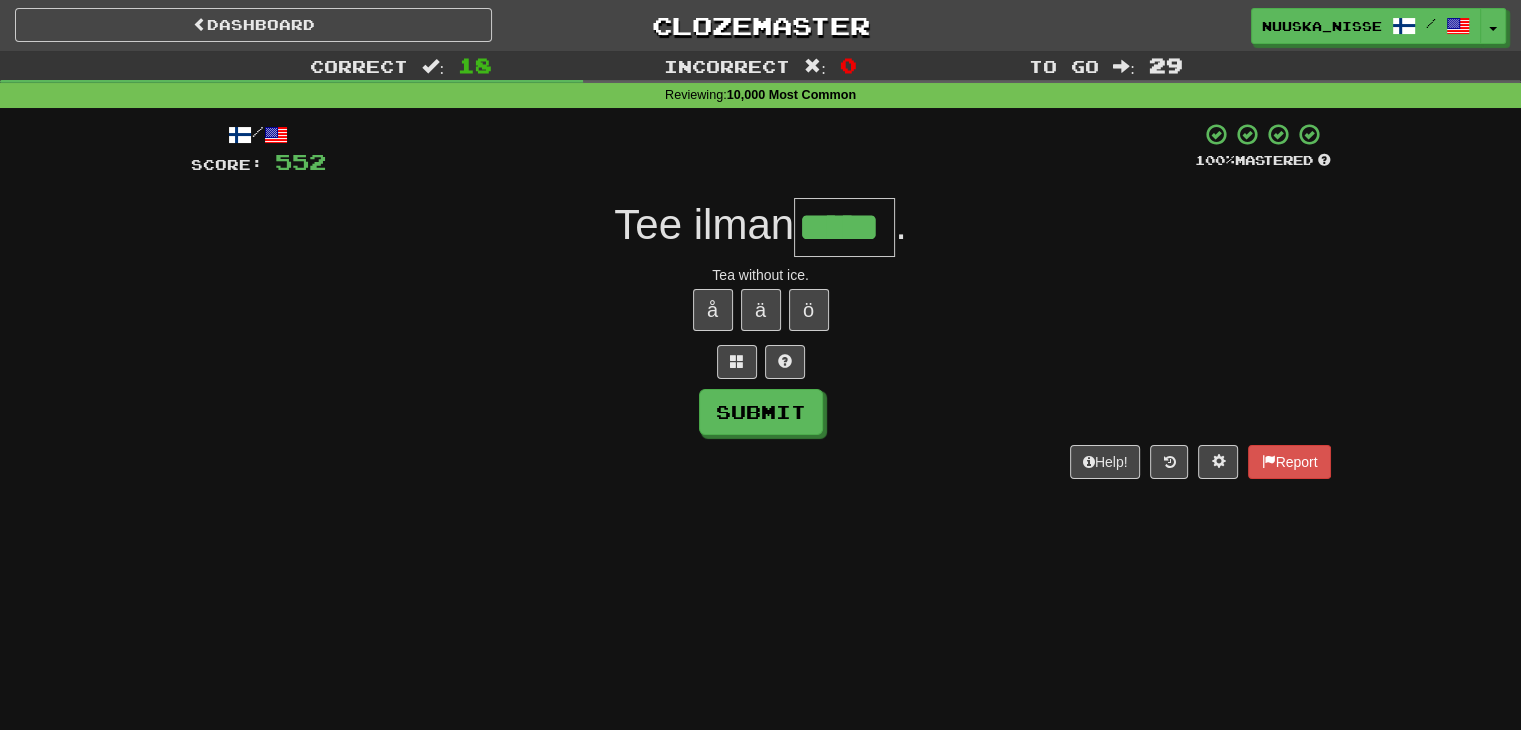 type on "*****" 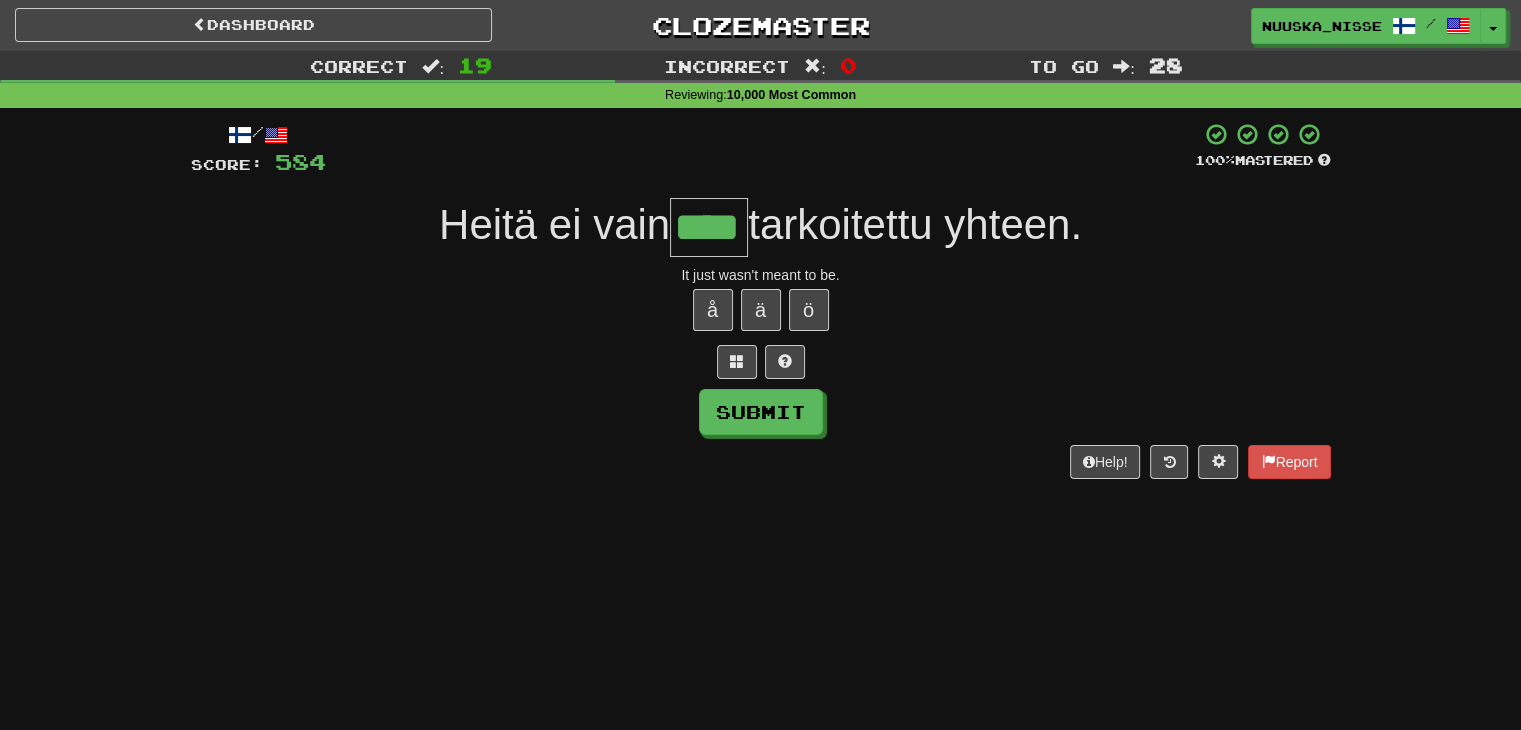 type on "****" 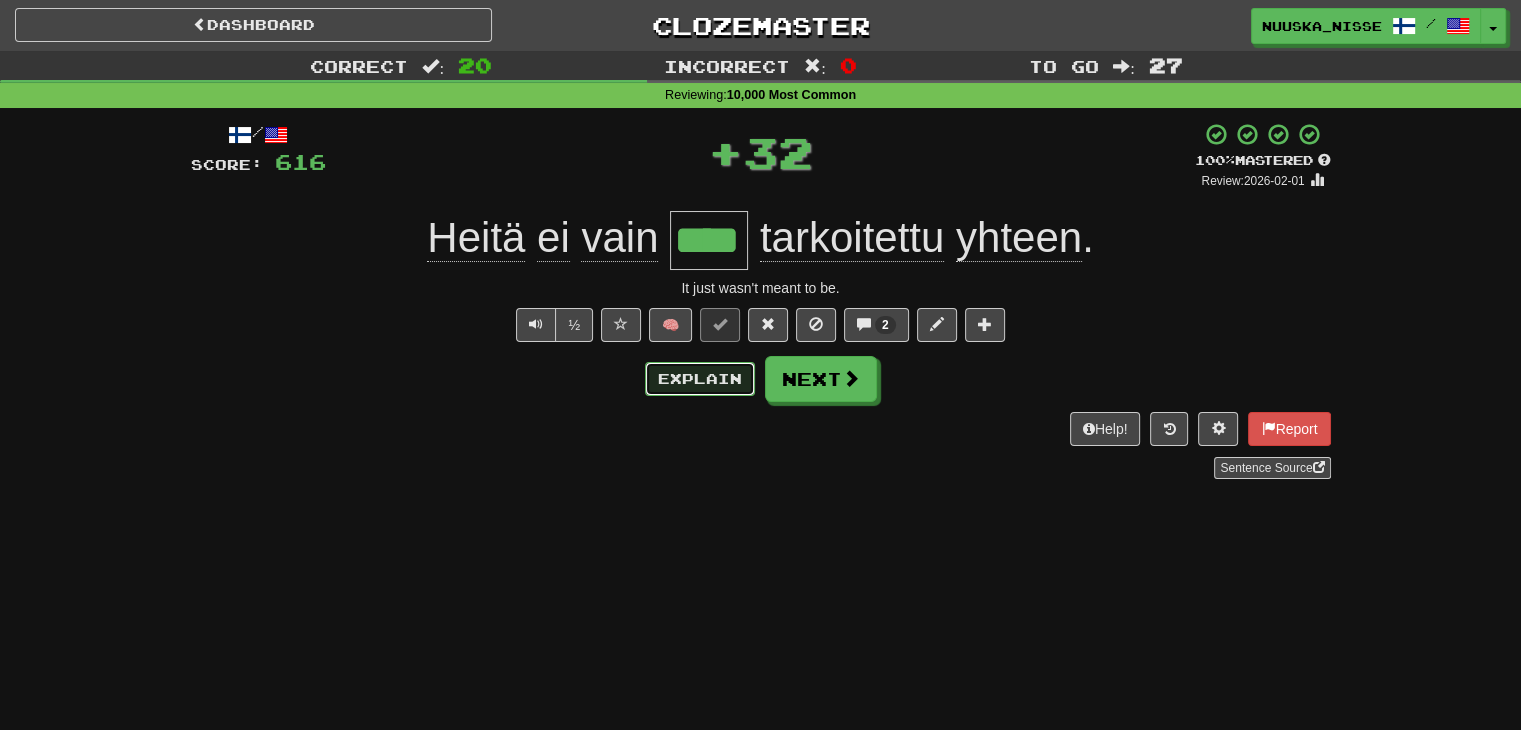 click on "Explain" at bounding box center (700, 379) 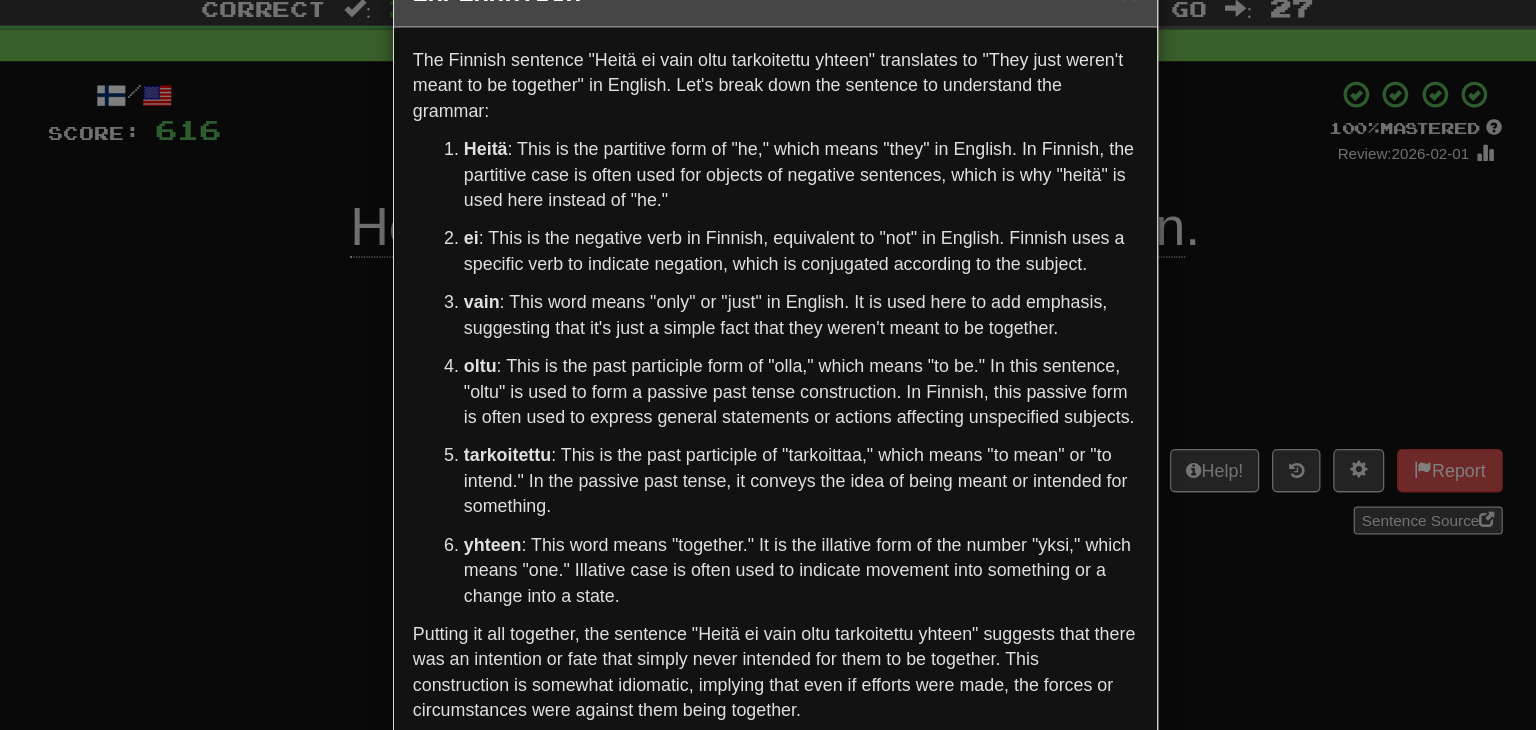 click on "× Explanation The Finnish sentence "Heitä ei vain oltu tarkoitettu yhteen" translates to "They just weren't meant to be together" in English. Let's break down the sentence to understand the grammar:
Heitä : This is the partitive form of "he," which means "they" in English. In Finnish, the partitive case is often used for objects of negative sentences, which is why "heitä" is used here instead of "he."
ei : This is the negative verb in Finnish, equivalent to "not" in English. Finnish uses a specific verb to indicate negation, which is conjugated according to the subject.
vain : This word means "only" or "just" in English. It is used here to add emphasis, suggesting that it's just a simple fact that they weren't meant to be together.
oltu
tarkoitettu : This is the past participle of "tarkoittaa," which means "to mean" or "to intend." In the passive past tense, it conveys the idea of being meant or intended for something.
yhteen
Let us know ! Close" at bounding box center (768, 365) 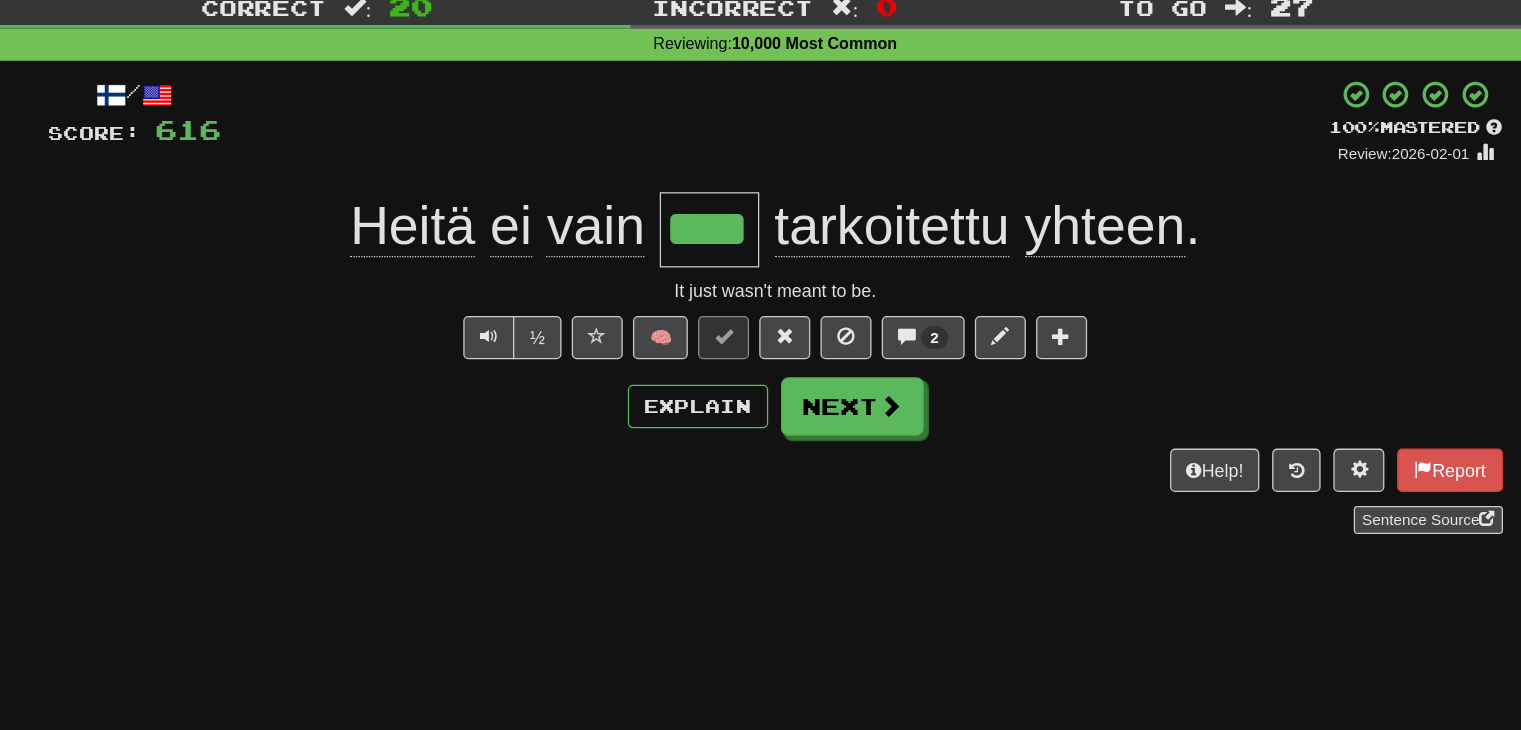 click on "🧠 2" at bounding box center [803, 324] 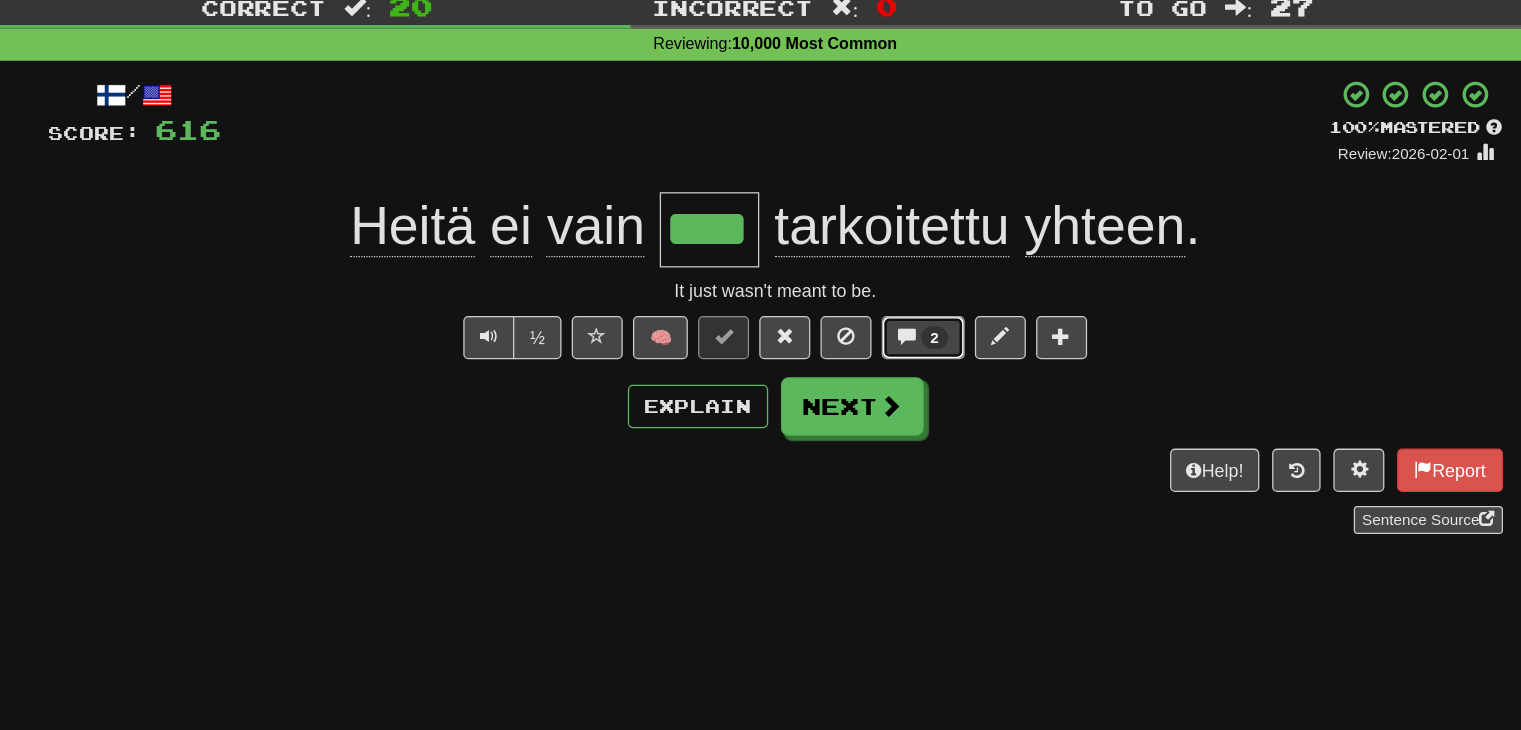 click on "2" at bounding box center (876, 325) 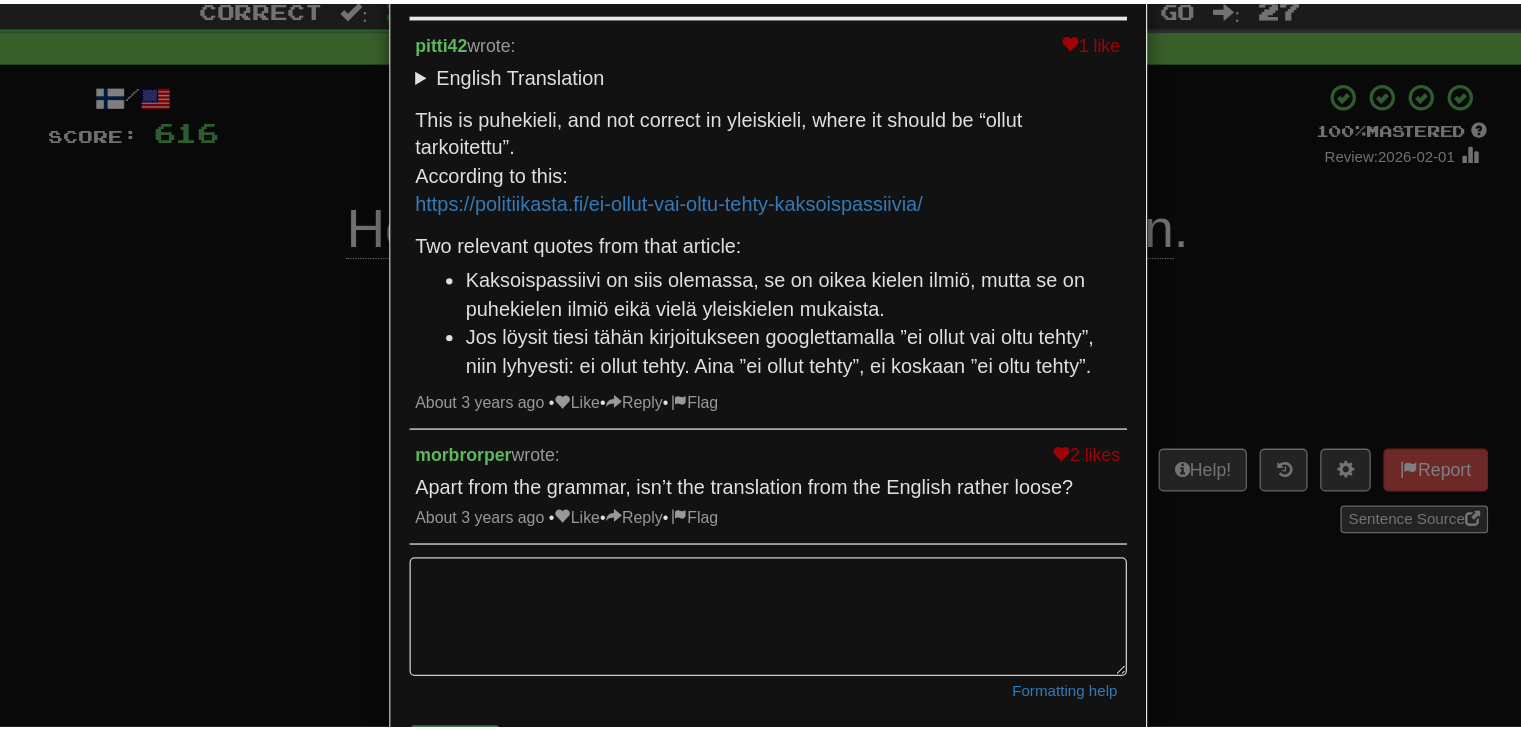 scroll, scrollTop: 78, scrollLeft: 0, axis: vertical 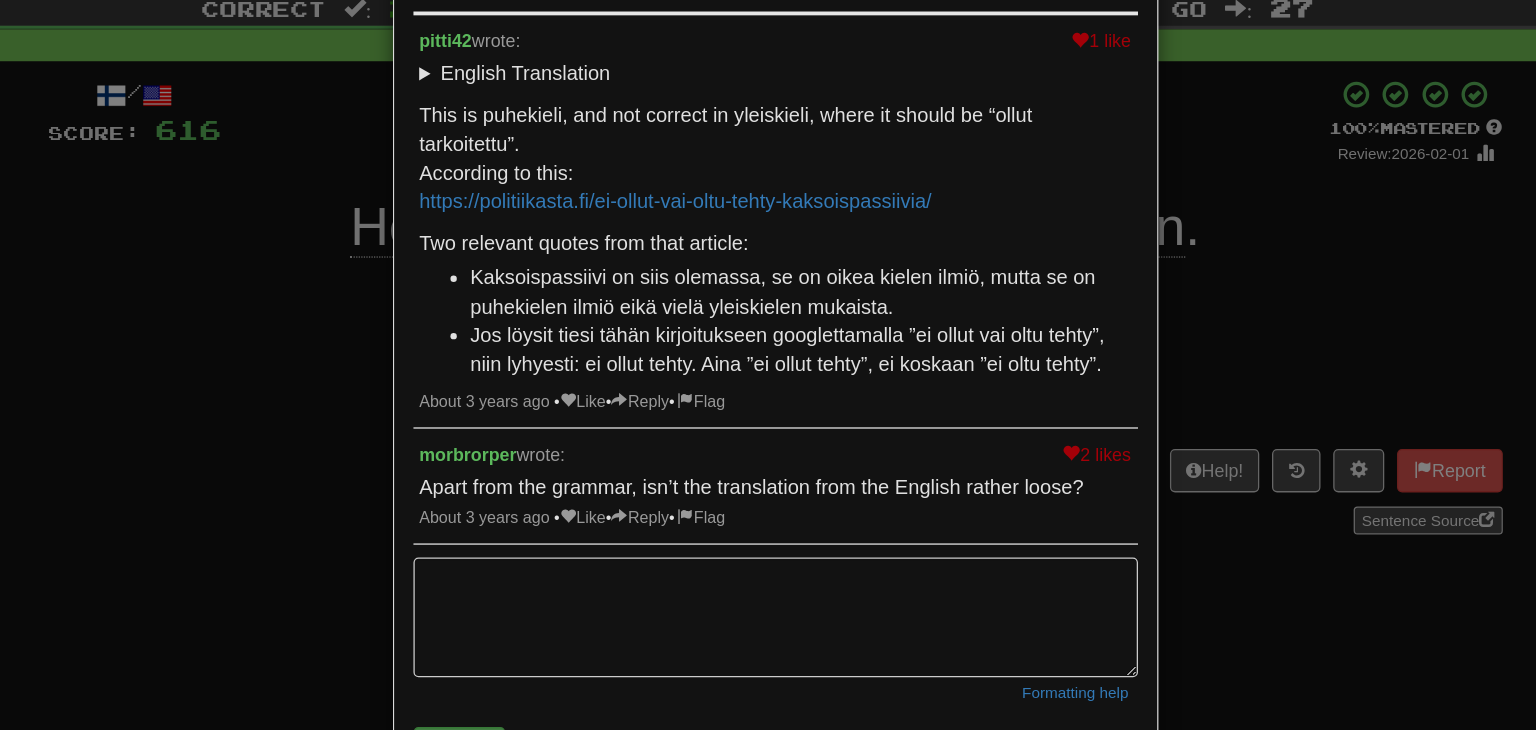 click on "× Discussion View in the forum  Heitä ei vain  oltu  tarkoitettu yhteen.
1
like
pitti42
wrote:
English Translation
It just wasn’t meant to be.
This is puhekieli, and not correct in yleiskieli, where it should be “ollut tarkoitettu”.
According to this:
https://politiikasta.fi/ei-ollut-vai-oltu-tehty-kaksoispassiivia/
Two relevant quotes from that article:
Kaksoispassiivi on siis olemassa, se on oikea kielen ilmiö, mutta se on puhekielen ilmiö eikä vielä yleiskielen mukaista.
Jos löysit tiesi tähän kirjoitukseen googlettamalla ”ei ollut vai oltu tehty”, niin lyhyesti: ei ollut tehty. Aina ”ei ollut tehty”, ei koskaan ”ei oltu tehty”.
About 3 years ago
•
Like
•
Reply
•
Flag
2
likes
morbrorper
wrote:
Apart from the grammar, isn’t the translation from the English rather loose?
About 3 years ago
•
Like
•
Reply
•
Flag
Formatting help Post check it out ! Close Loading .." at bounding box center (768, 365) 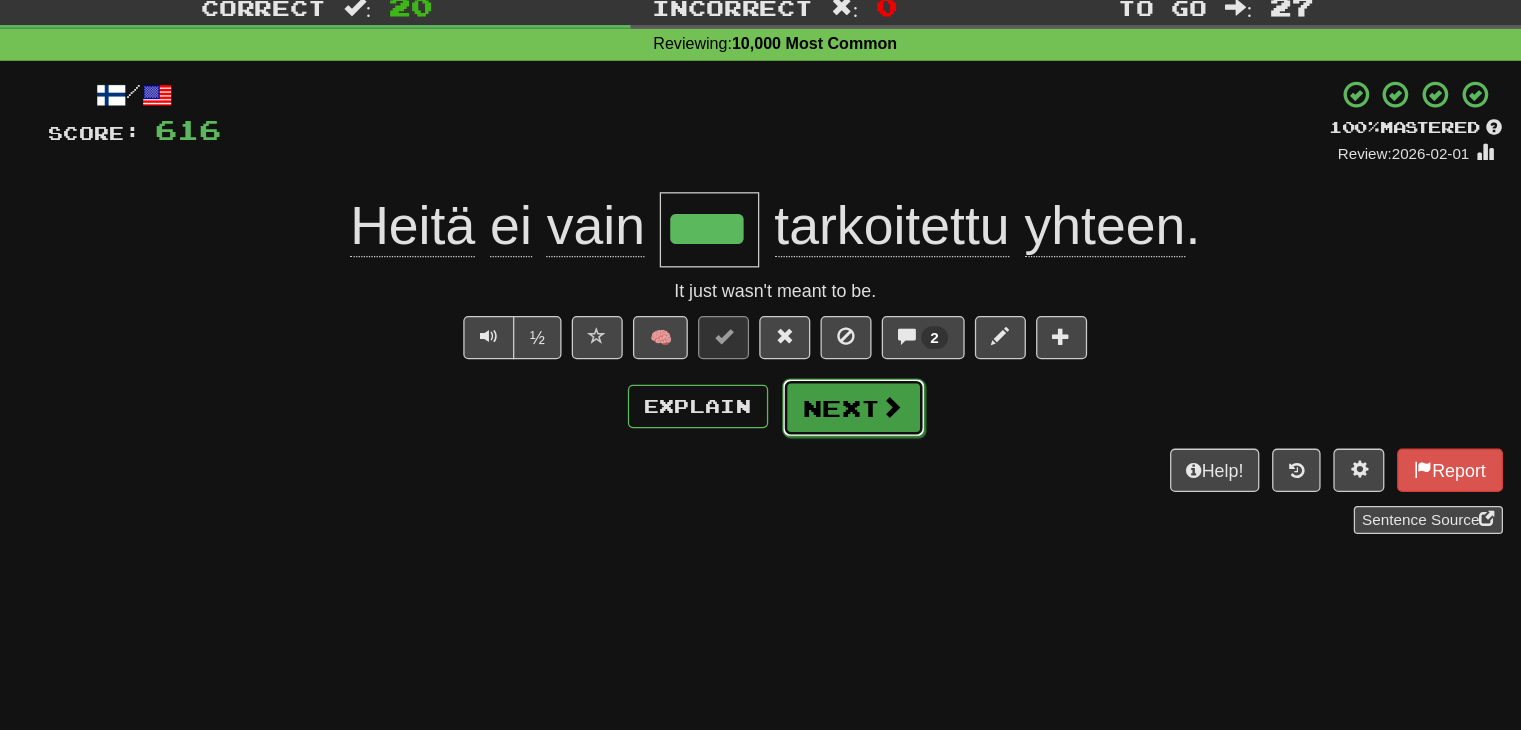 click at bounding box center [852, 379] 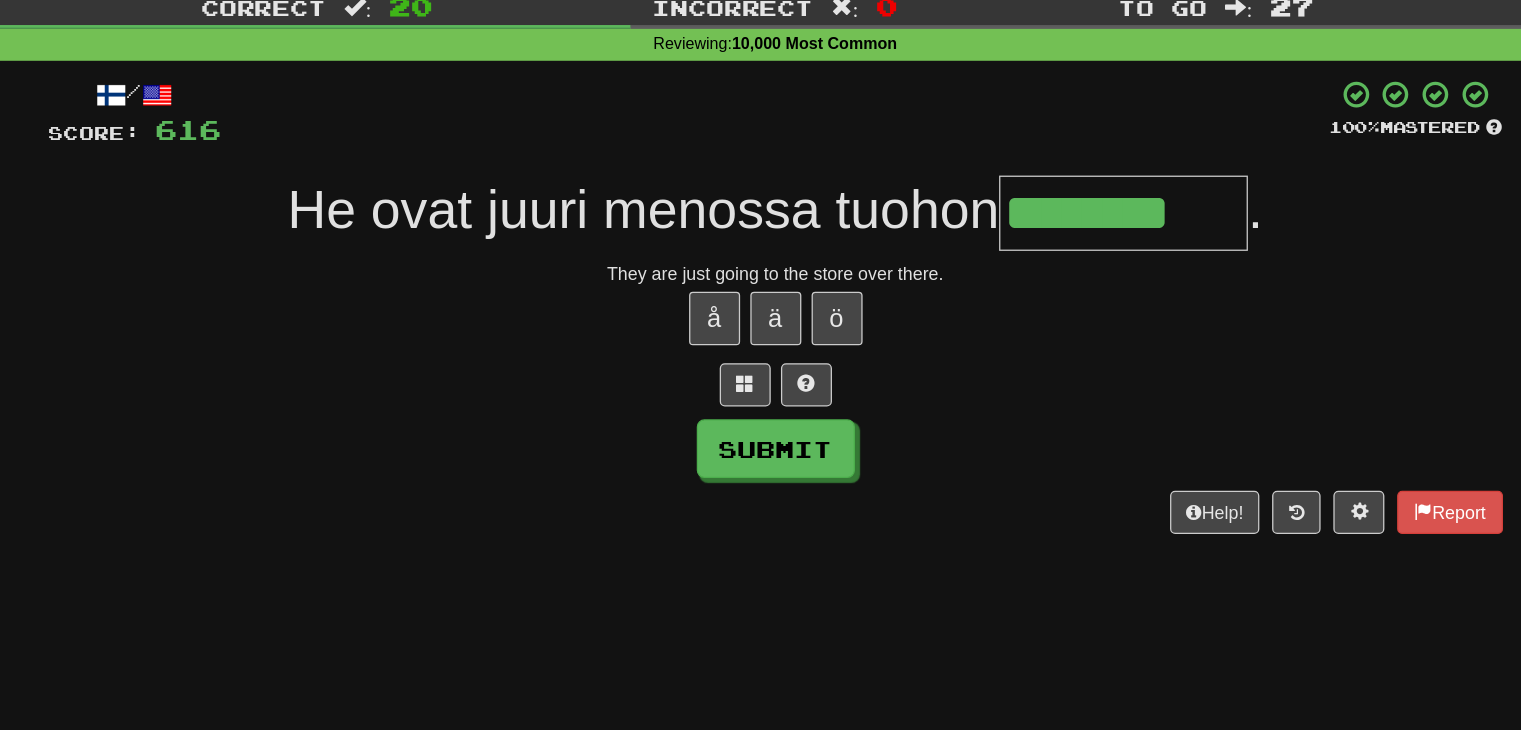 type on "********" 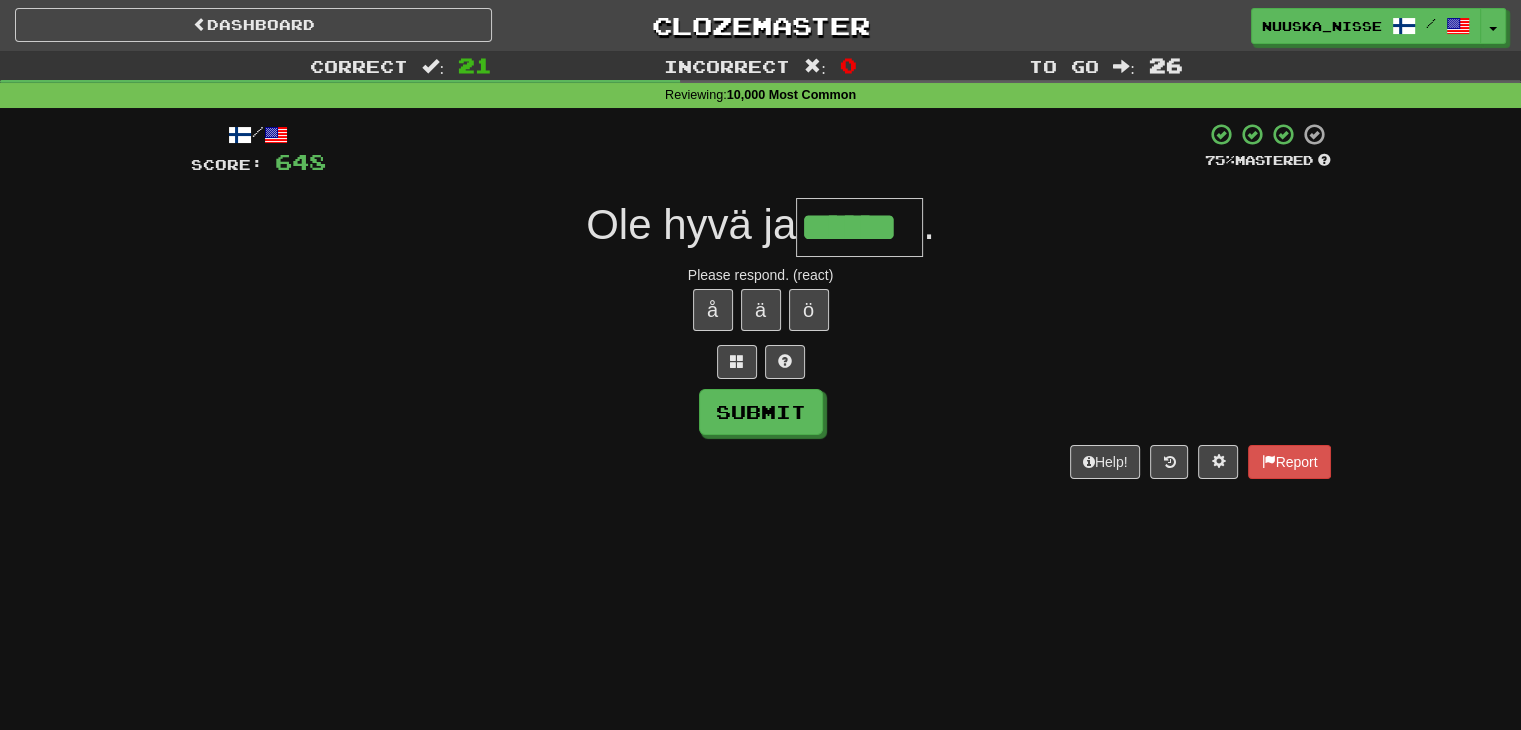 type on "******" 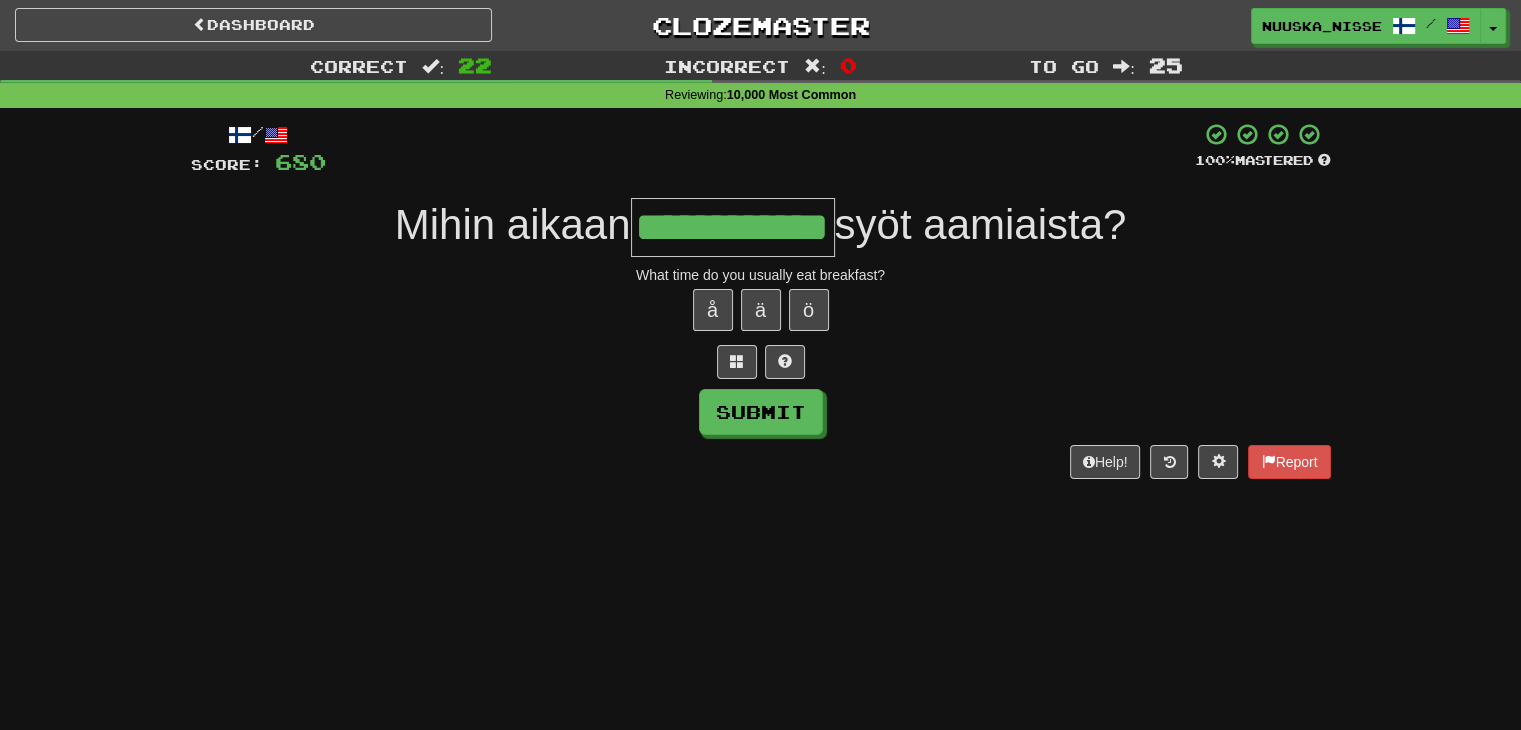 type on "**********" 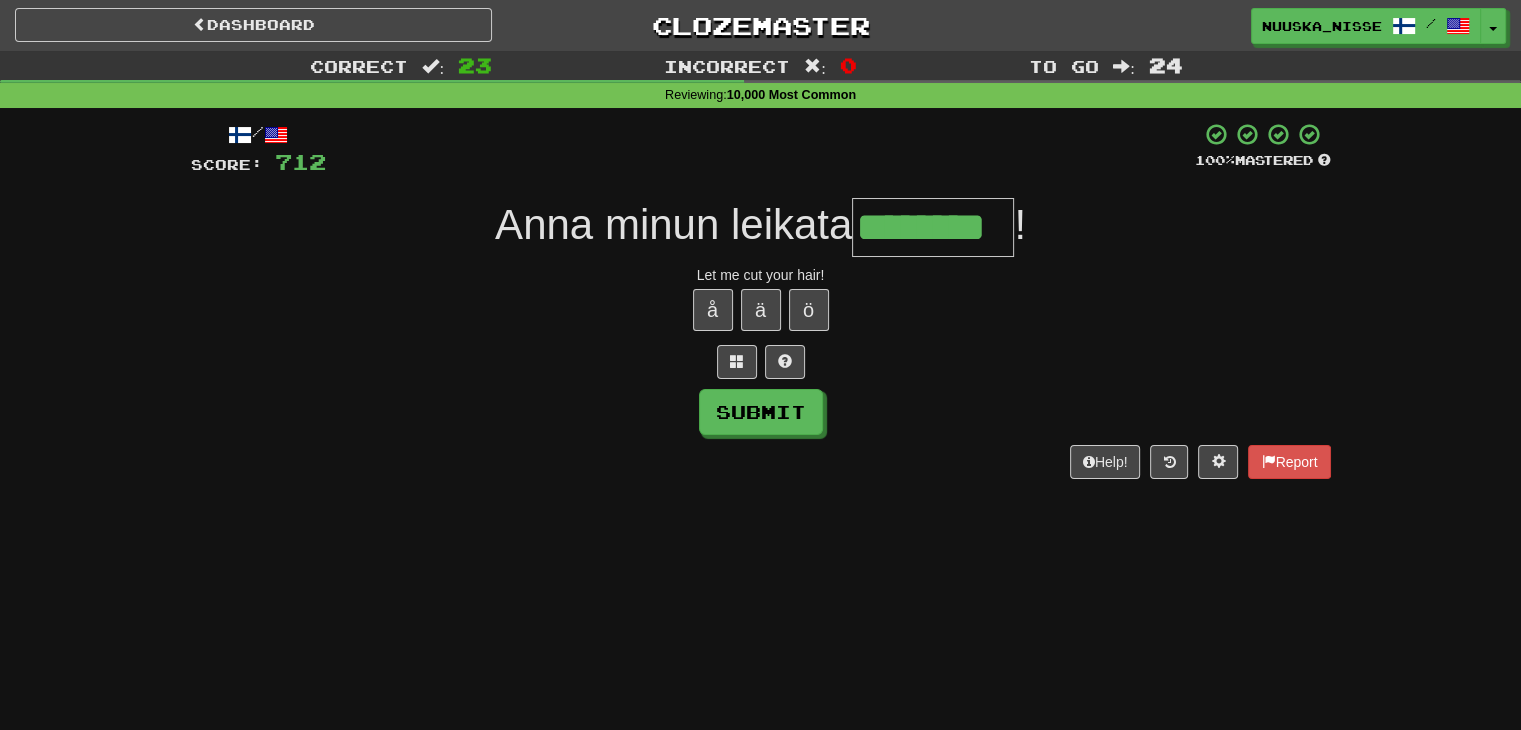 type on "********" 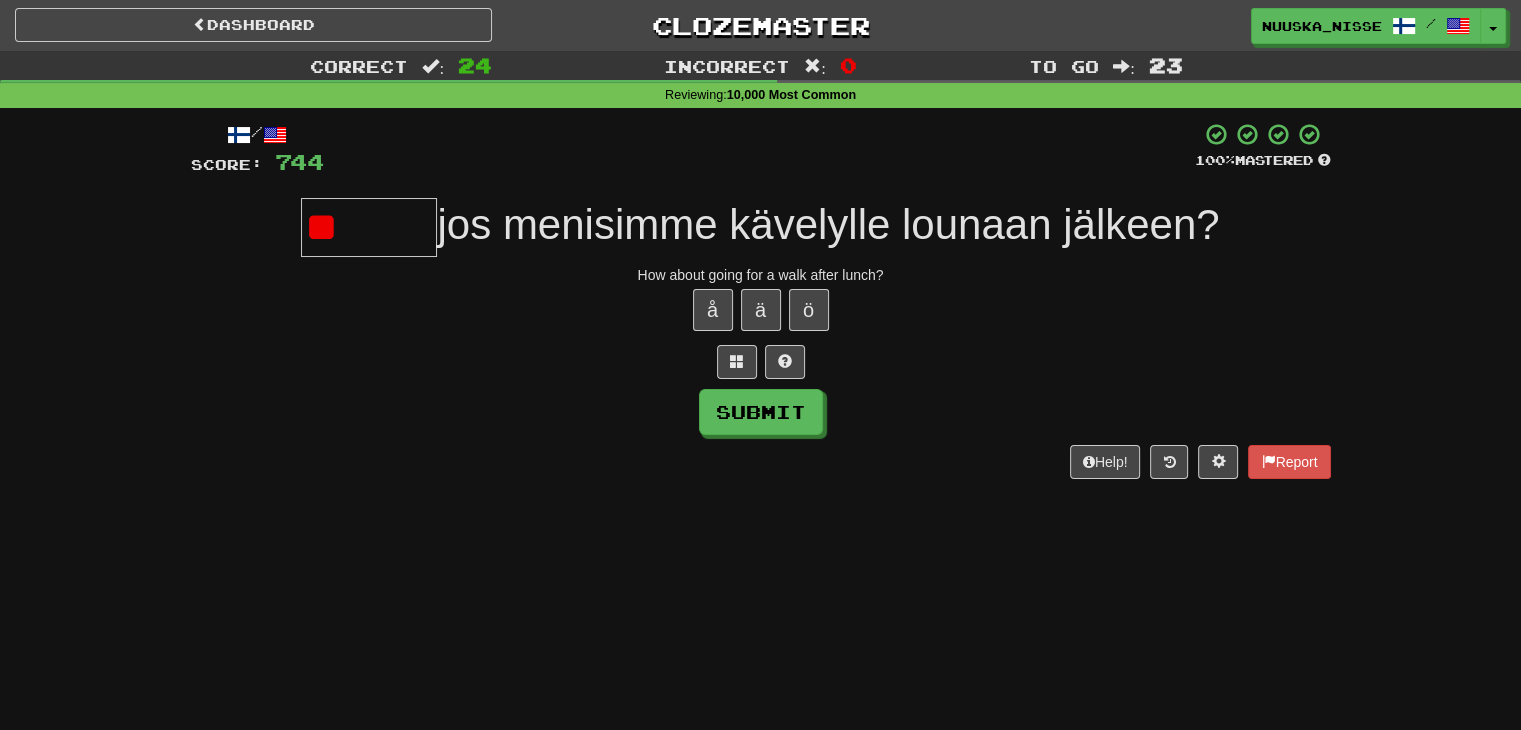 type on "*" 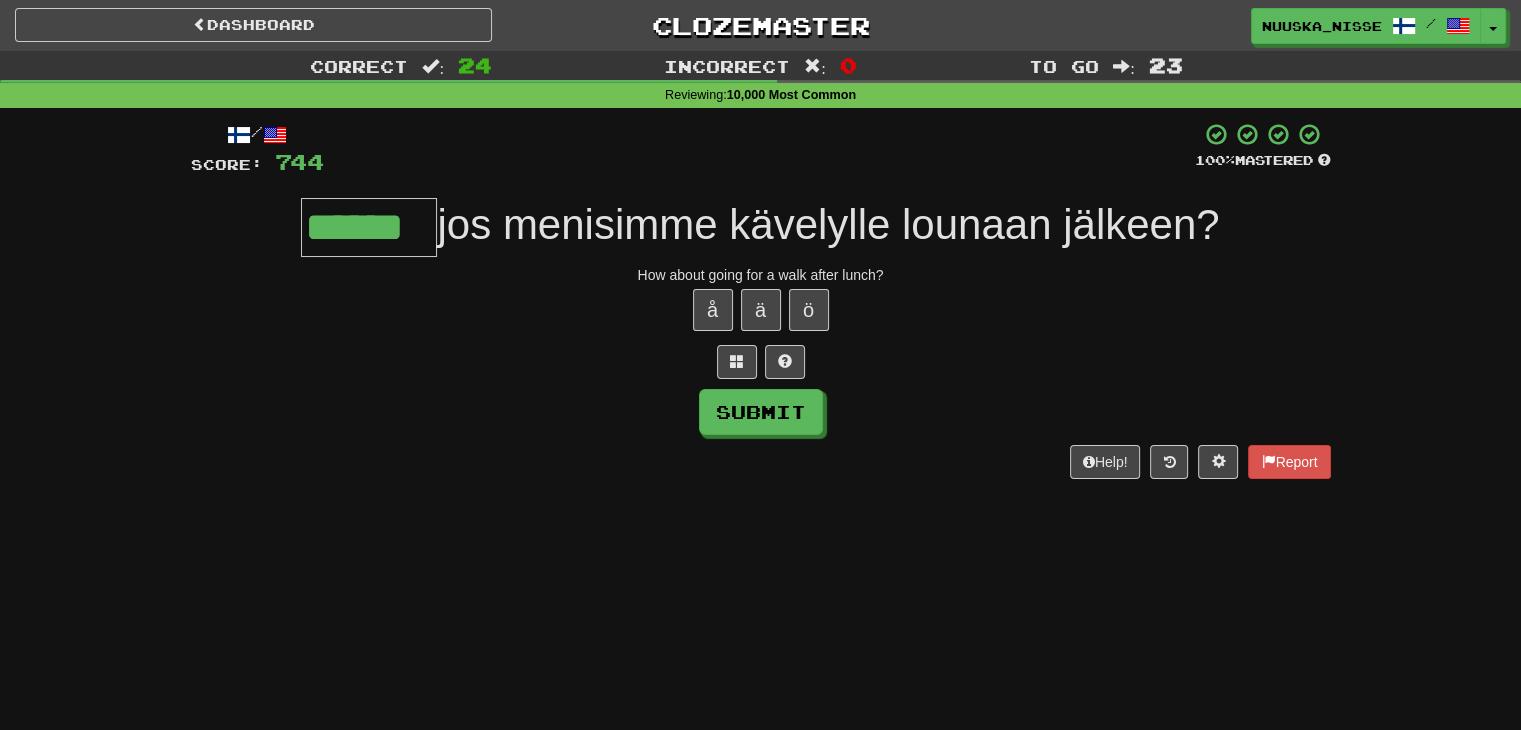 type on "******" 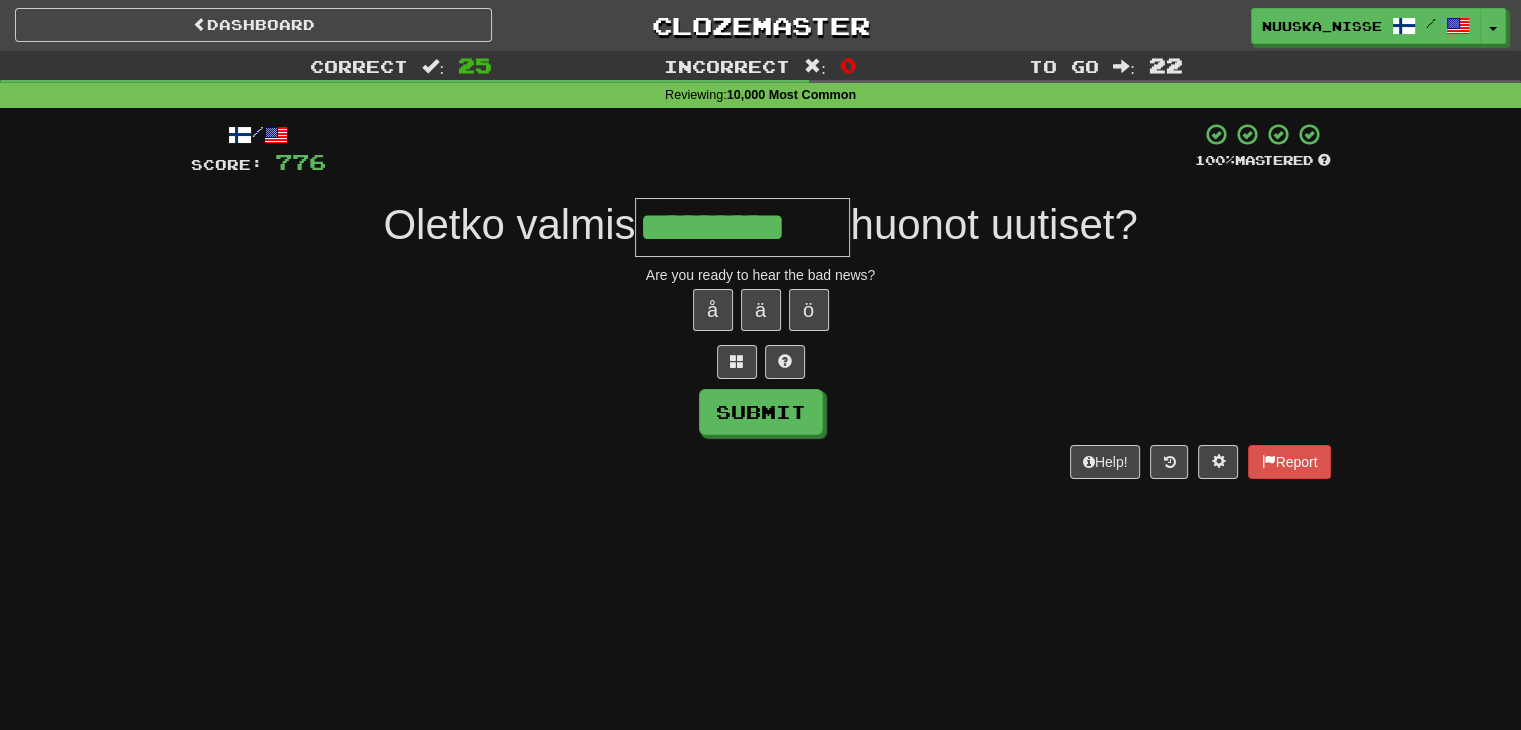 type on "*********" 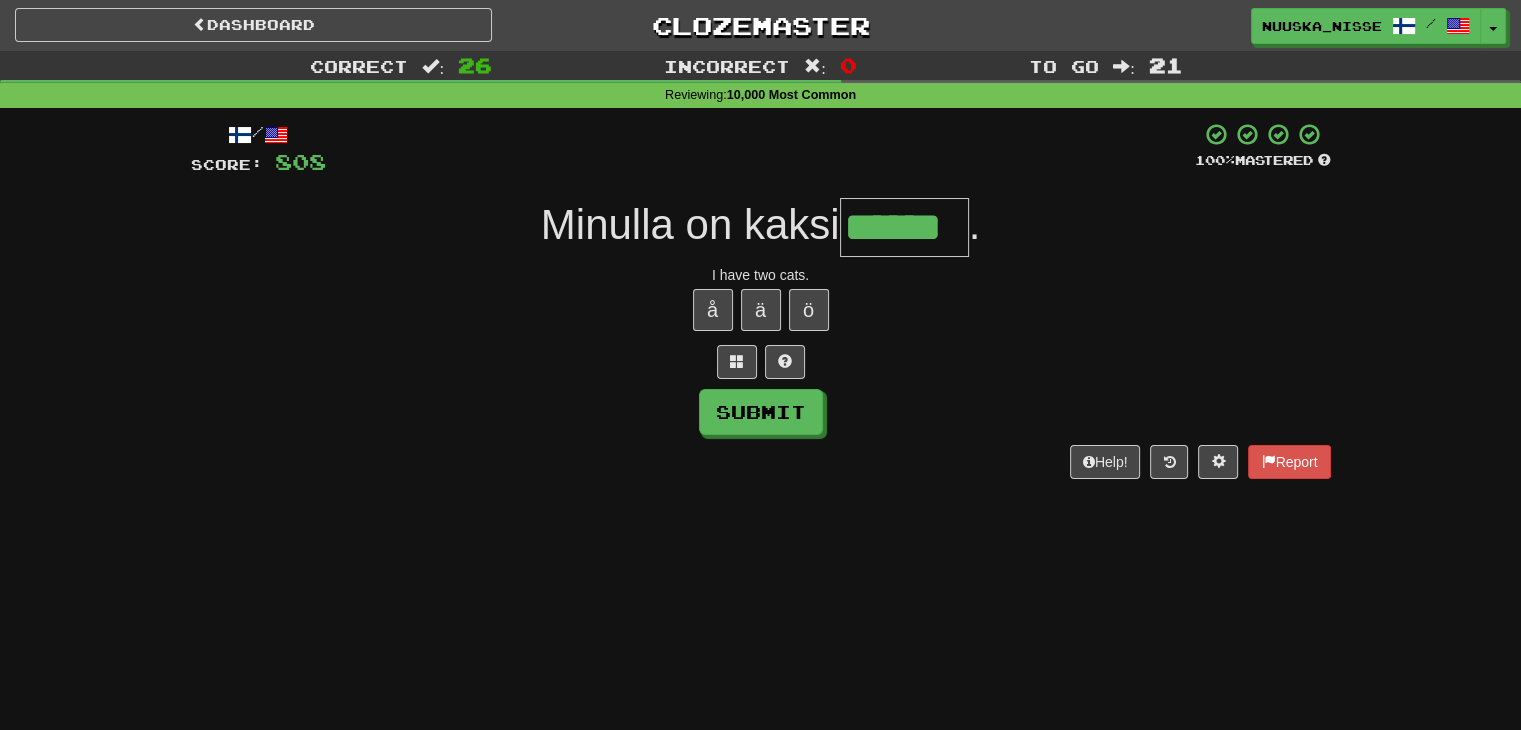 type on "******" 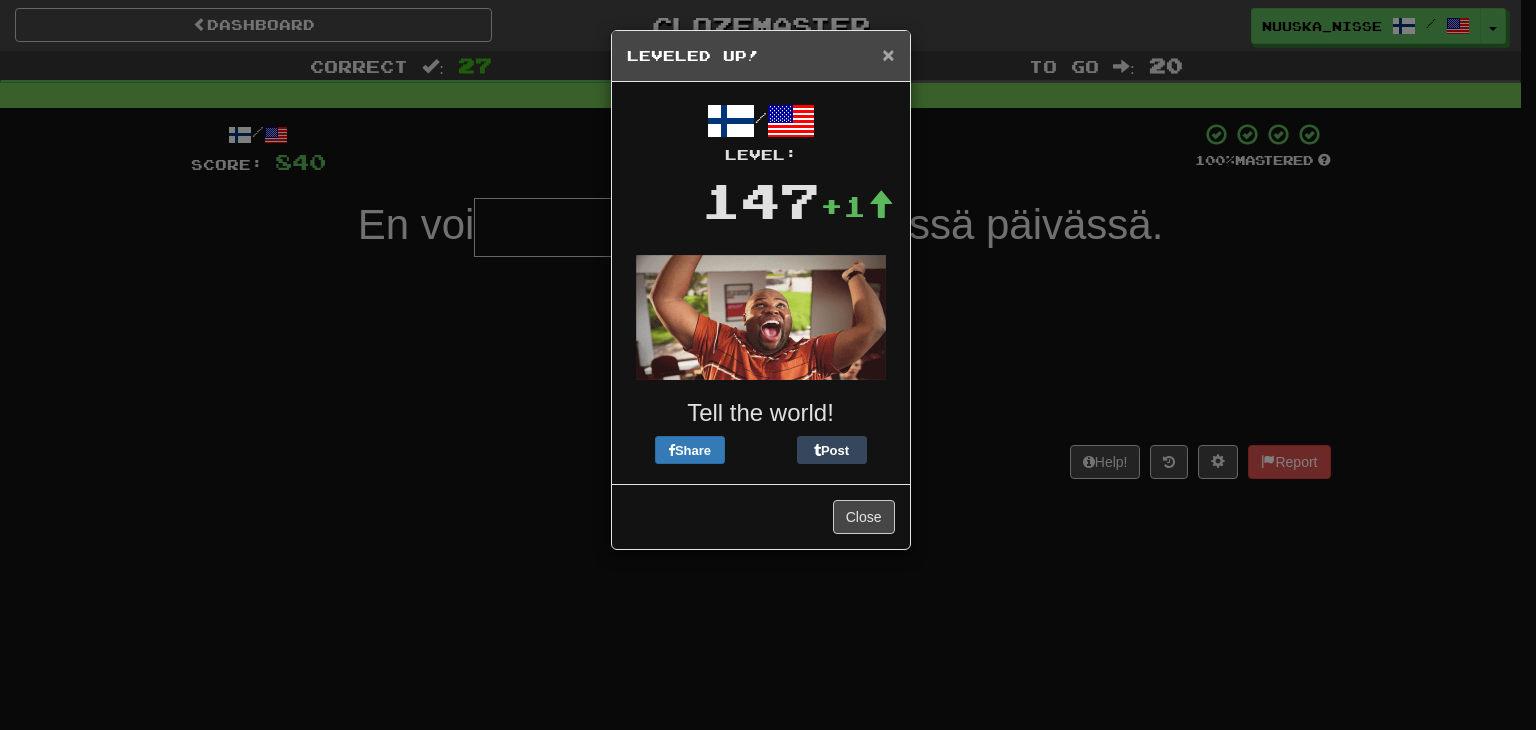 click on "×" at bounding box center [888, 54] 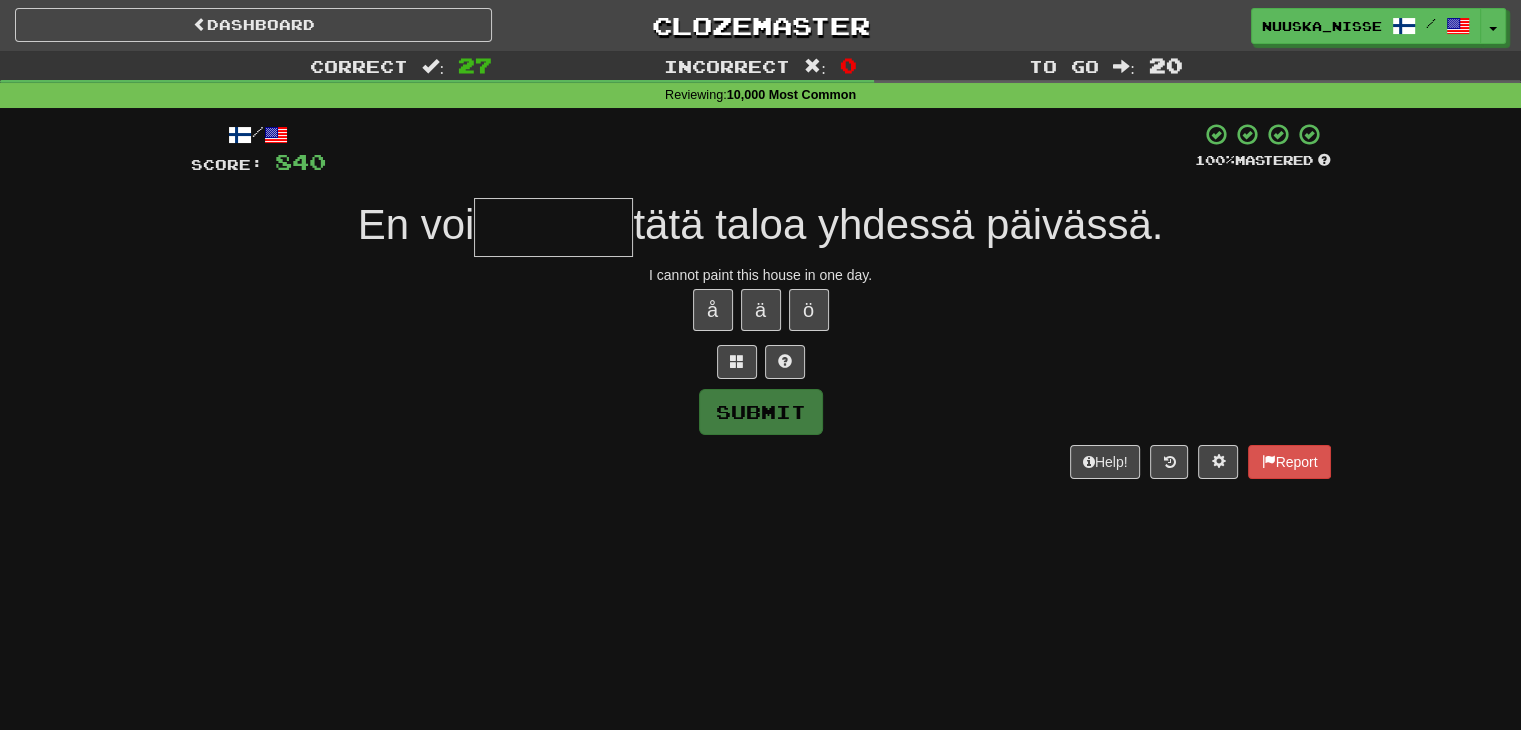 click at bounding box center (553, 227) 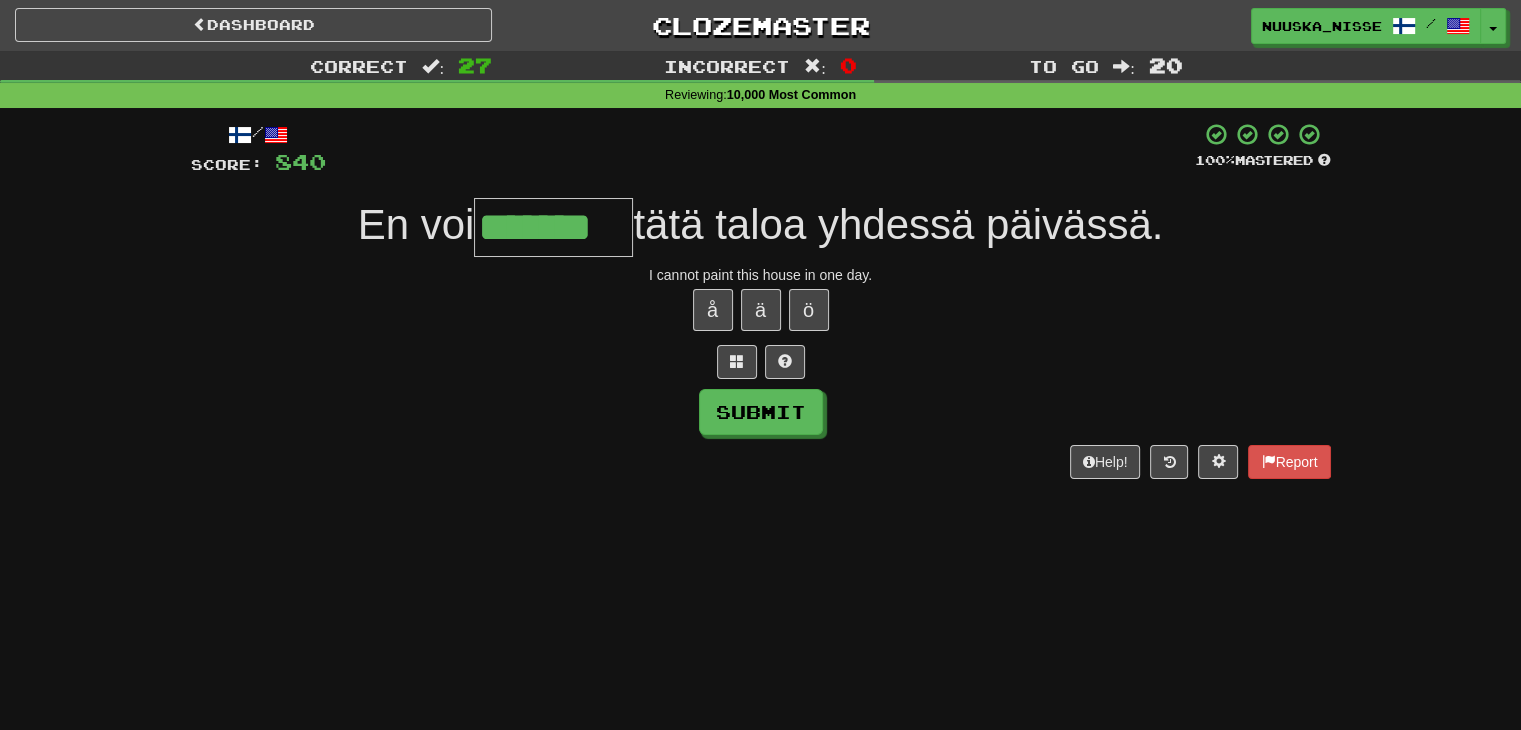 type on "*******" 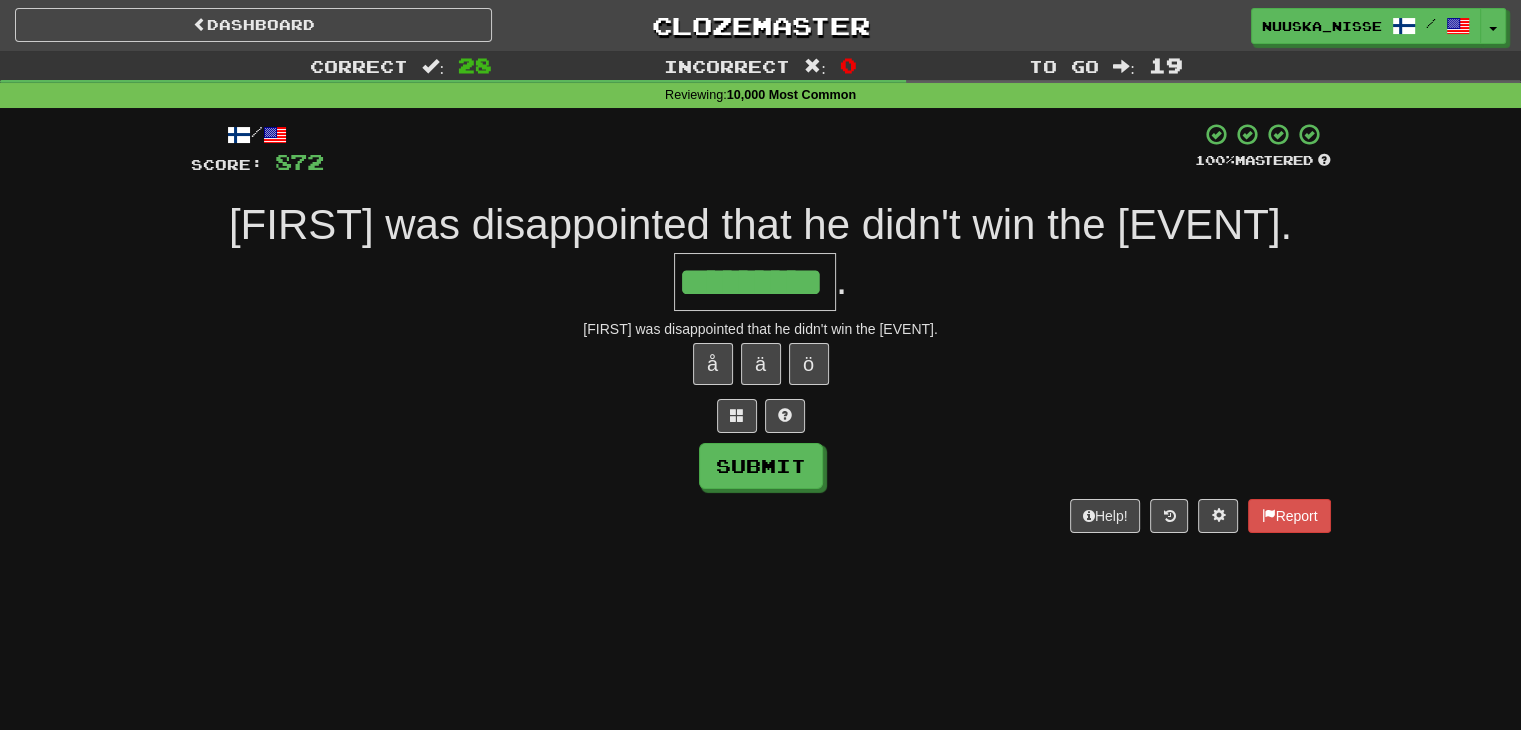 type on "*********" 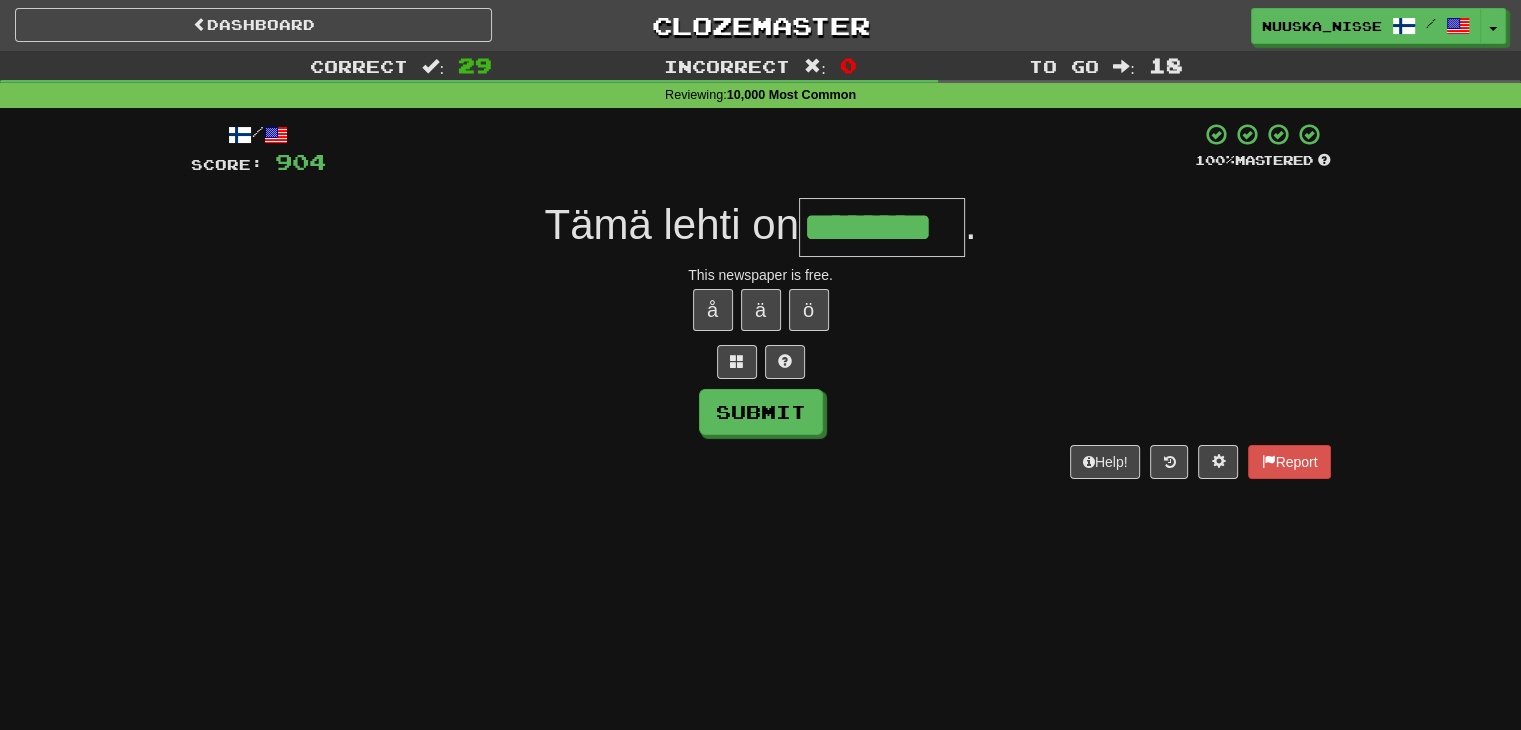 type on "********" 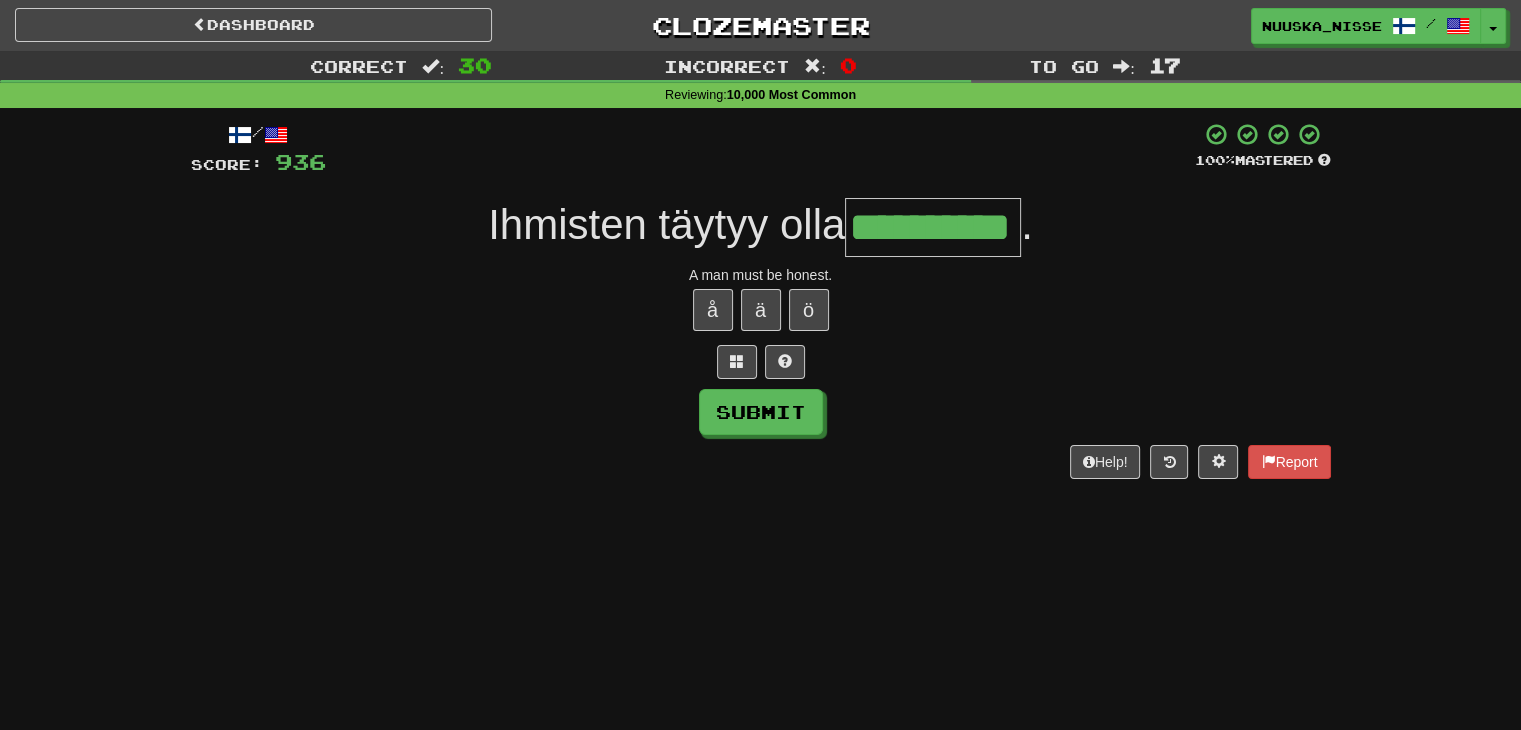 type on "**********" 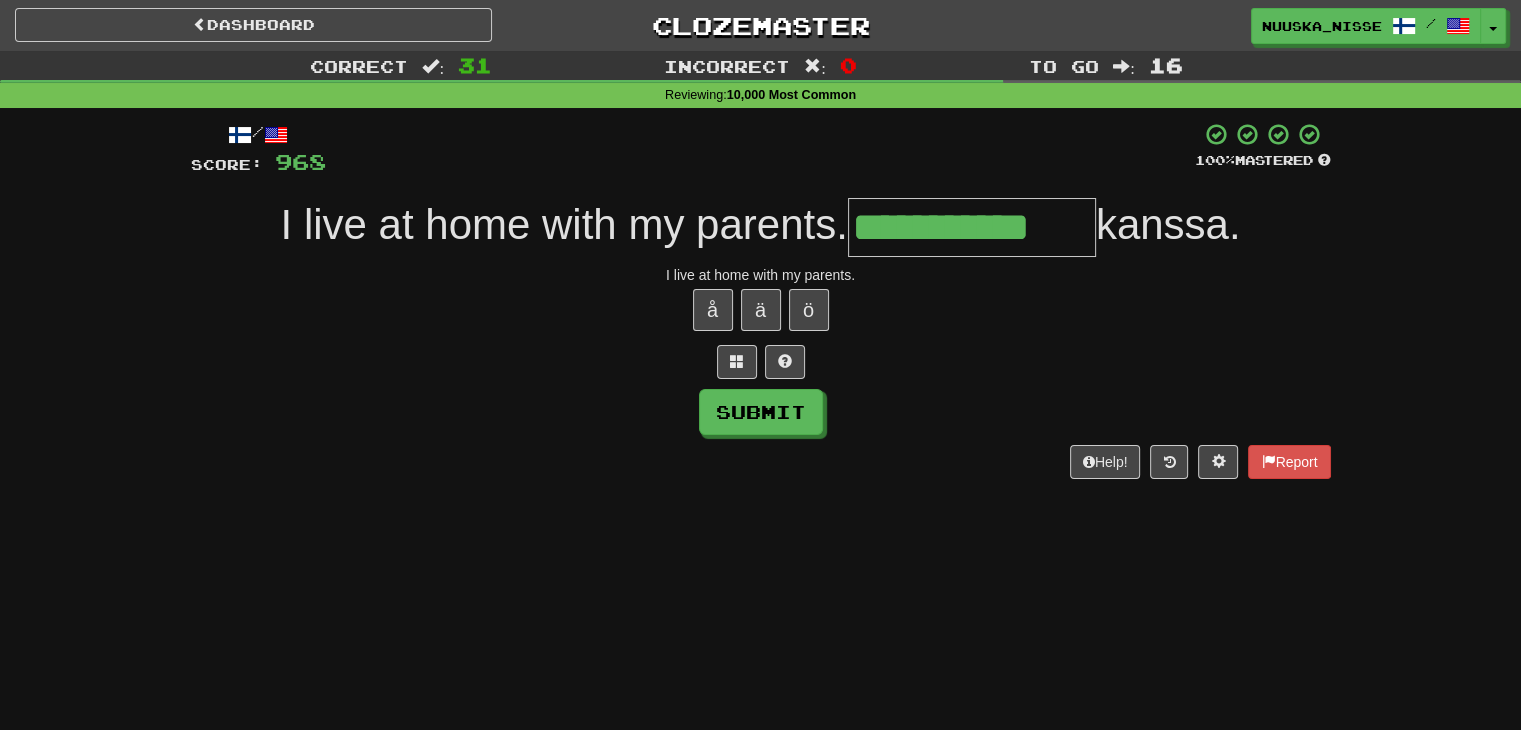 type on "**********" 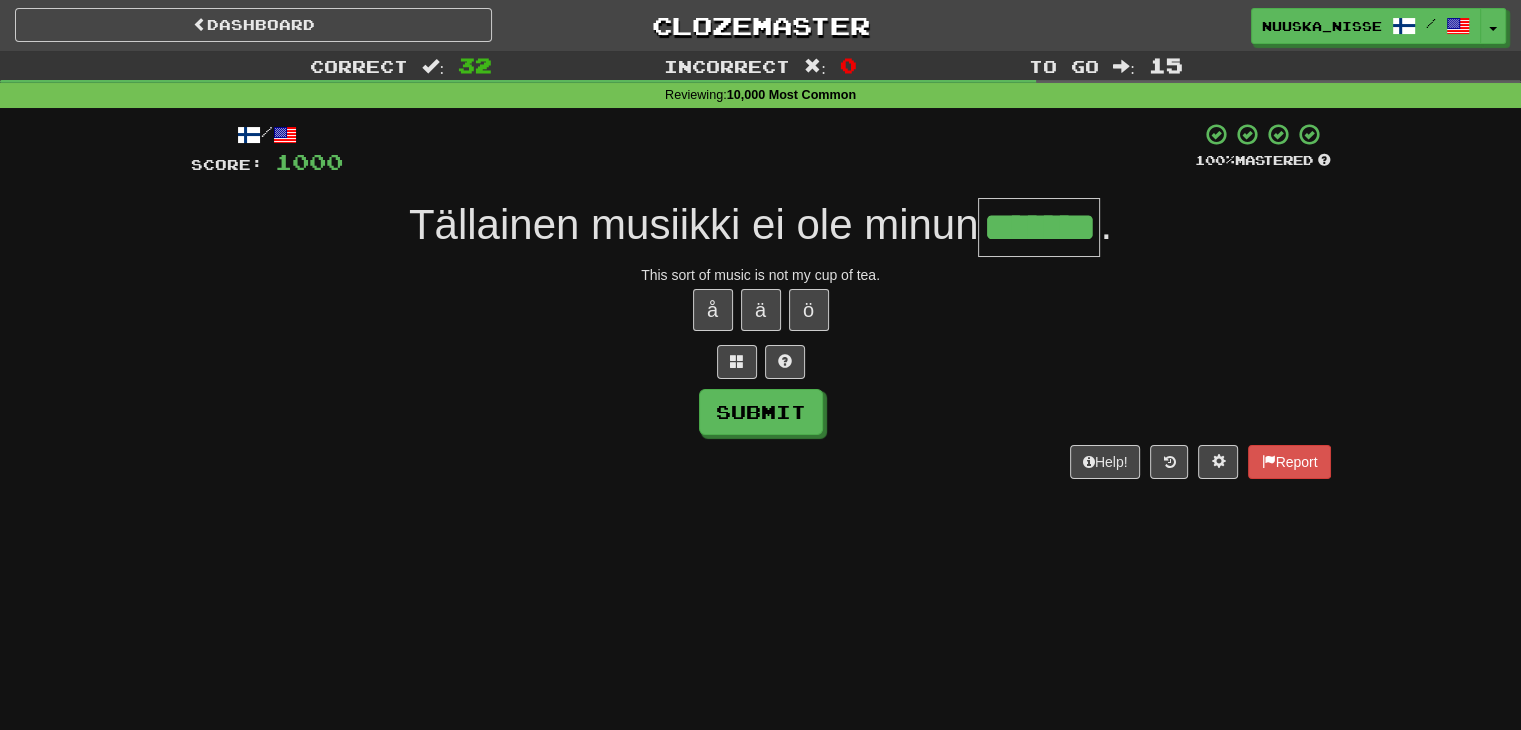 type on "*******" 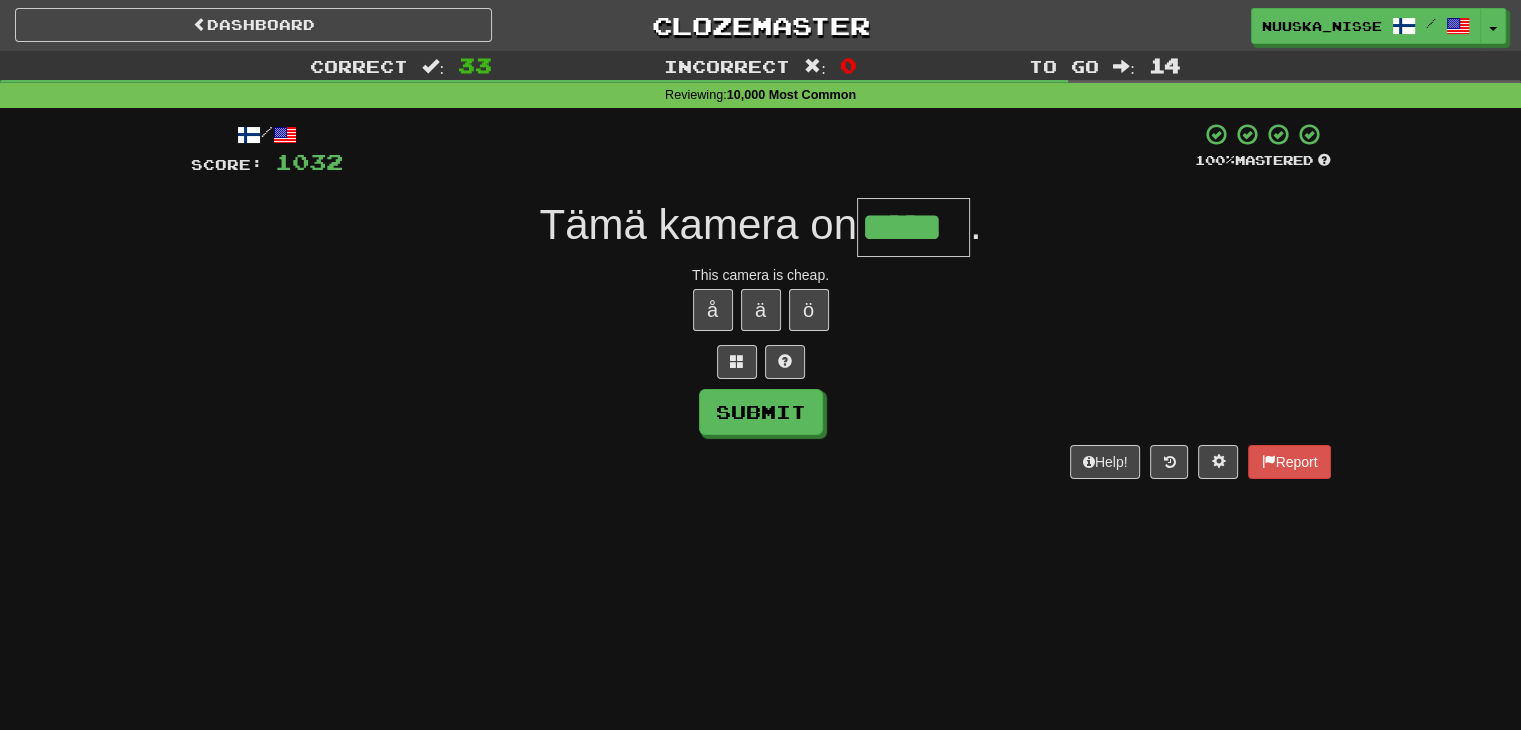 type on "*****" 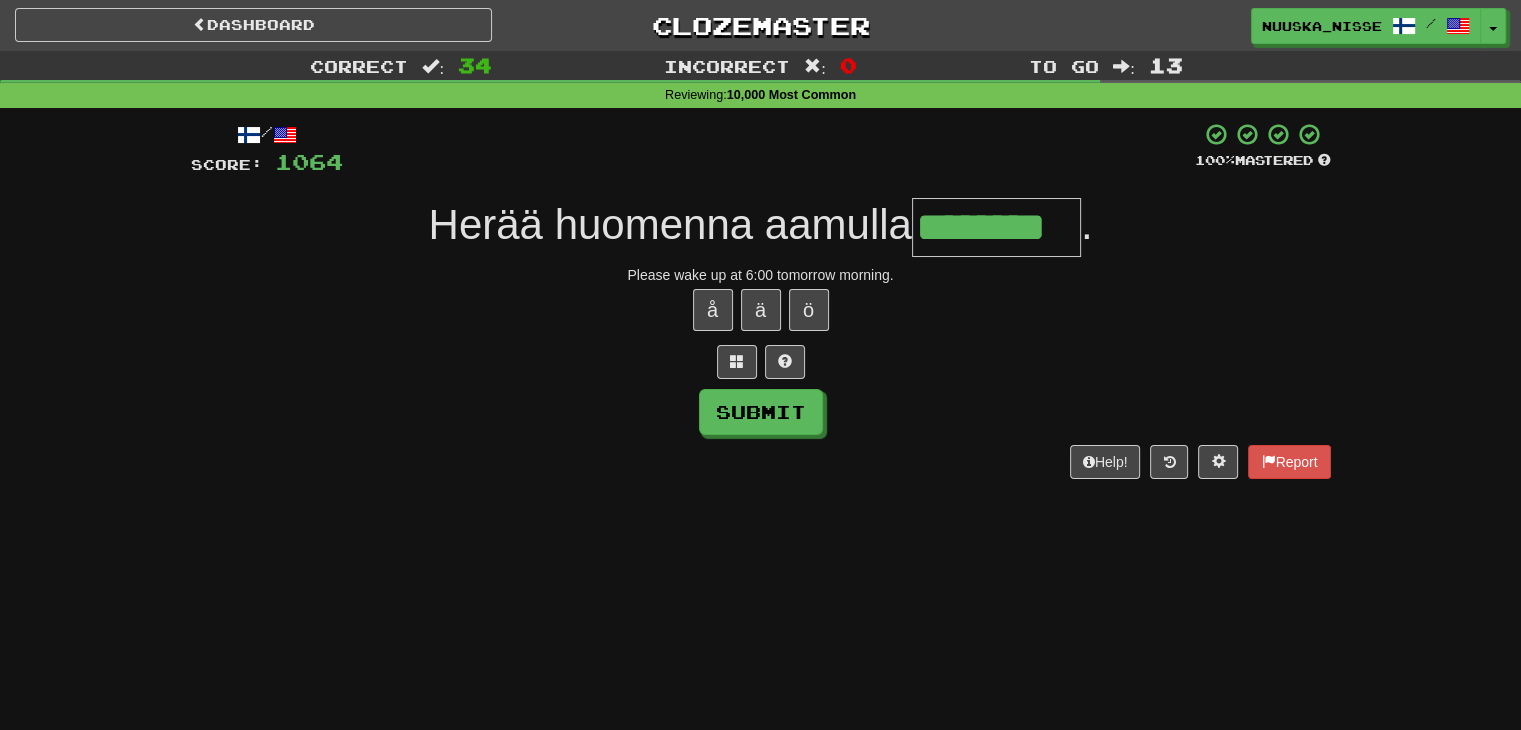 type on "********" 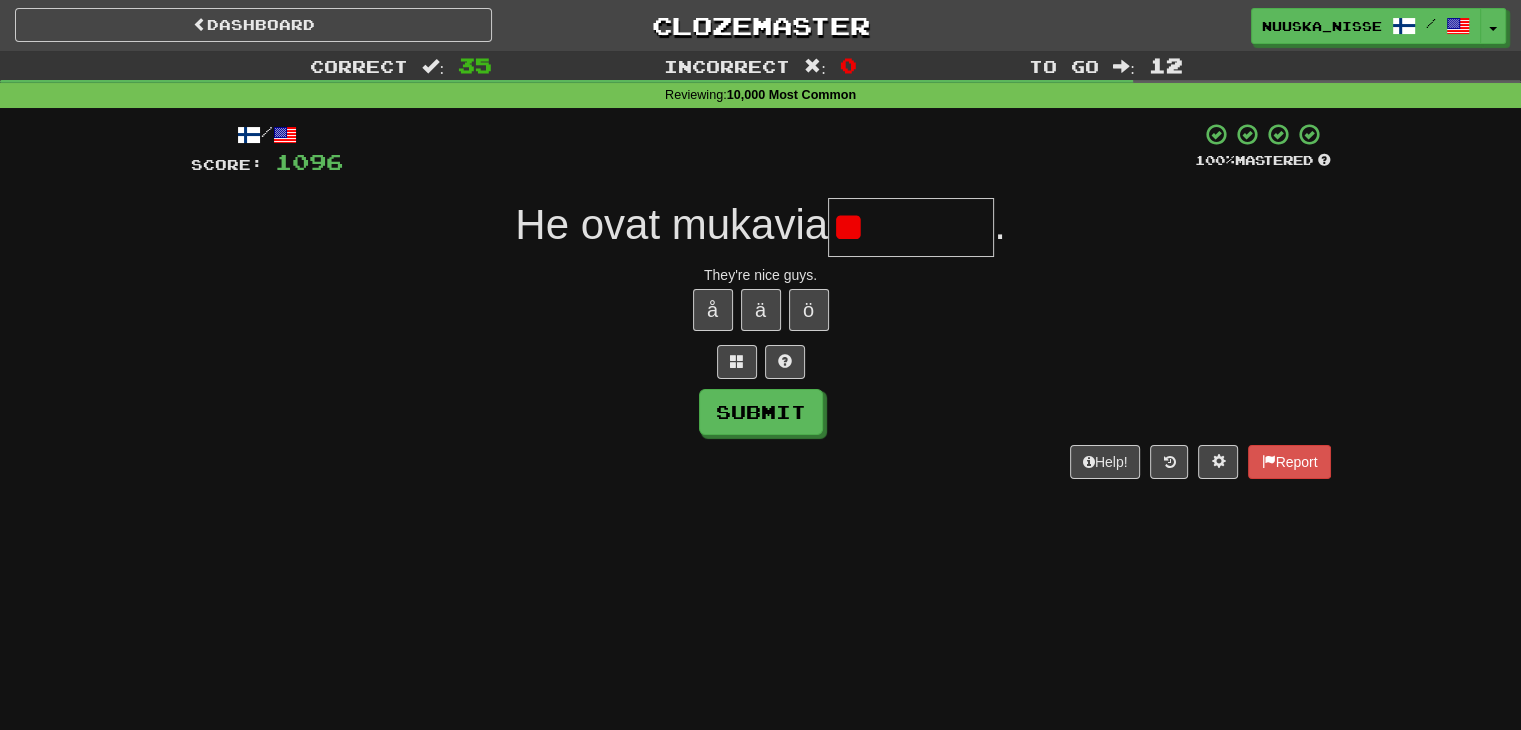 type on "*" 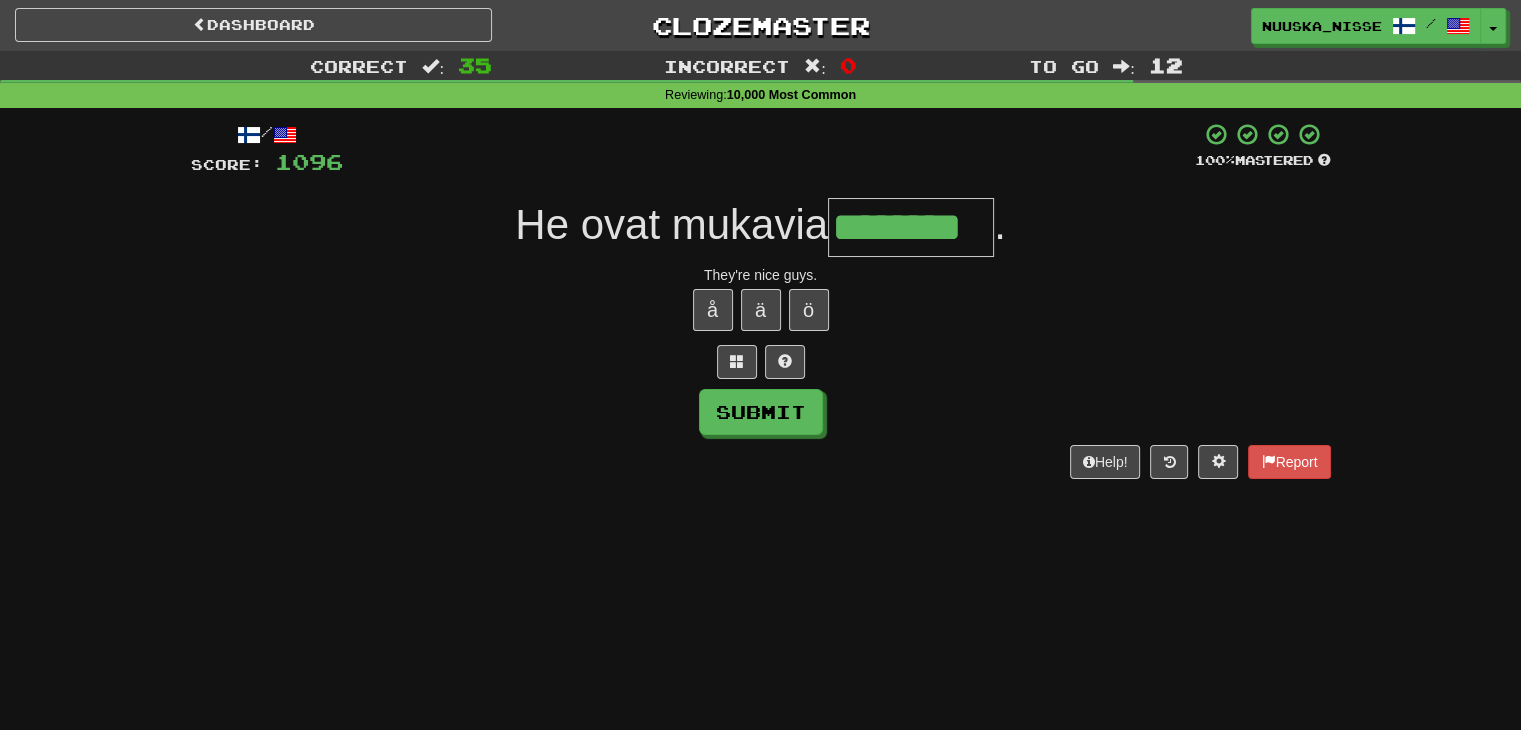 type on "********" 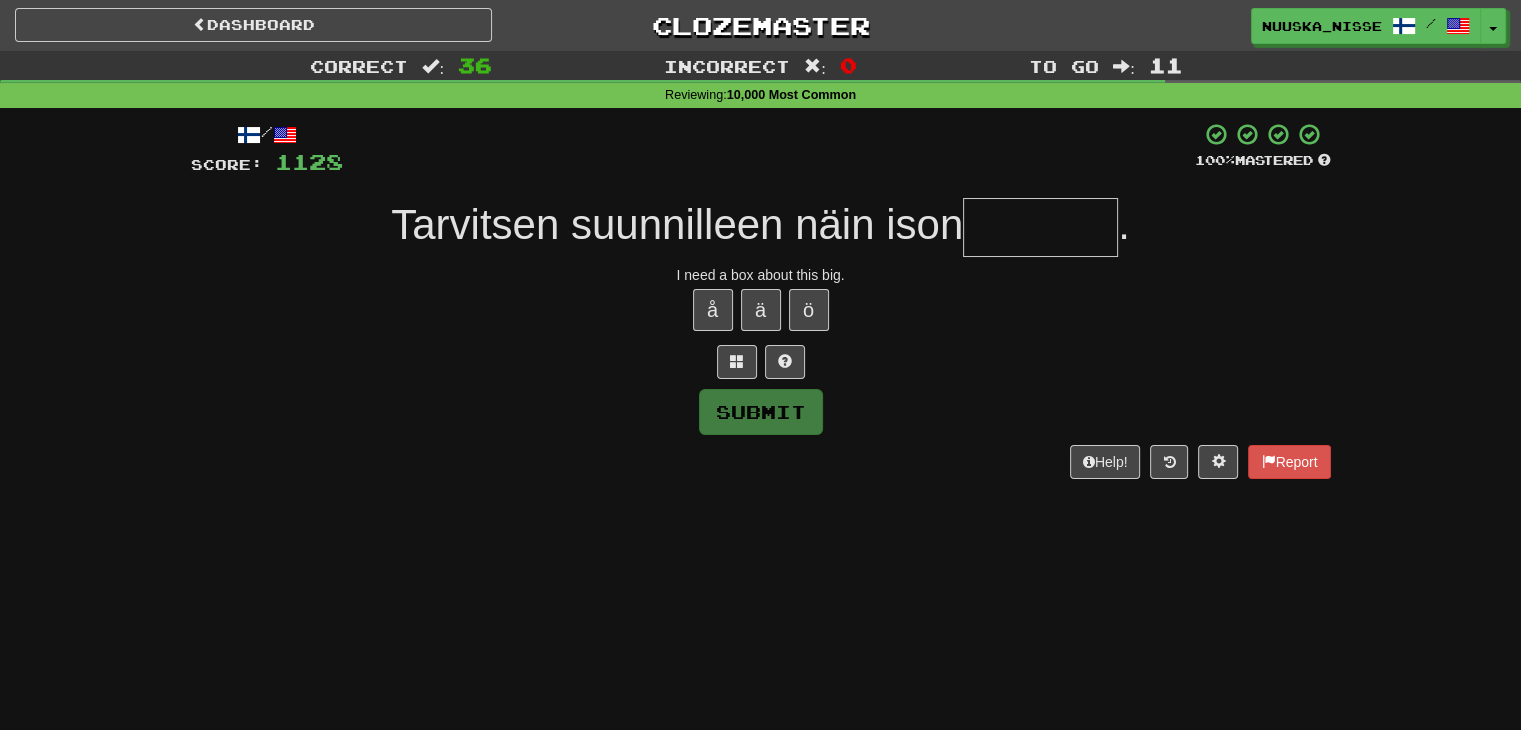 click at bounding box center [1040, 227] 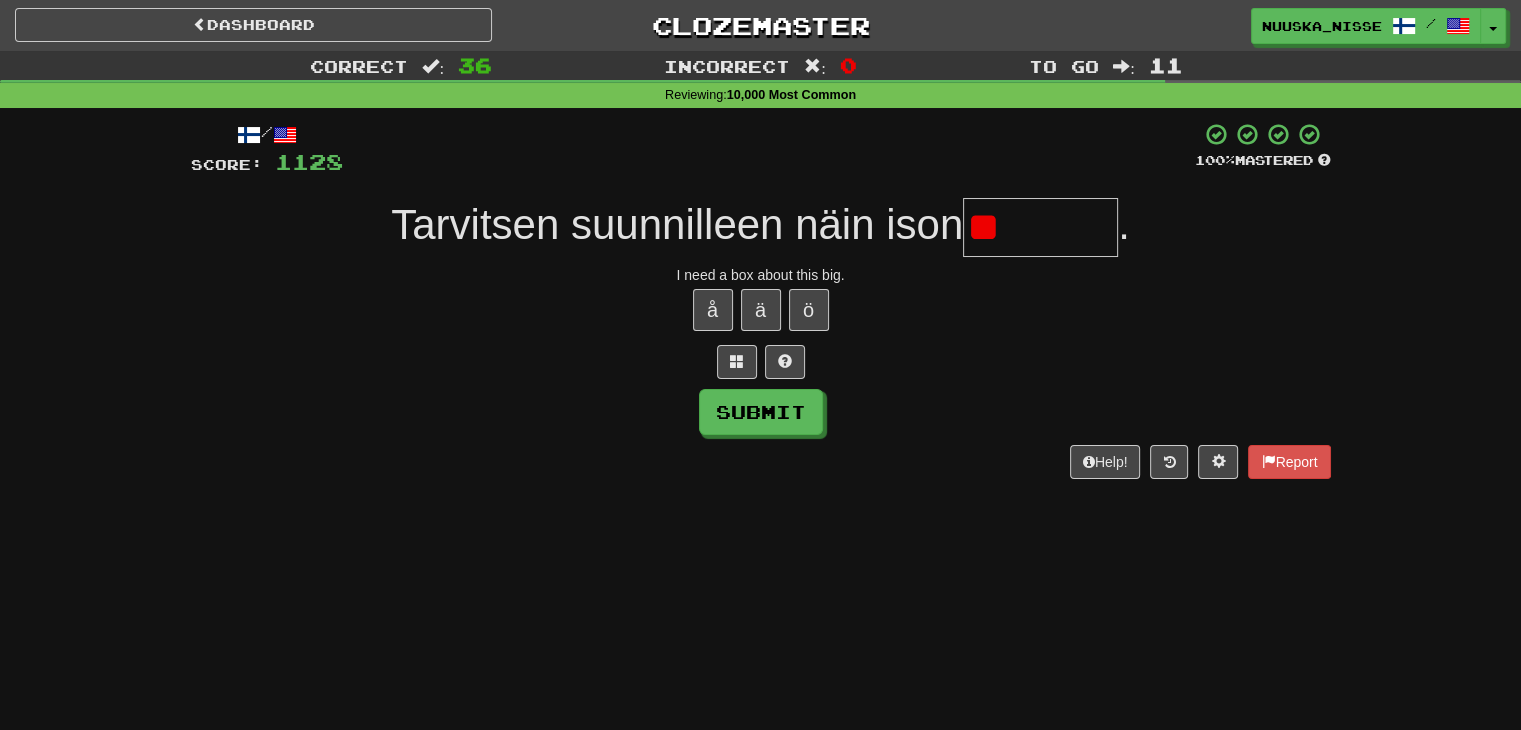 type on "*" 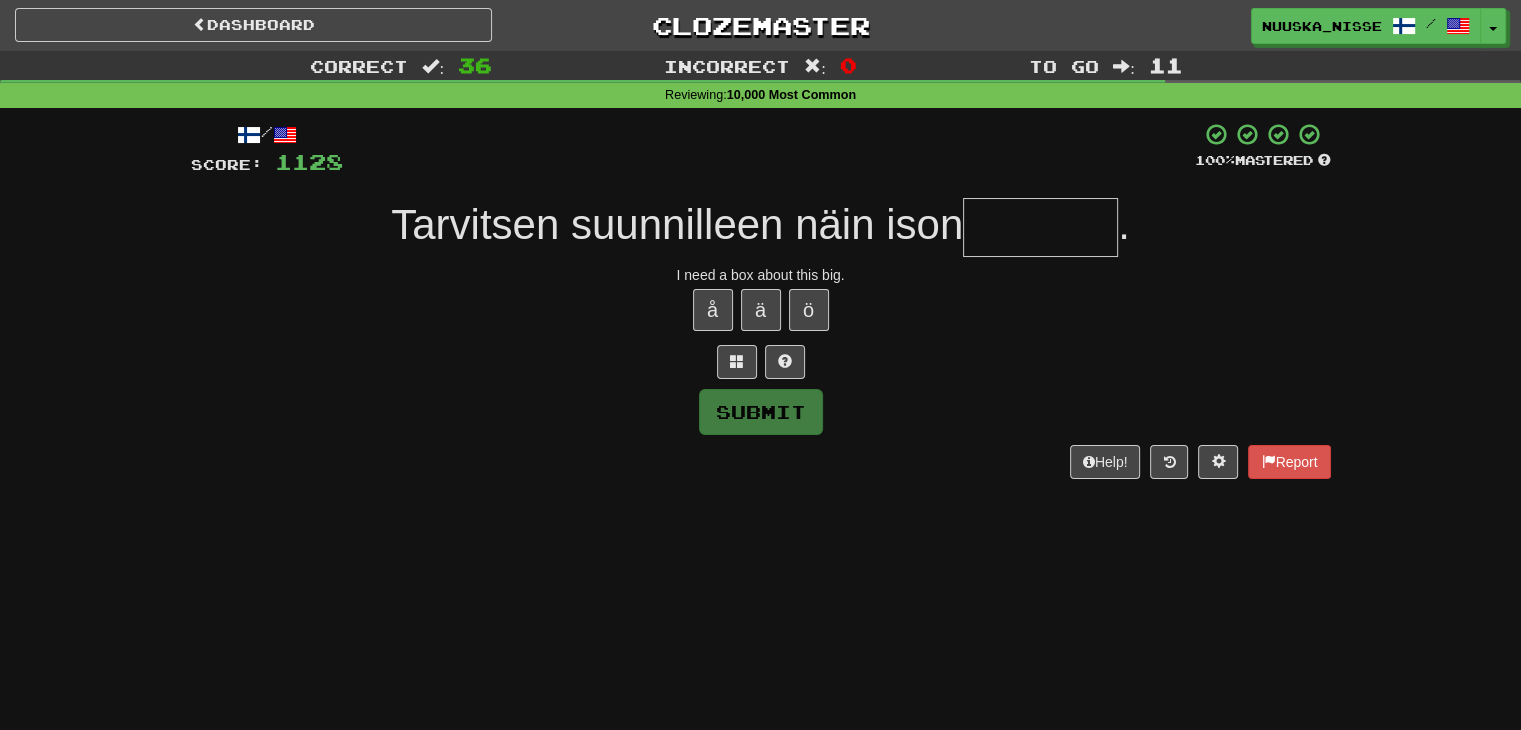click at bounding box center (1040, 227) 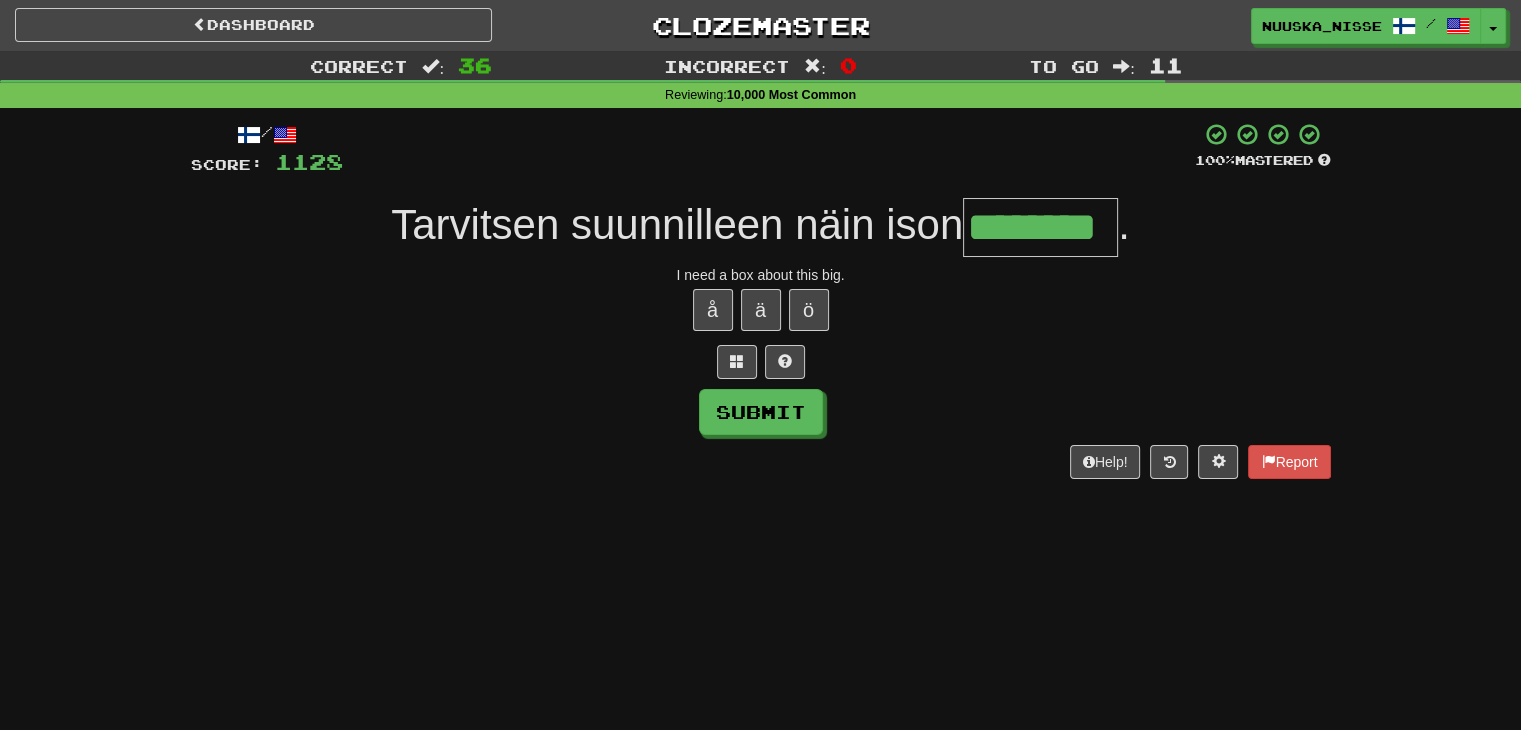 type on "********" 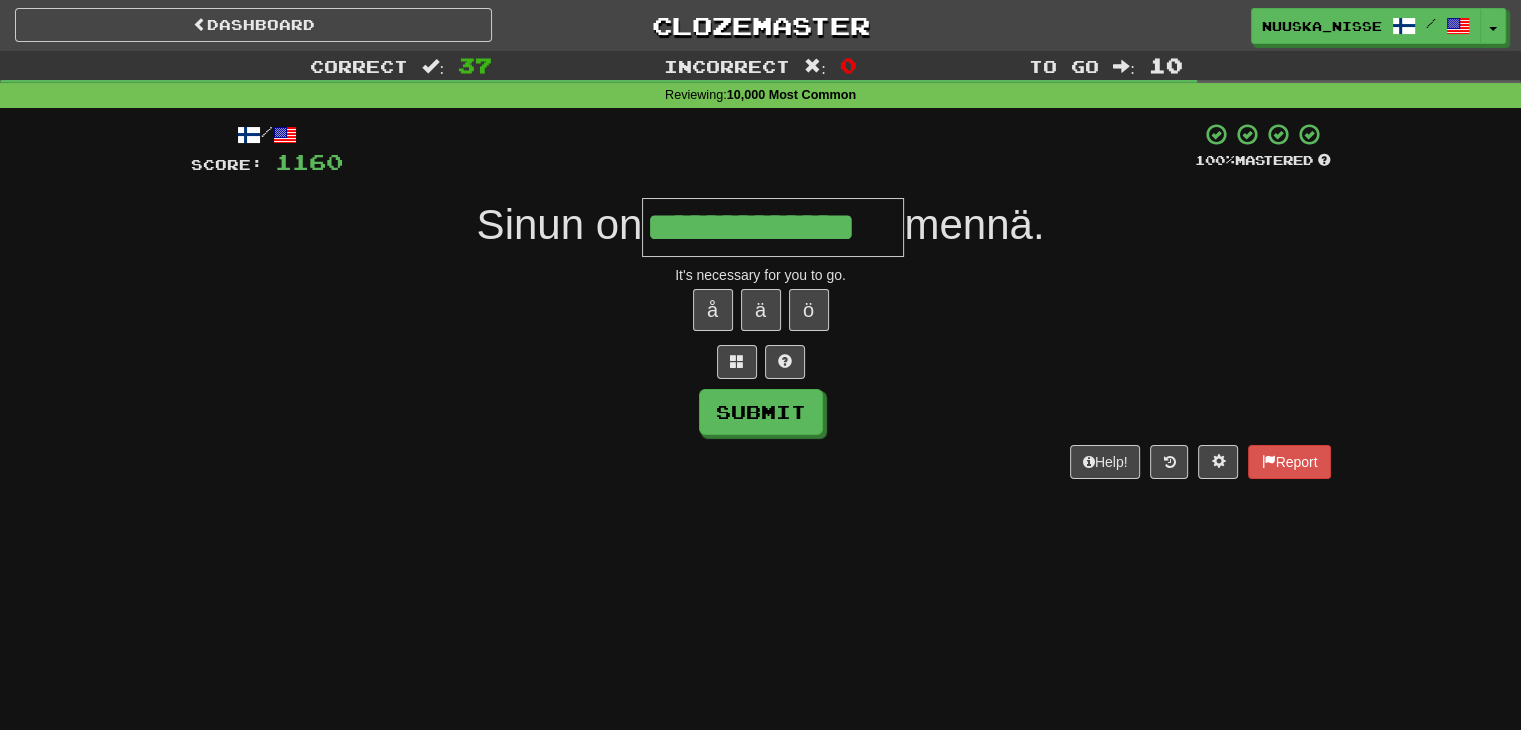 type on "**********" 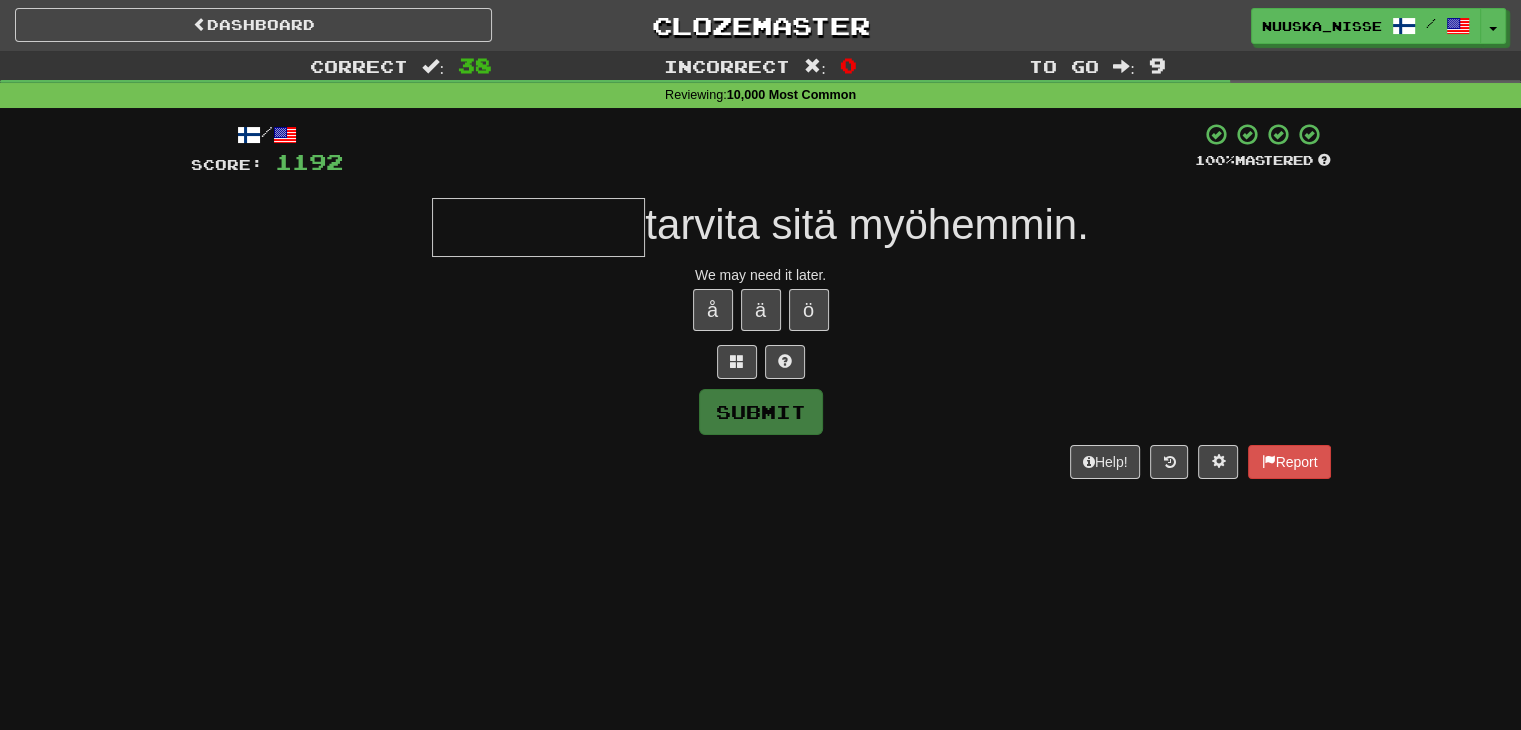 type on "*" 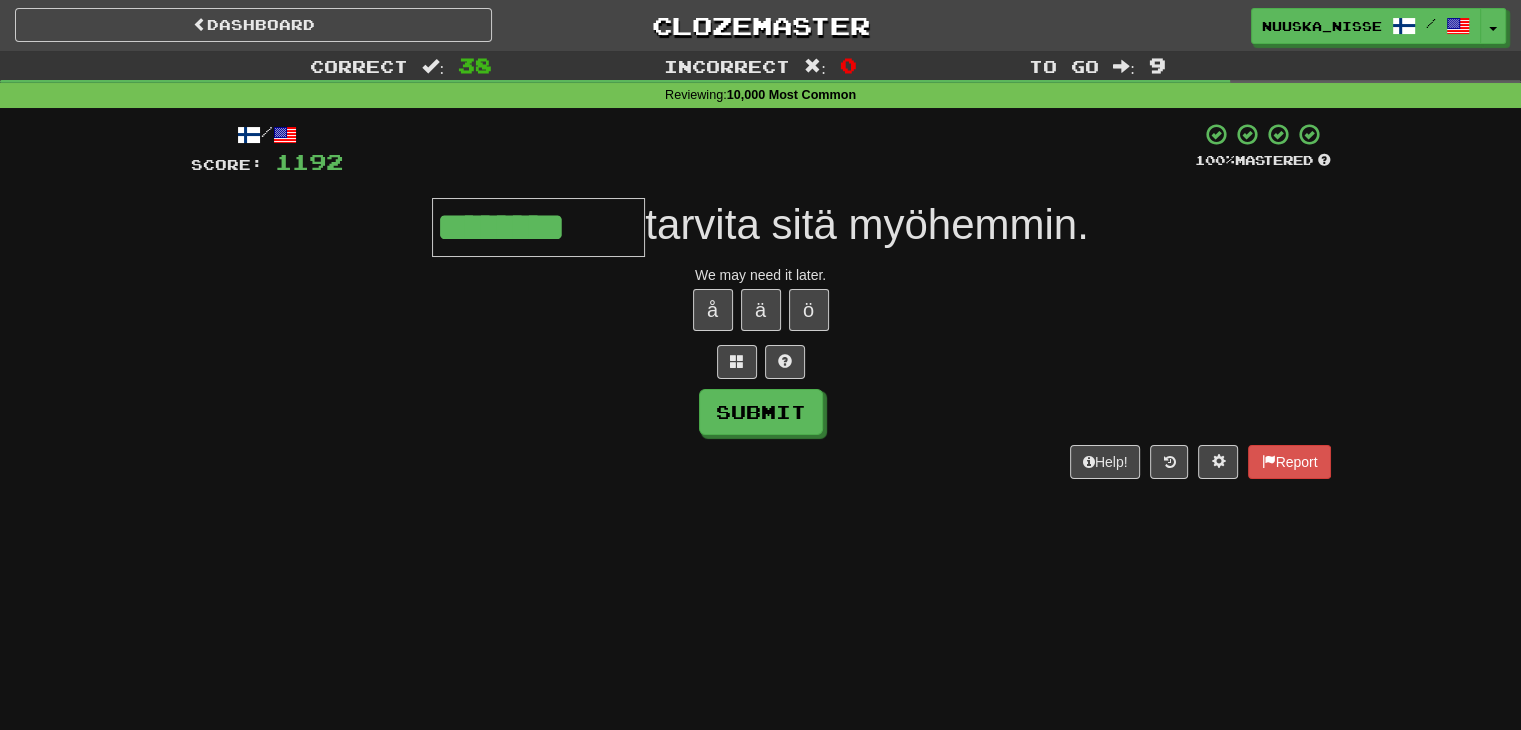 type on "********" 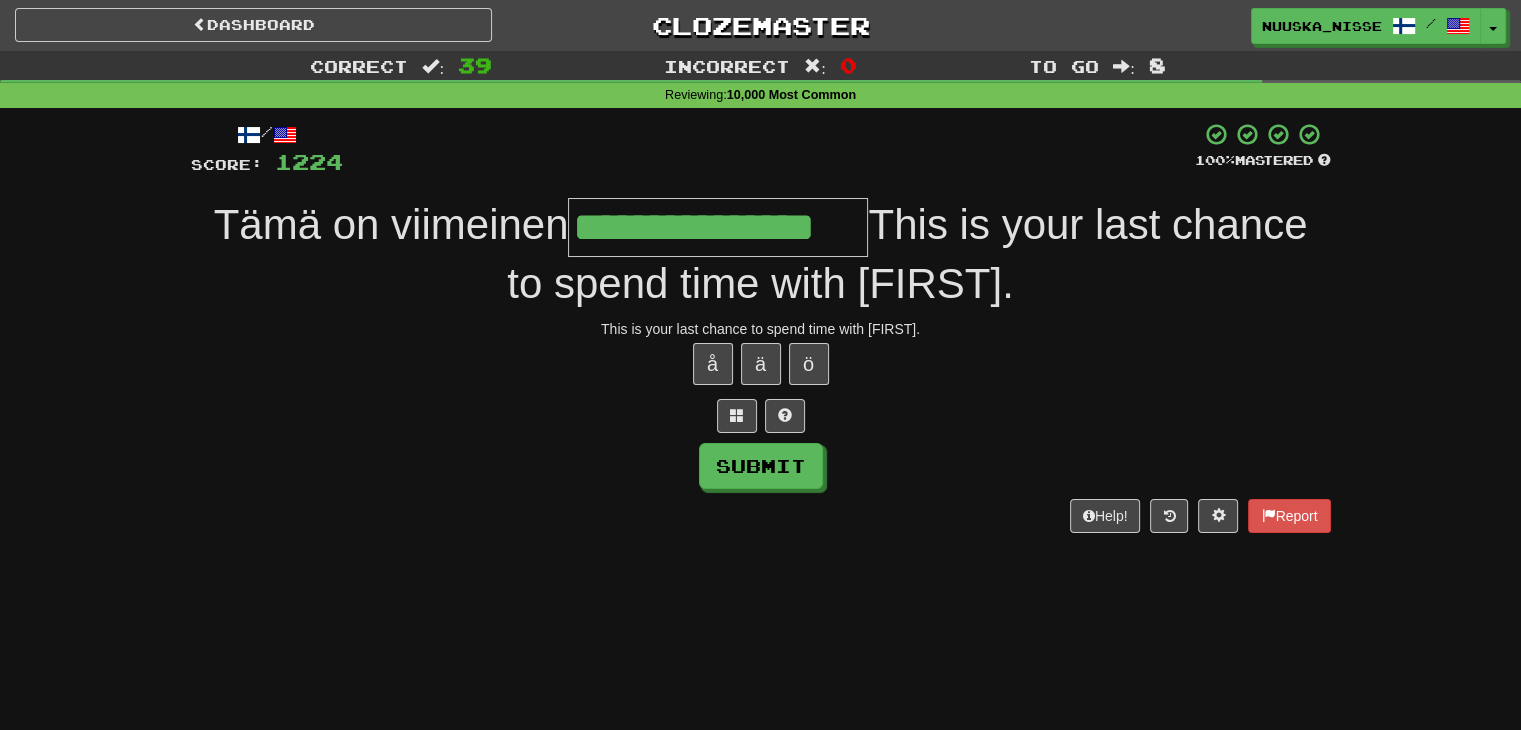 type on "**********" 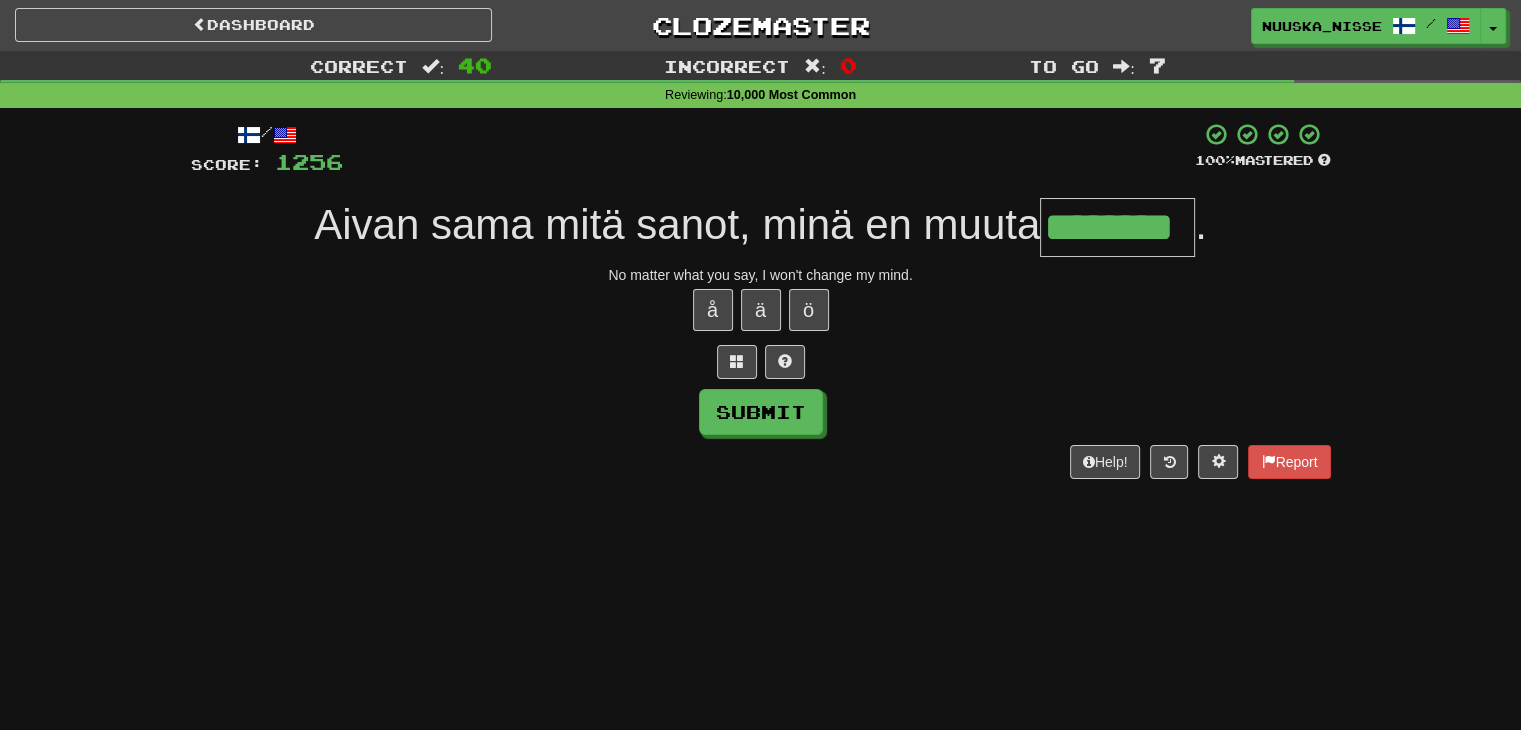 type on "********" 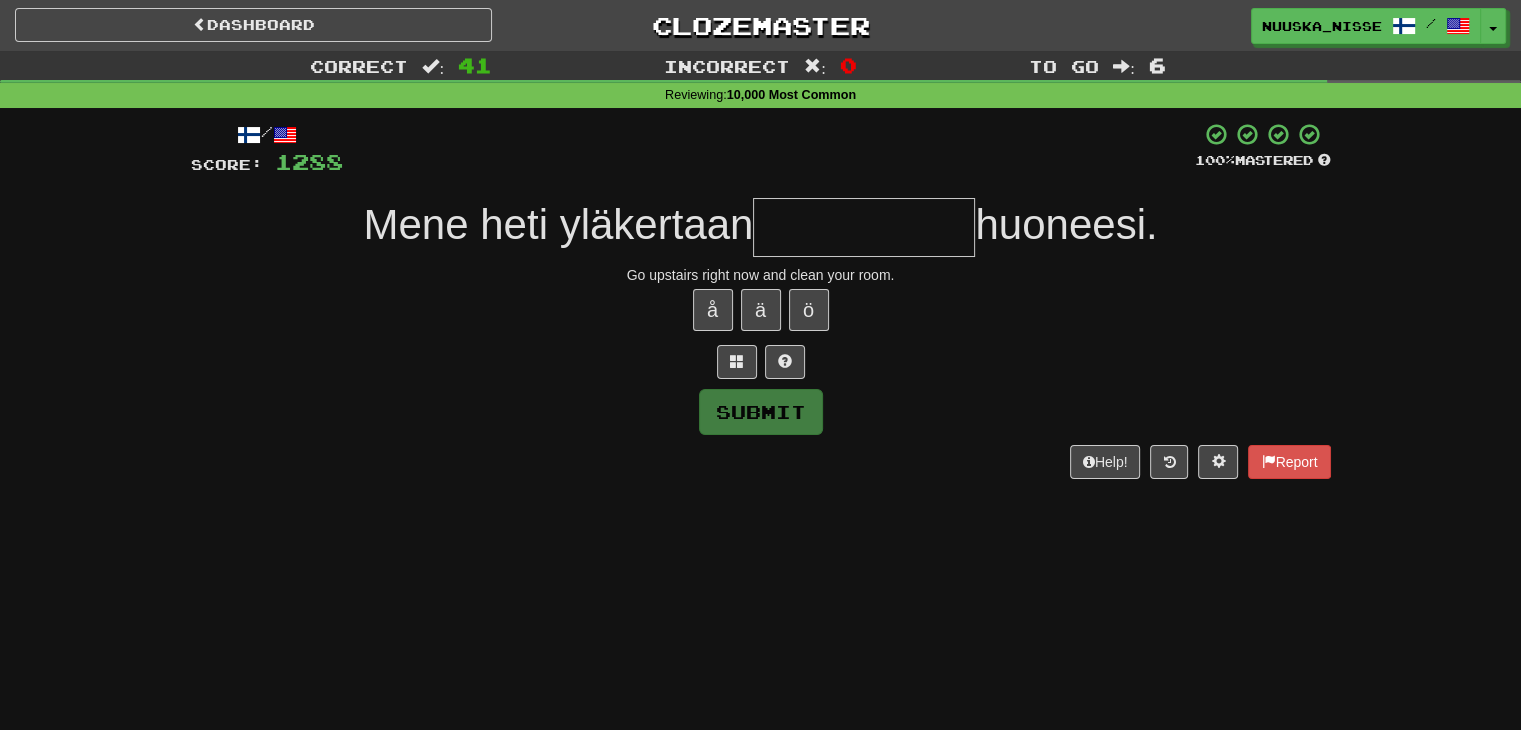 type on "*" 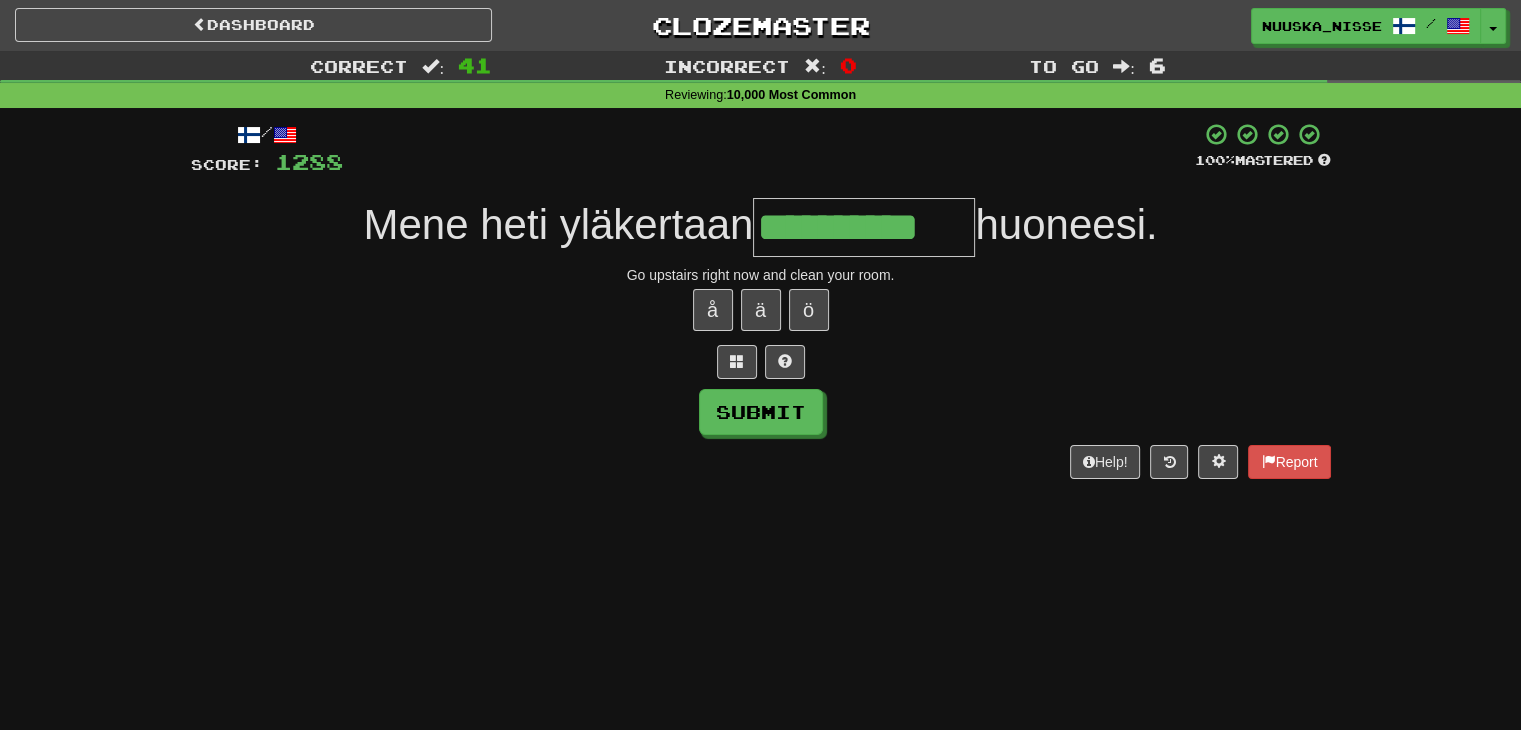 type on "**********" 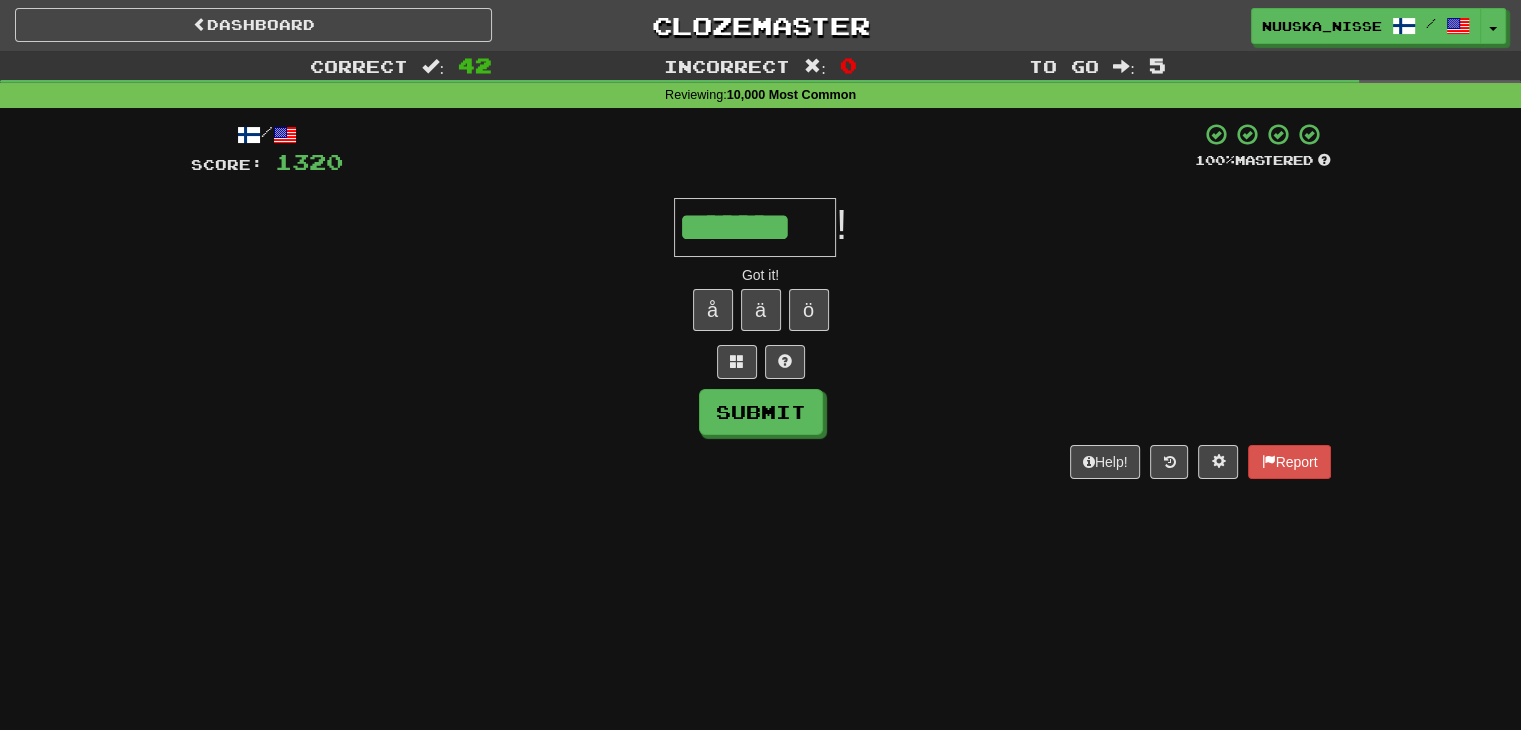 type on "*******" 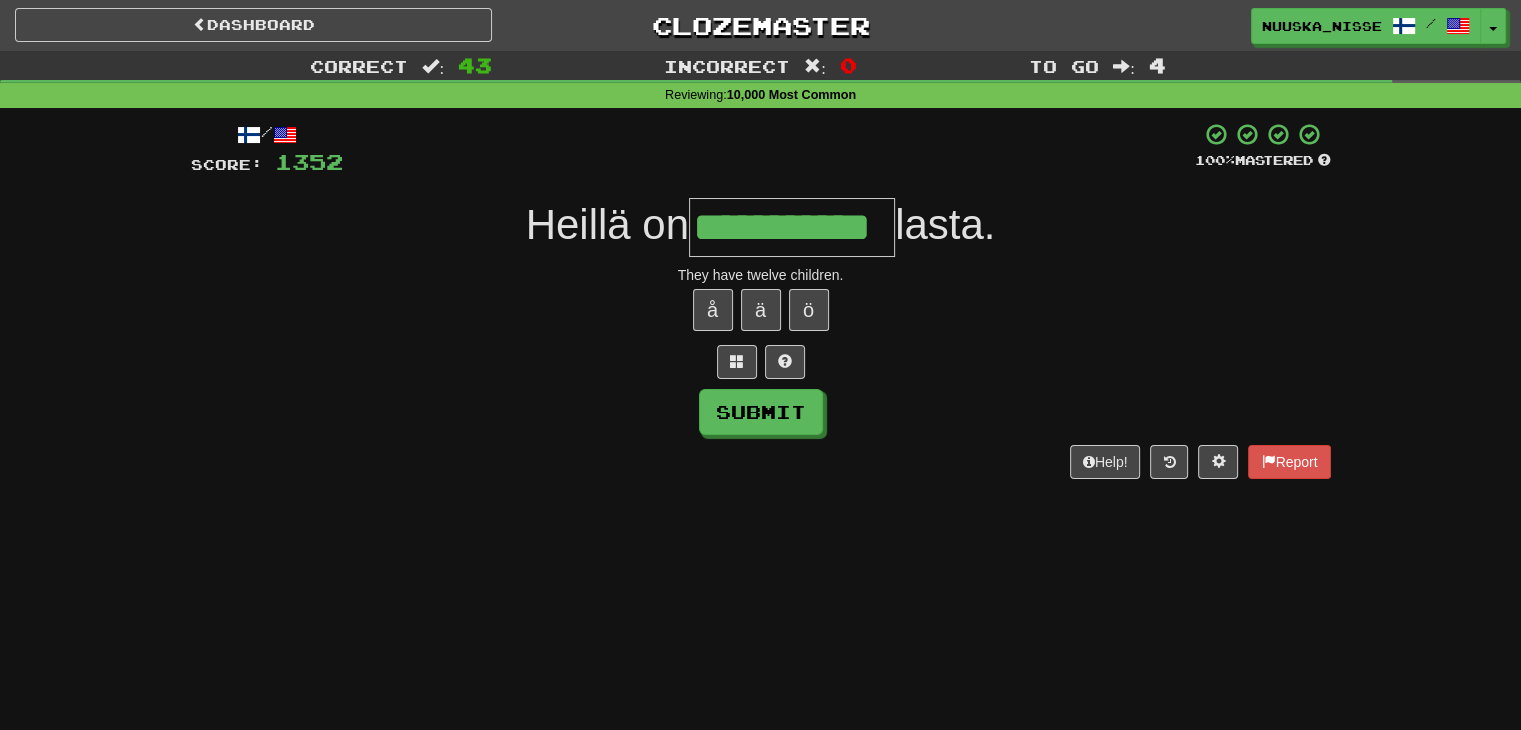 type on "**********" 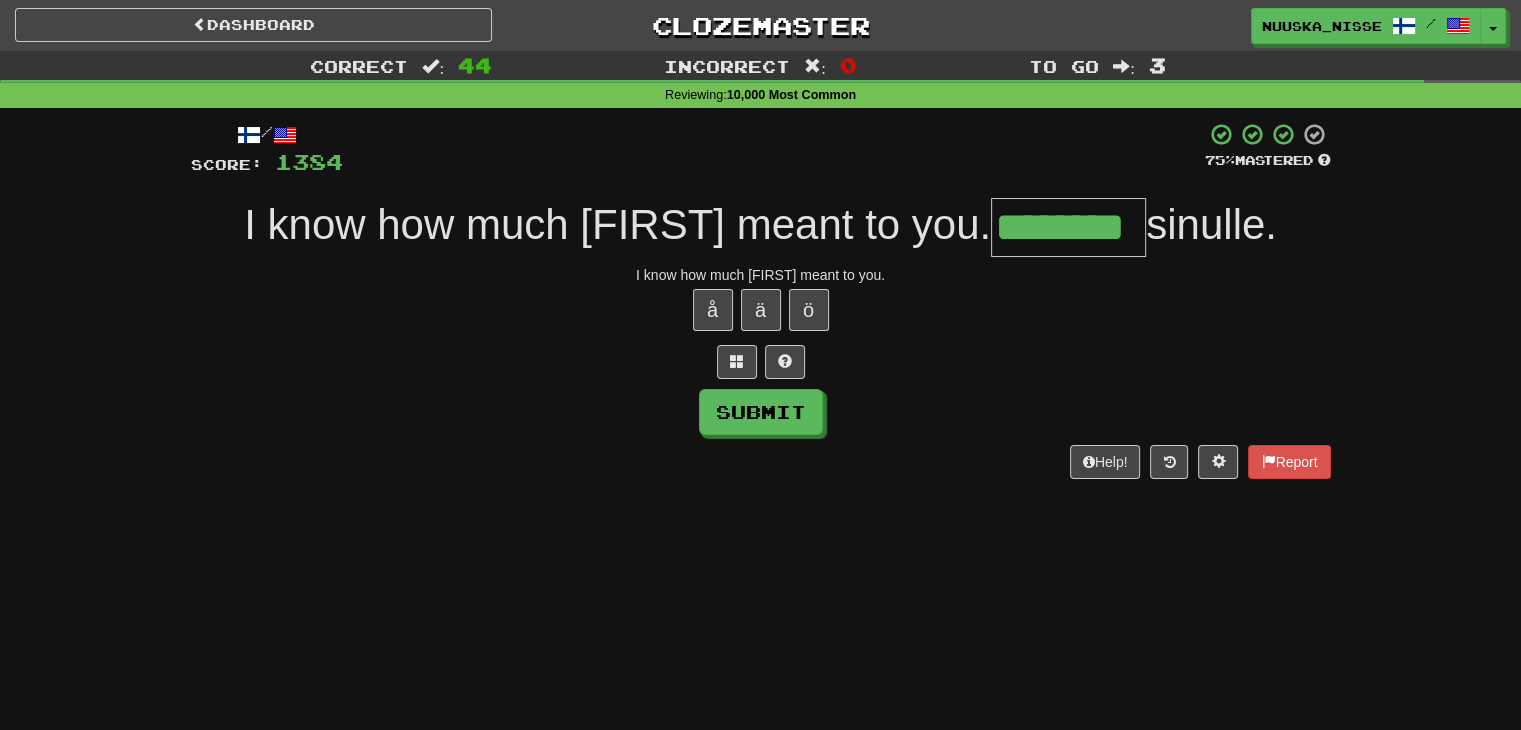 type on "********" 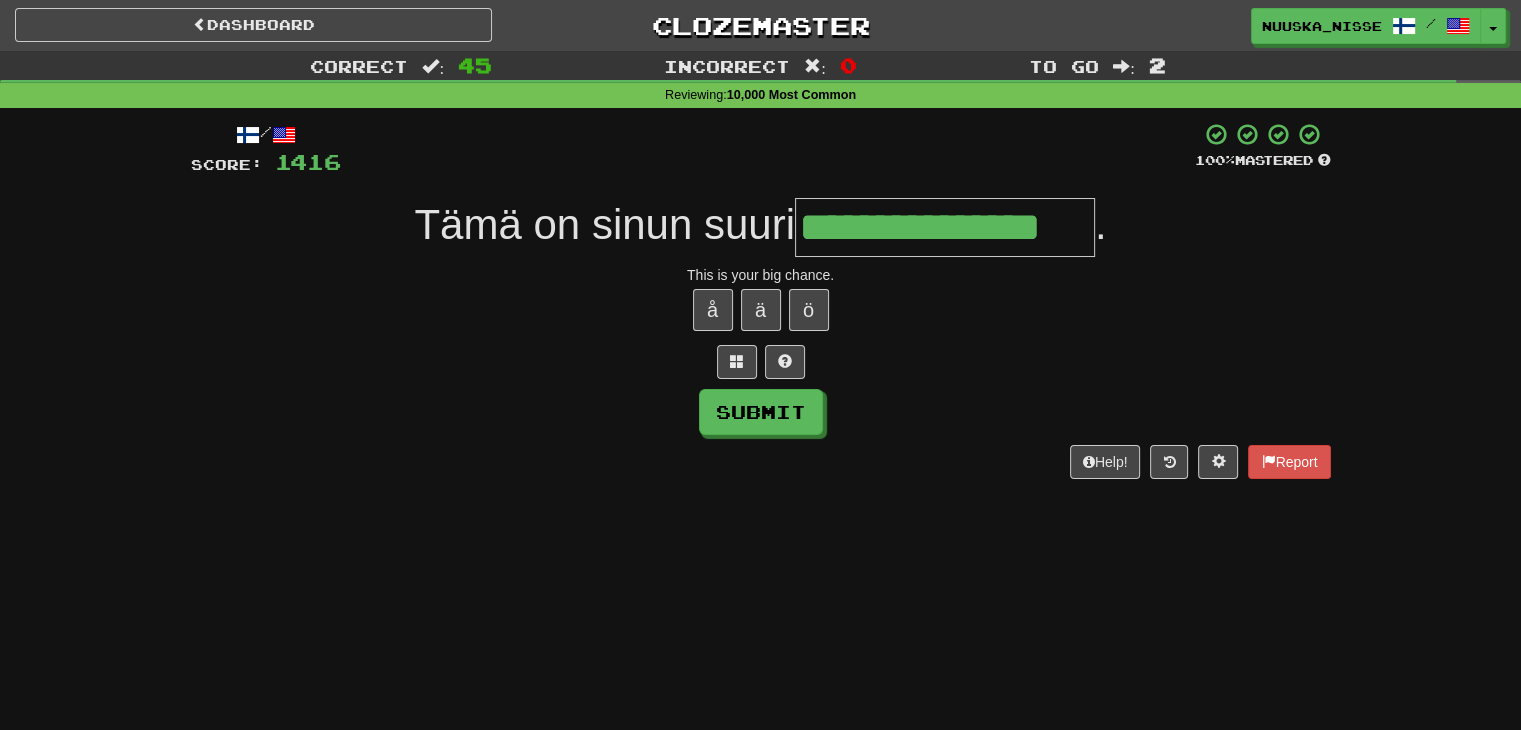 type on "**********" 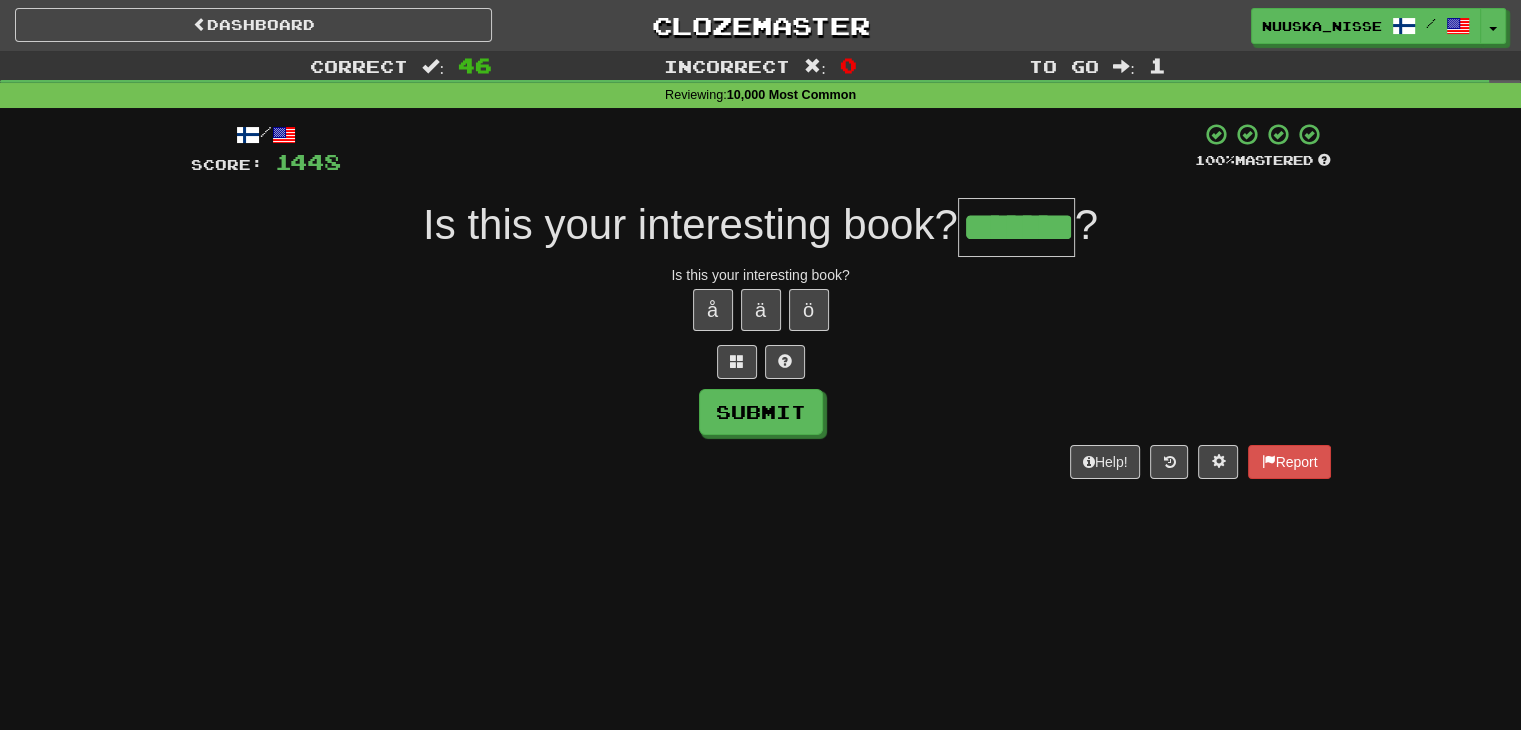 type on "*******" 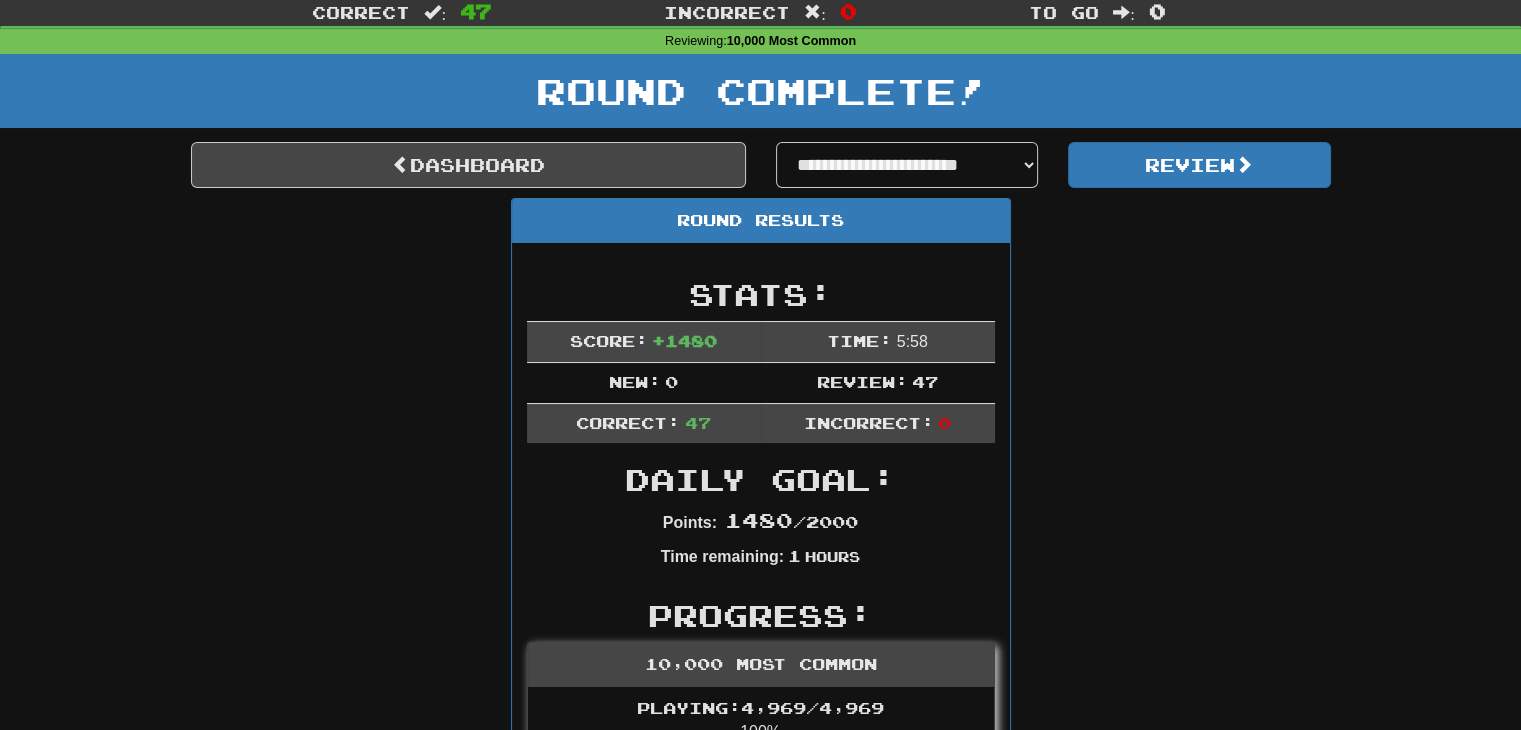 scroll, scrollTop: 0, scrollLeft: 0, axis: both 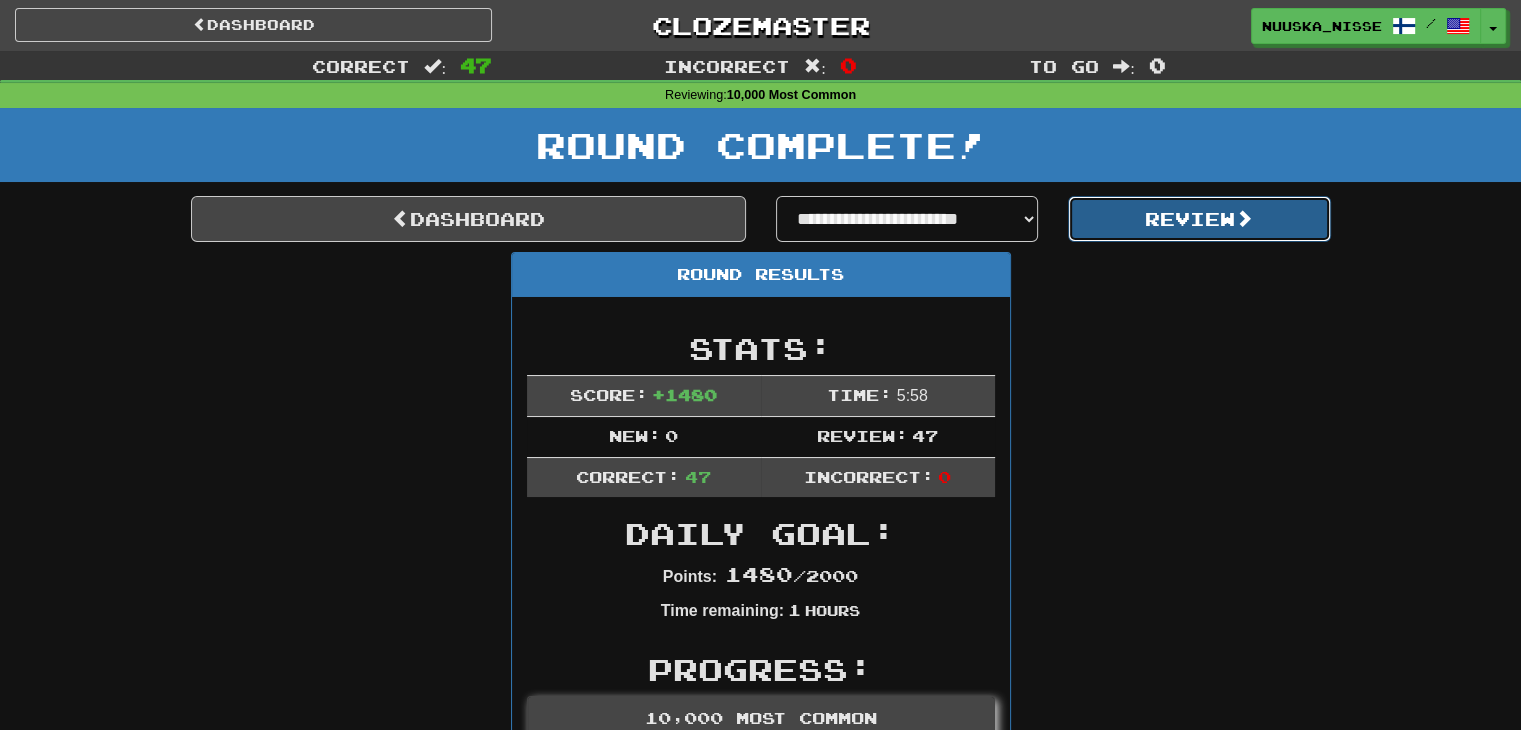 click on "Review" at bounding box center [1199, 219] 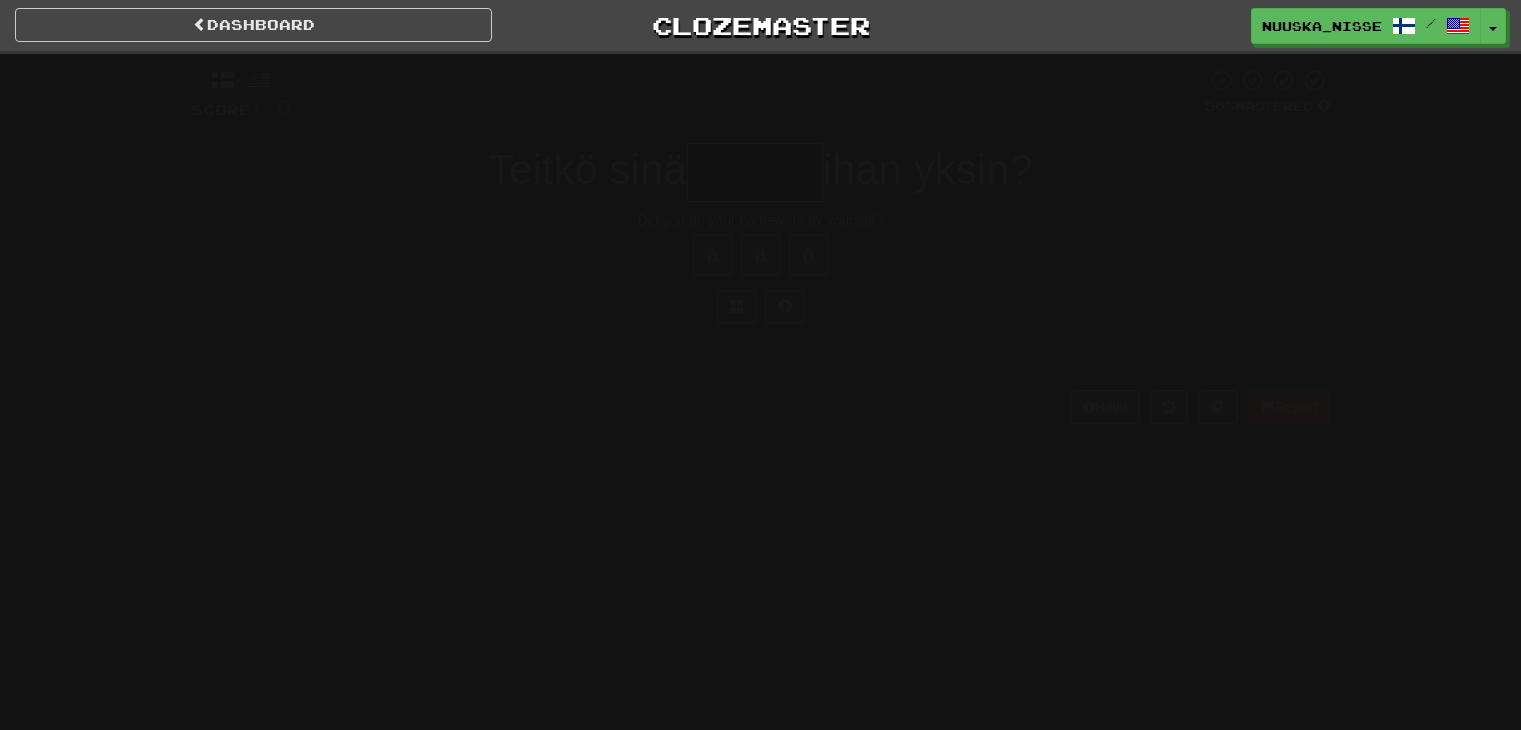 scroll, scrollTop: 0, scrollLeft: 0, axis: both 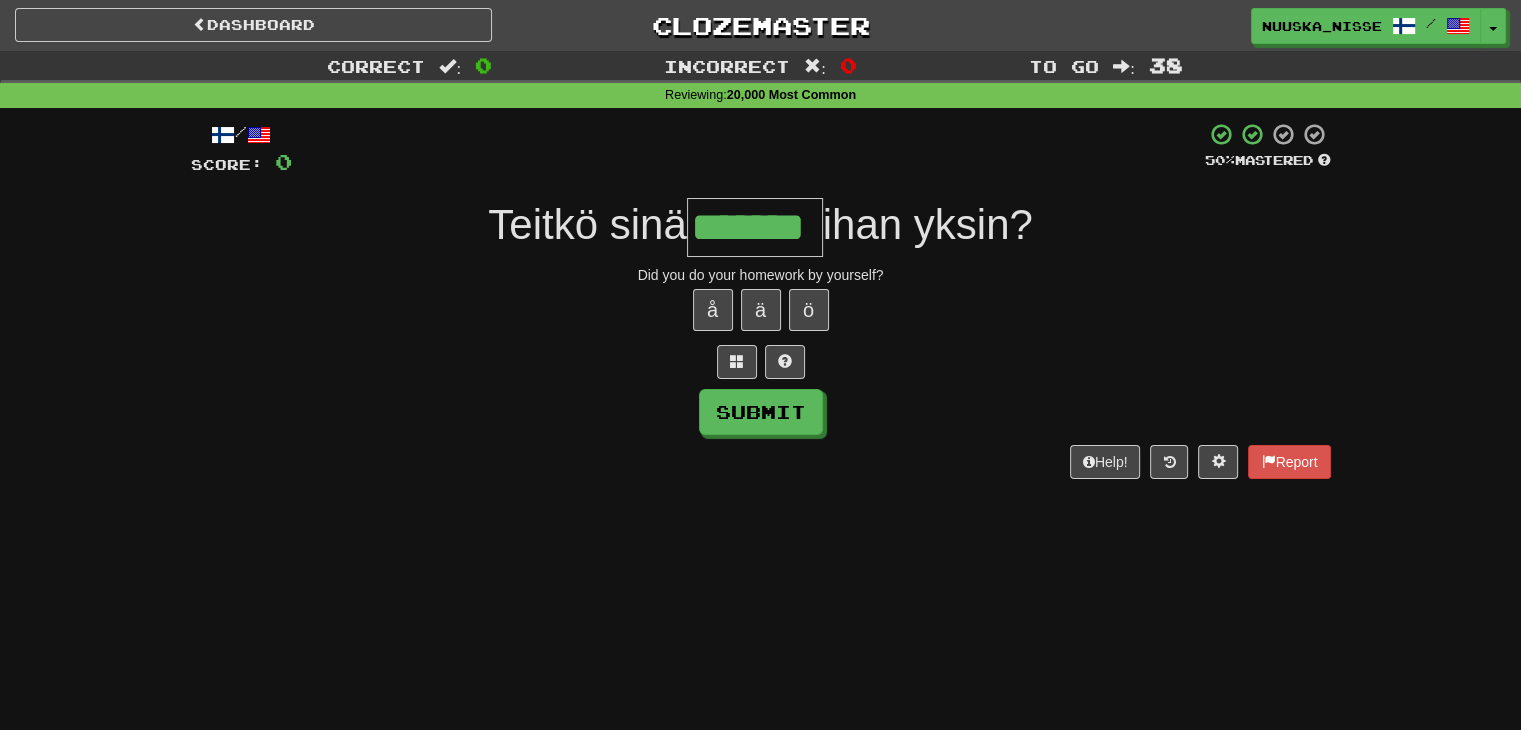 type on "*******" 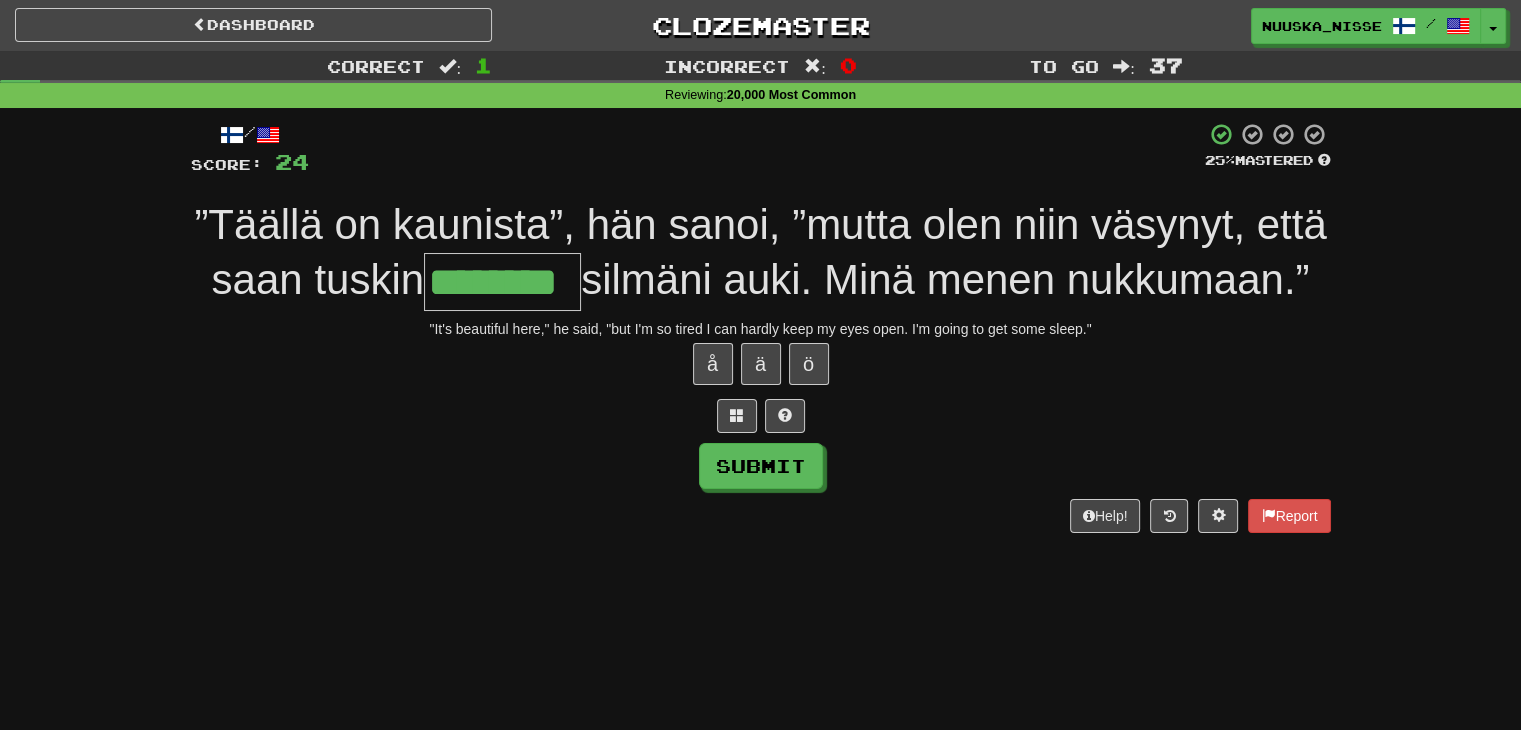 type on "********" 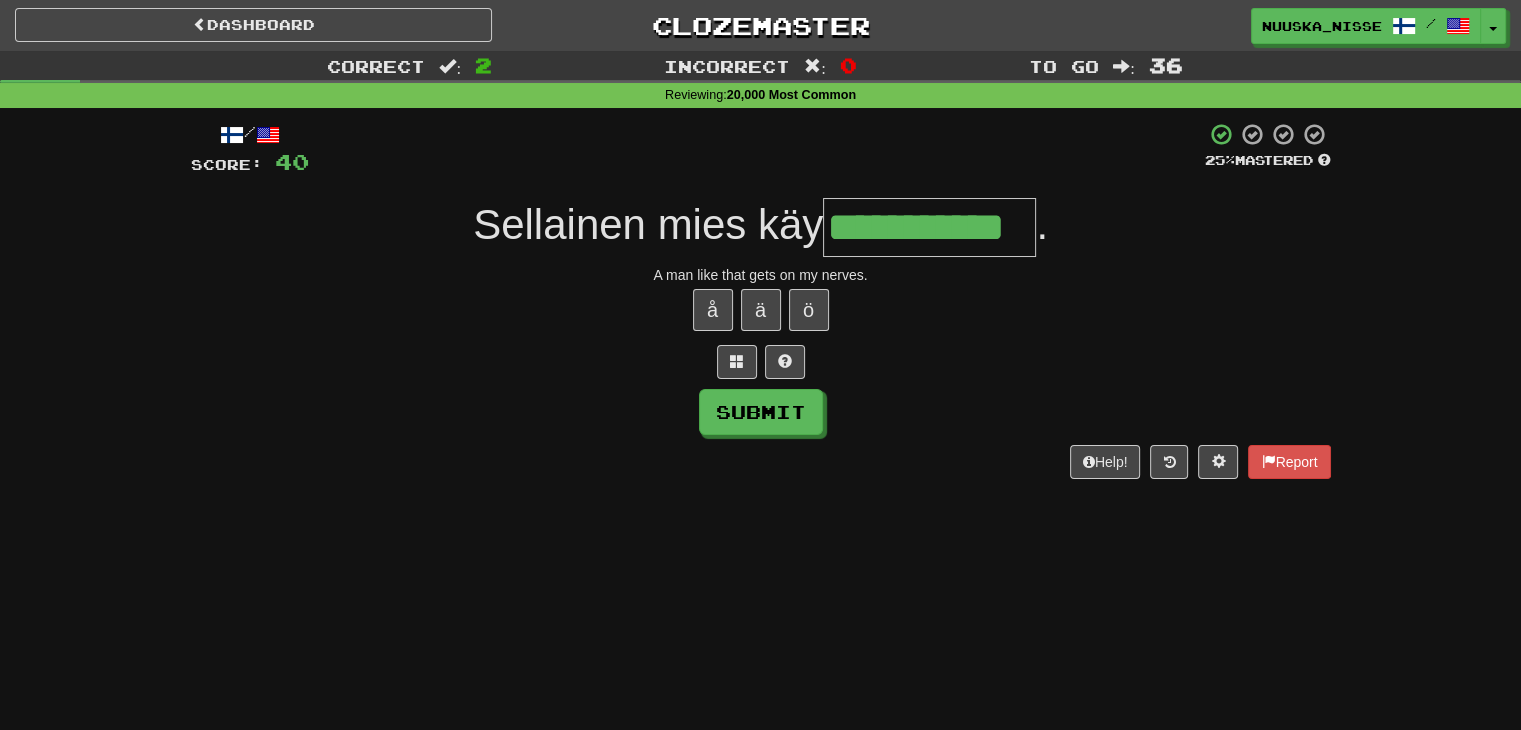type on "**********" 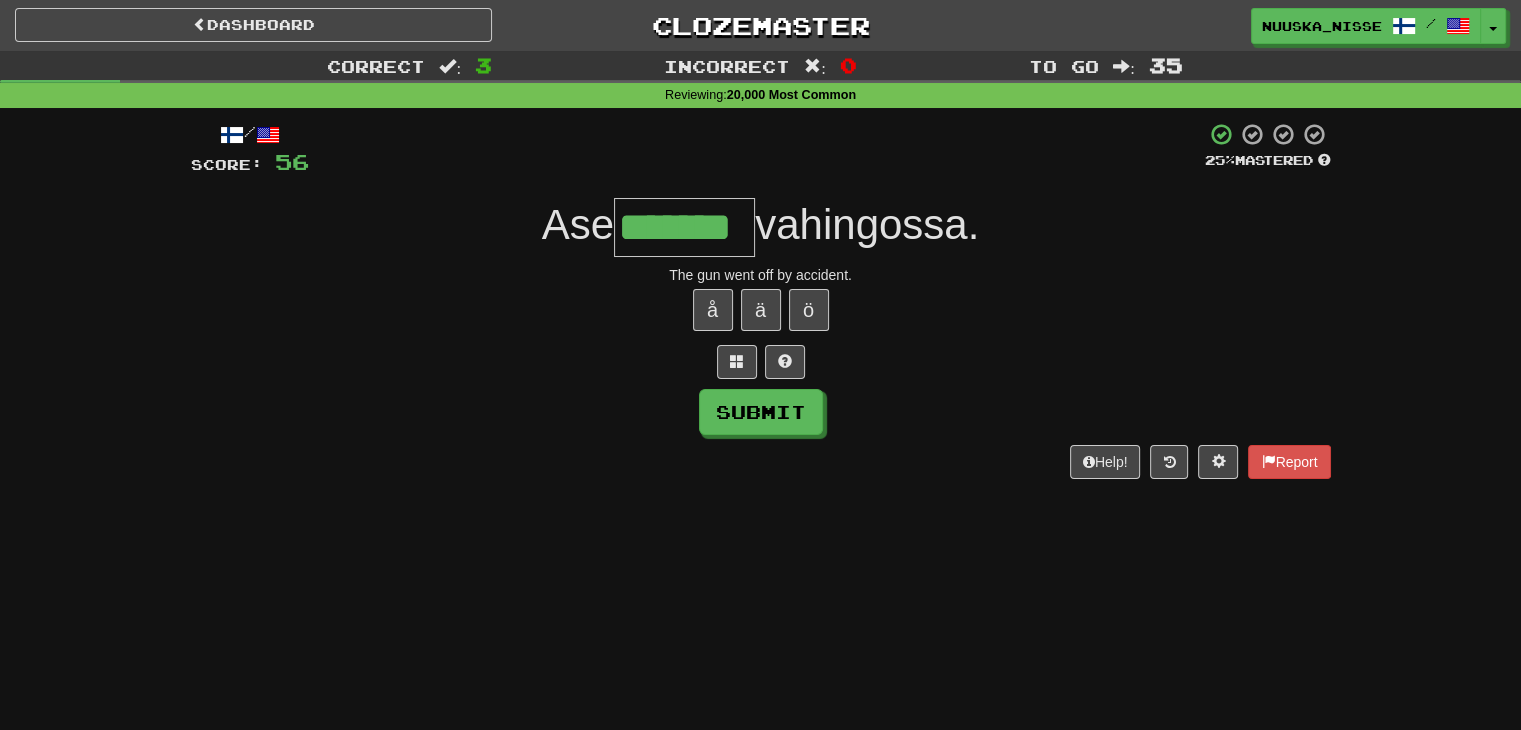 type on "*******" 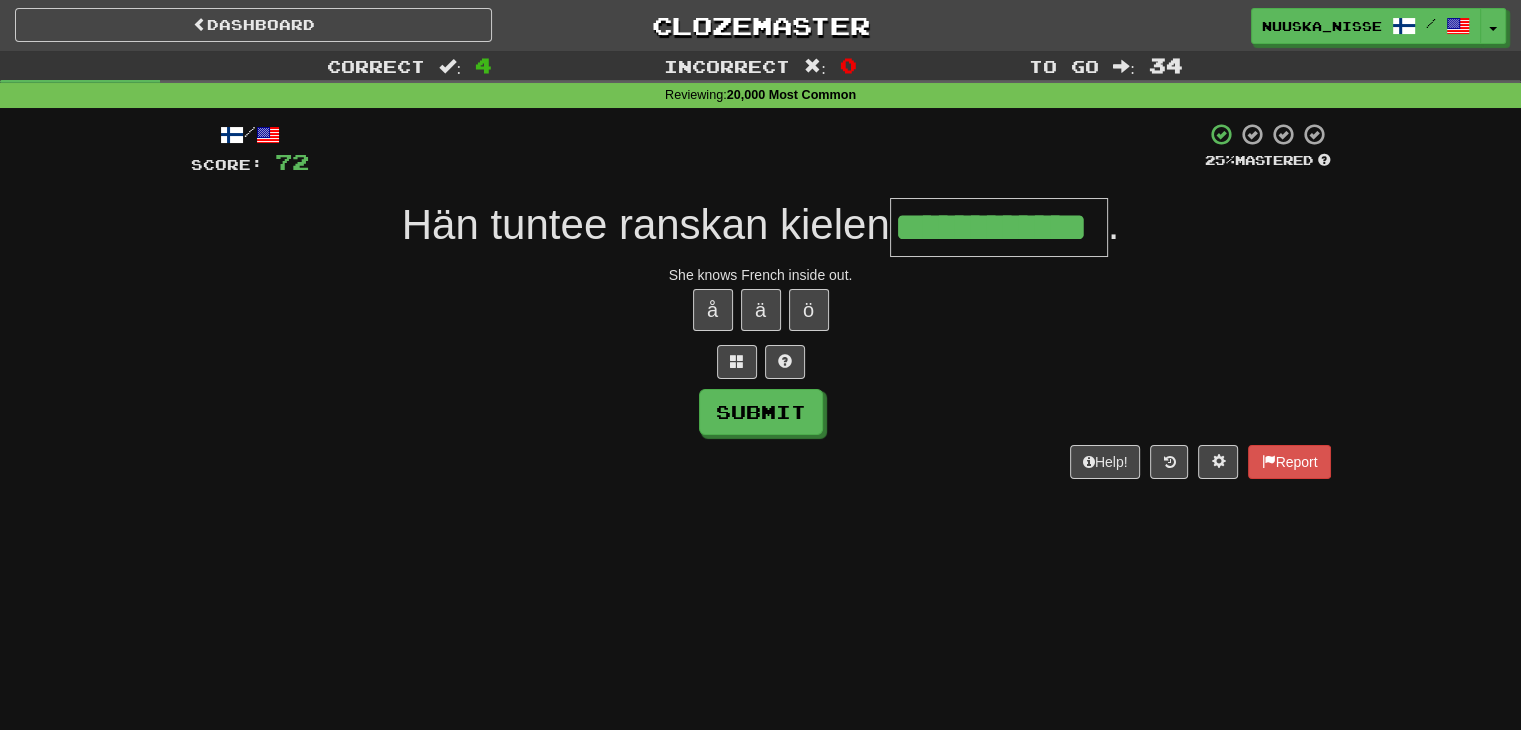 type on "**********" 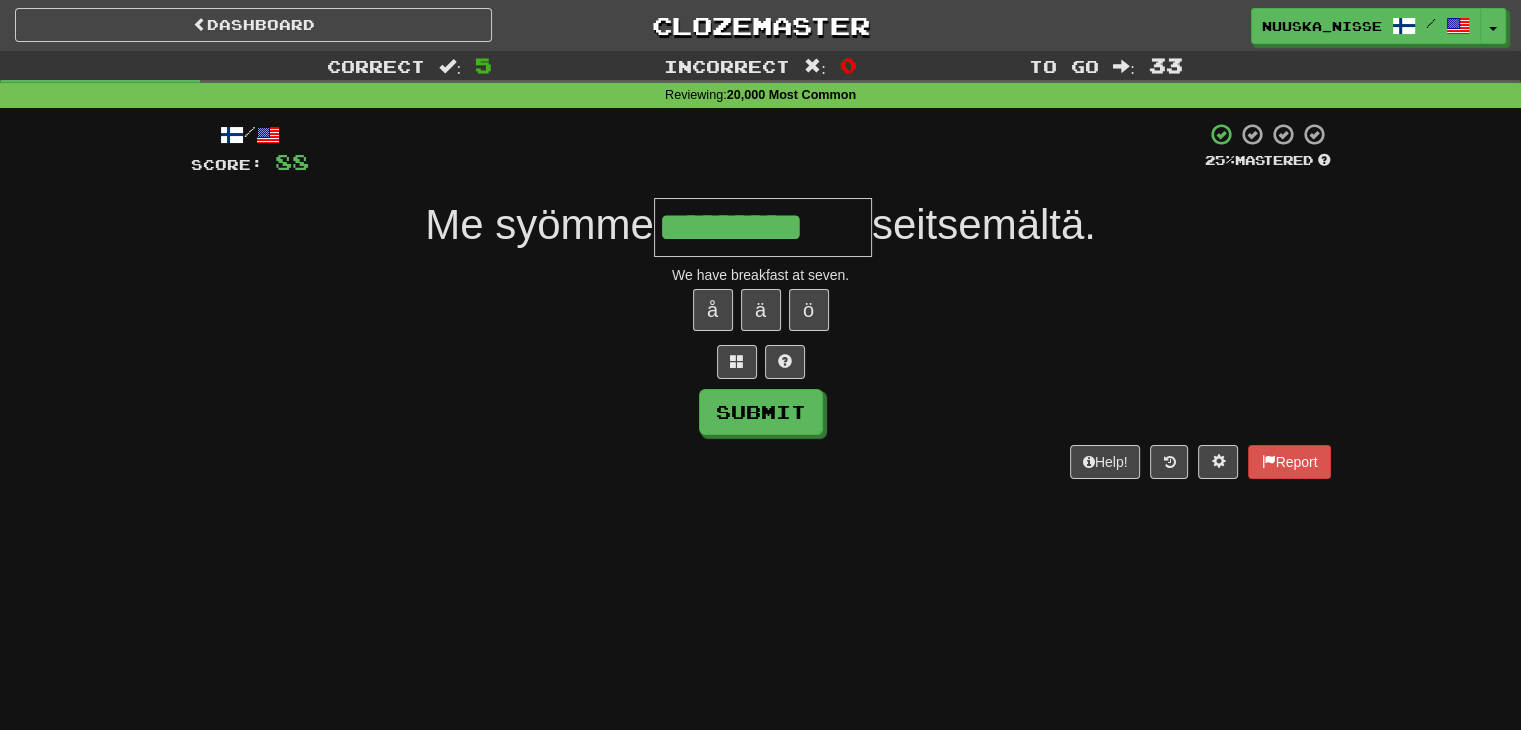 type on "*********" 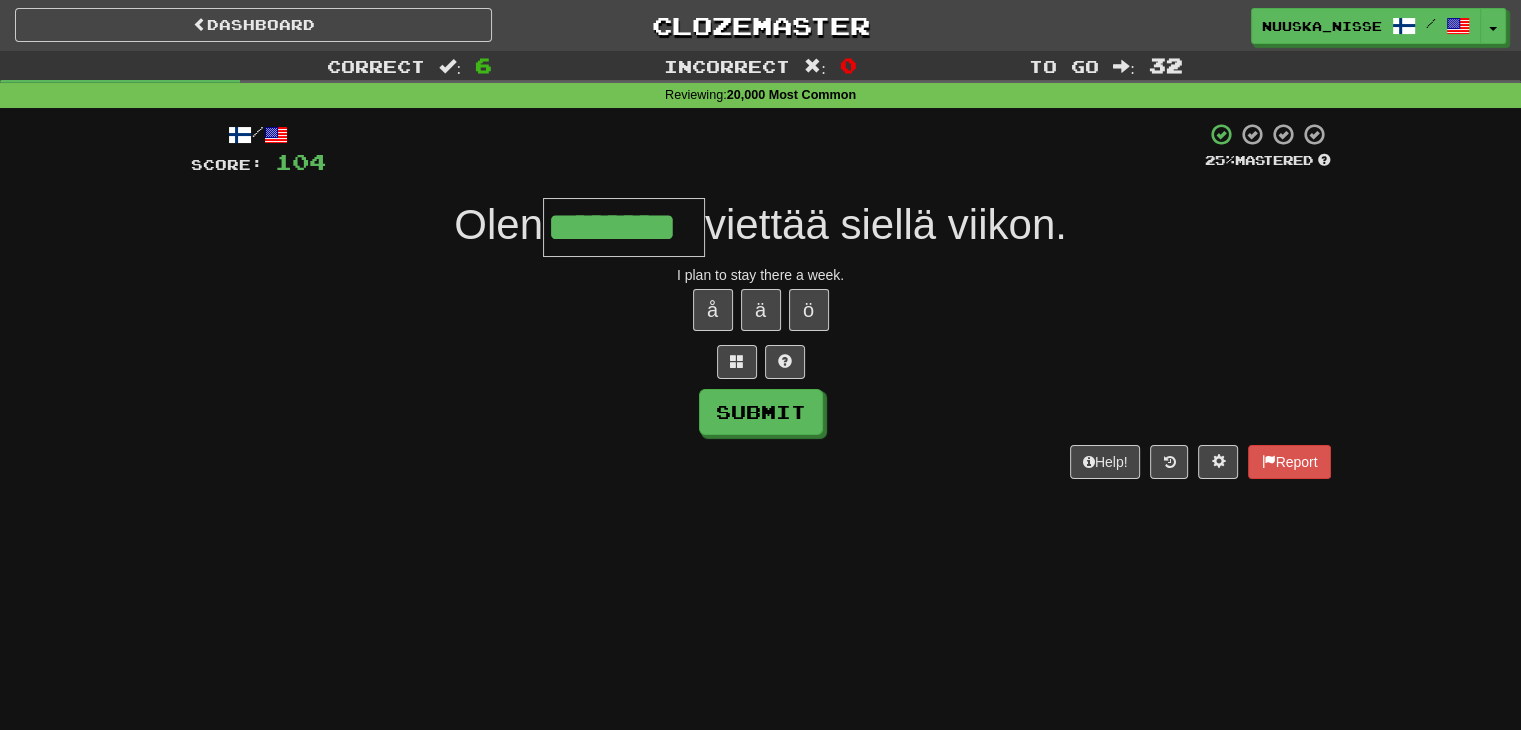 type on "********" 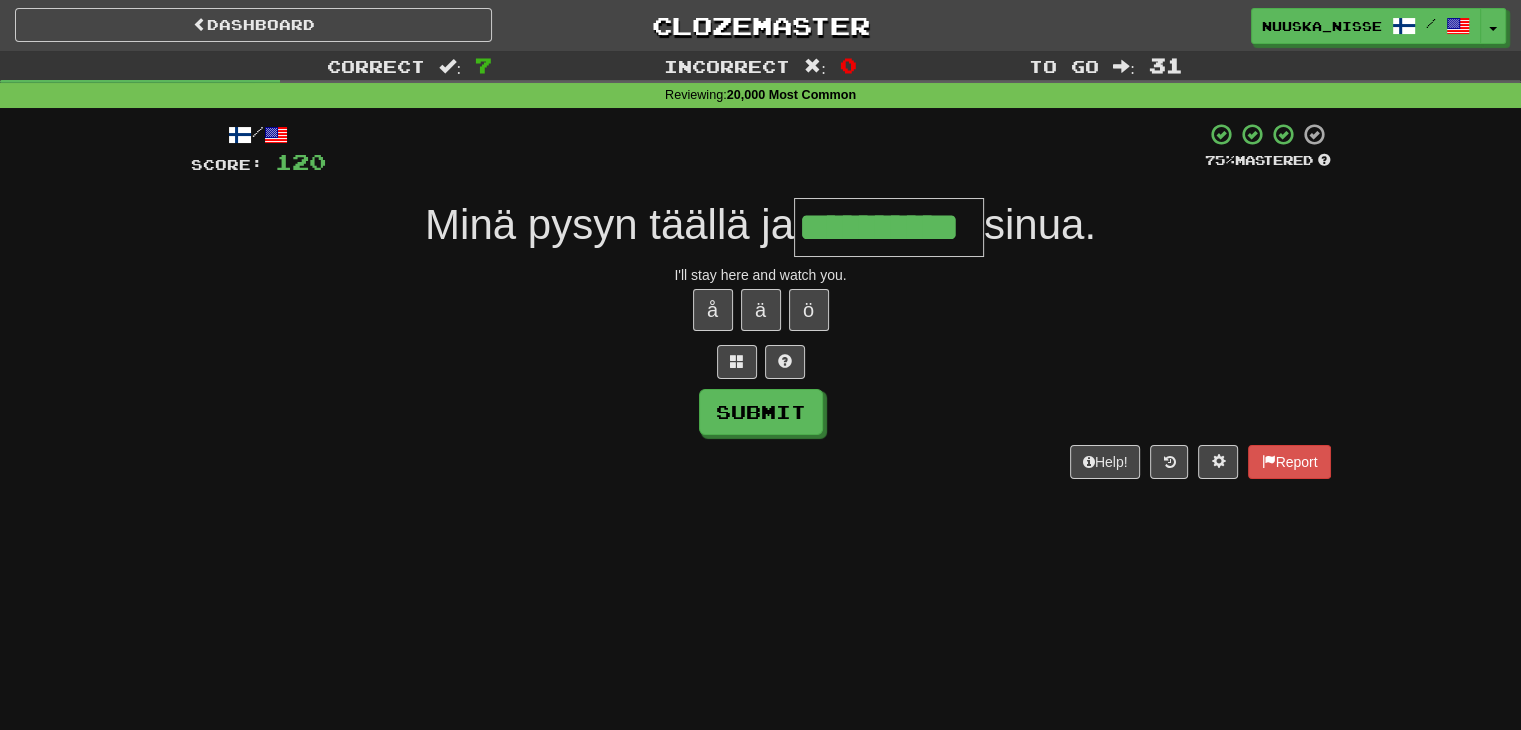 type on "**********" 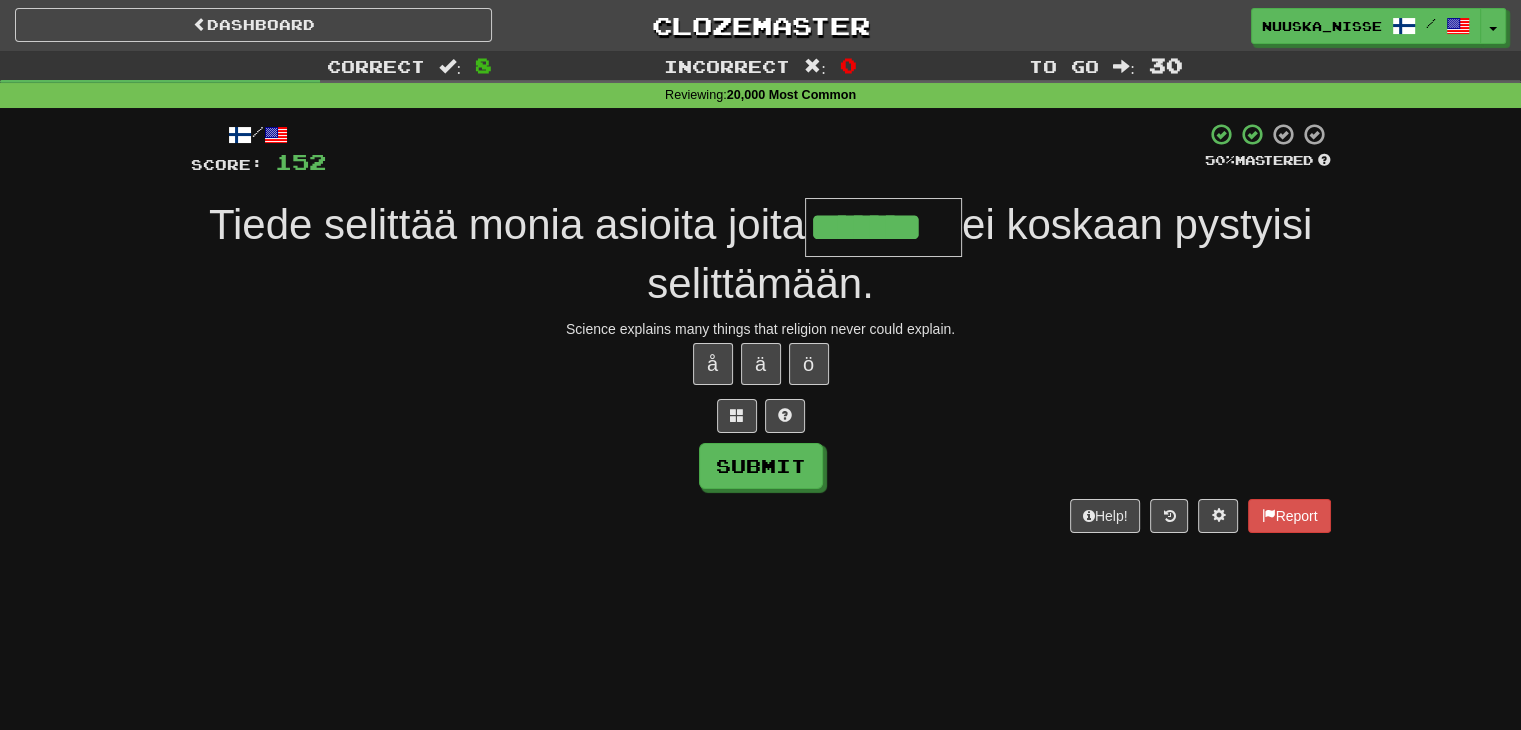 type on "*******" 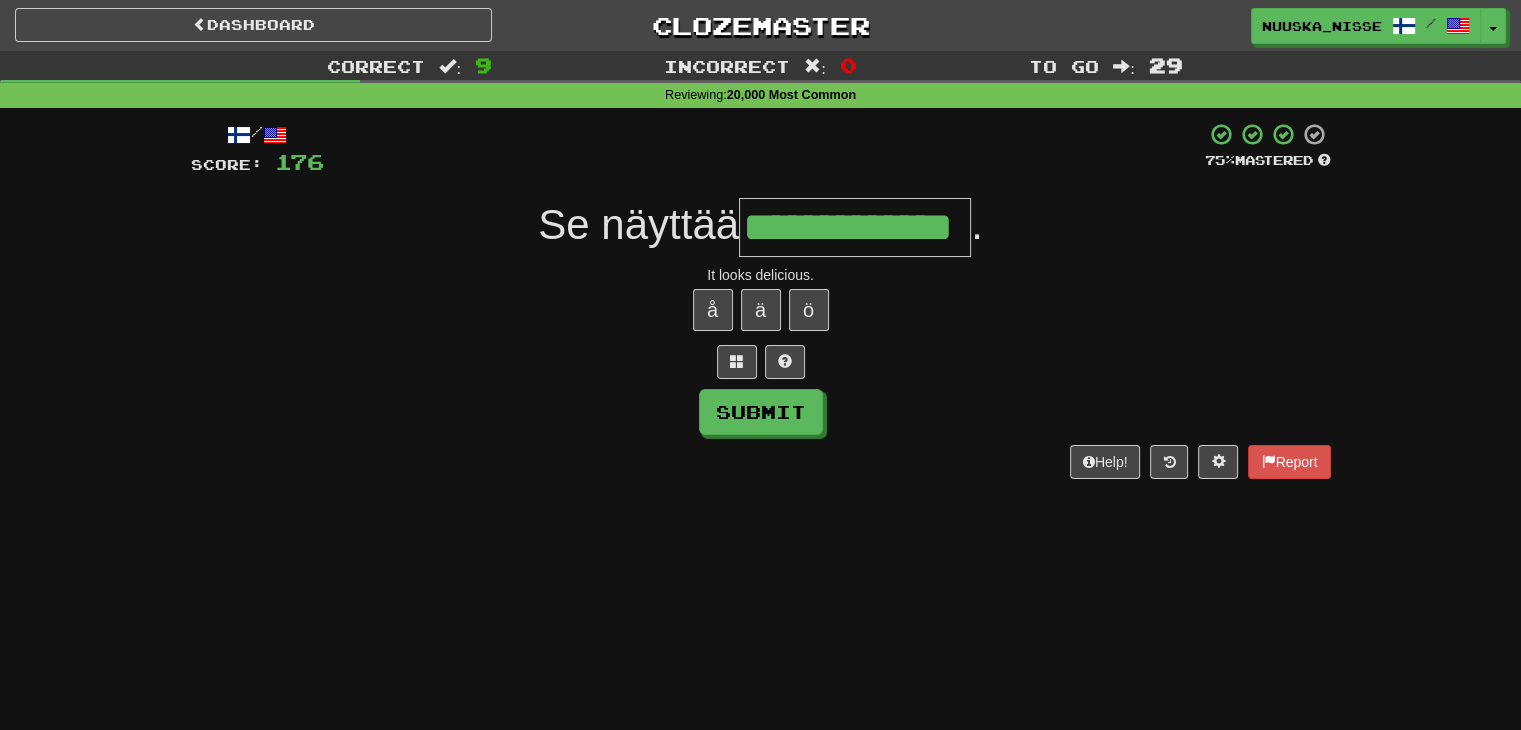type on "**********" 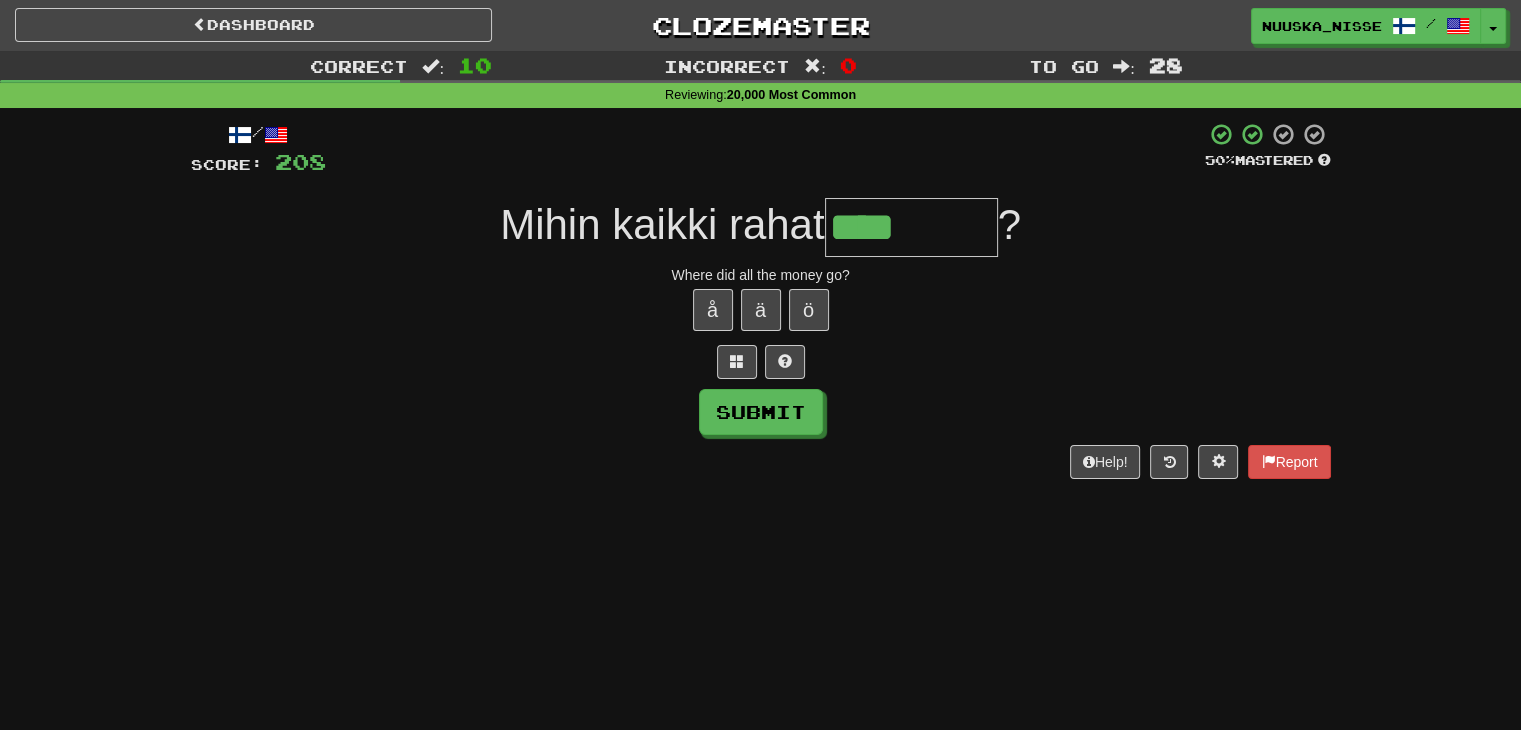 type on "*********" 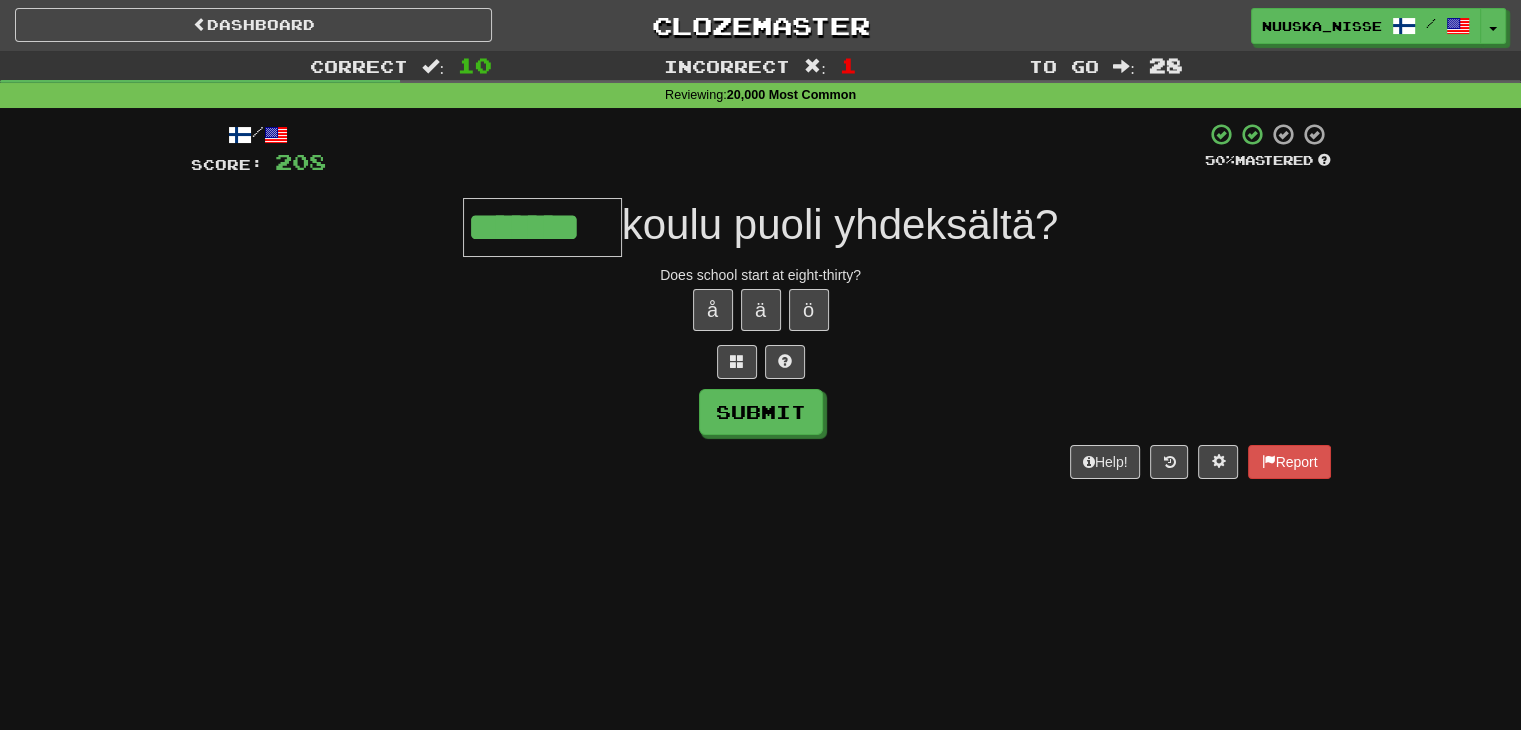 type on "*******" 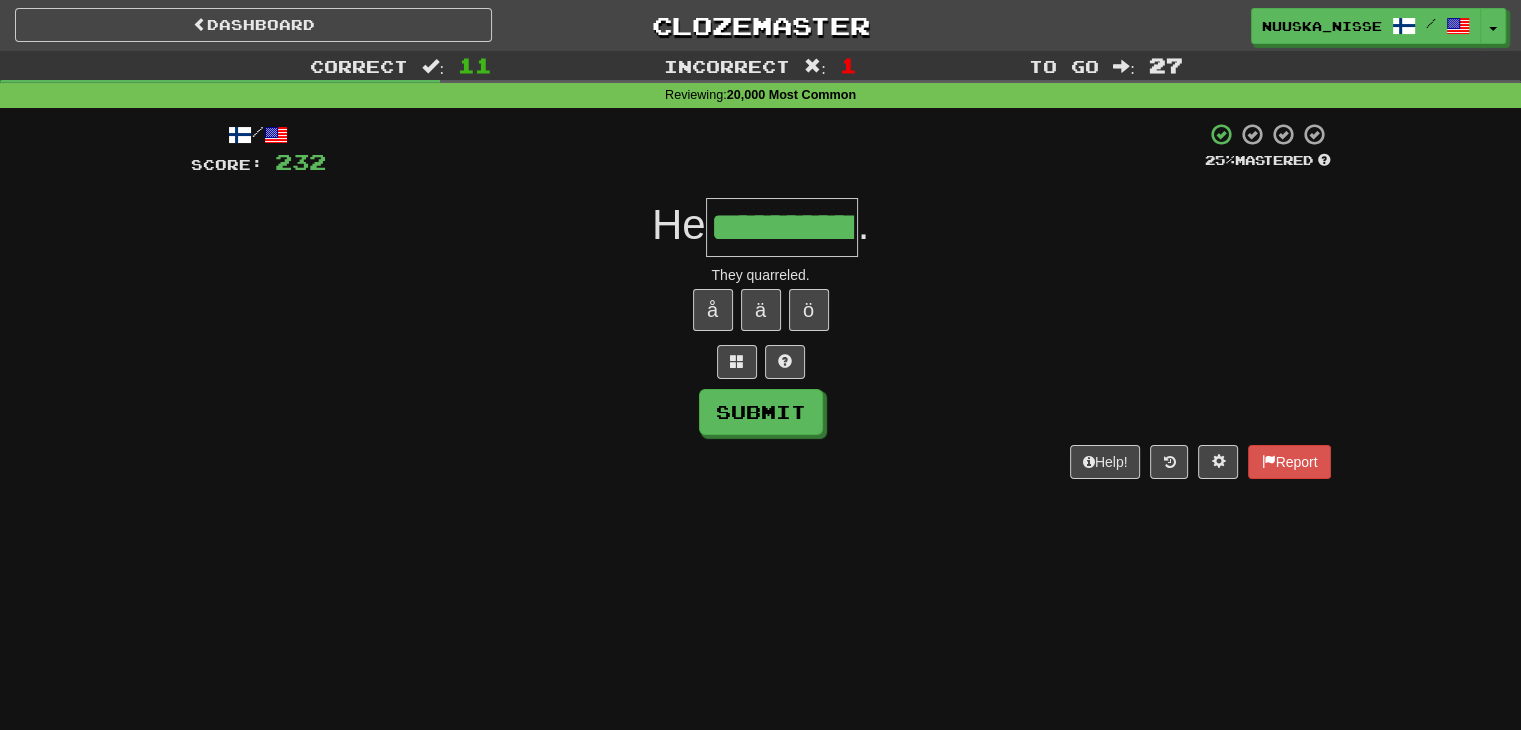 type on "**********" 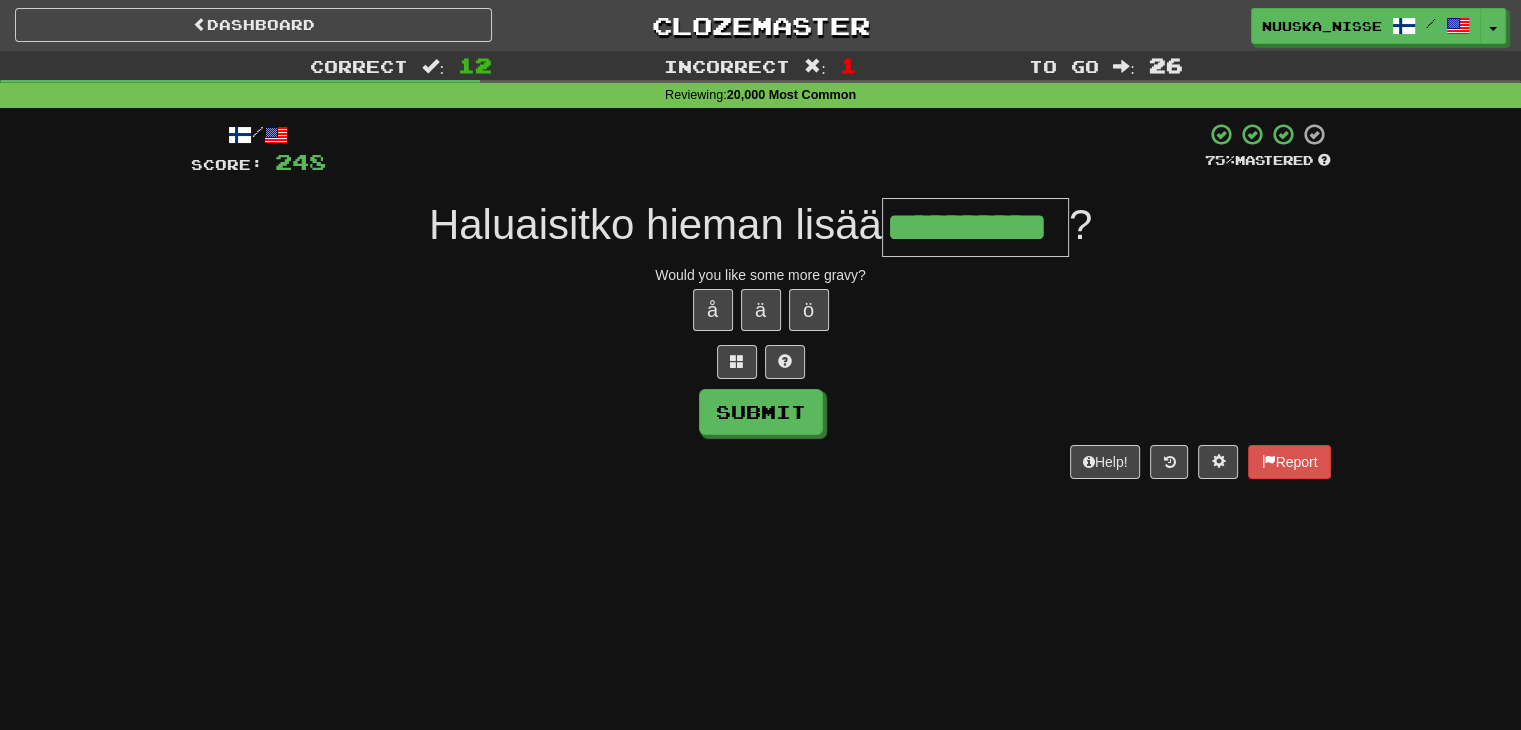 type on "**********" 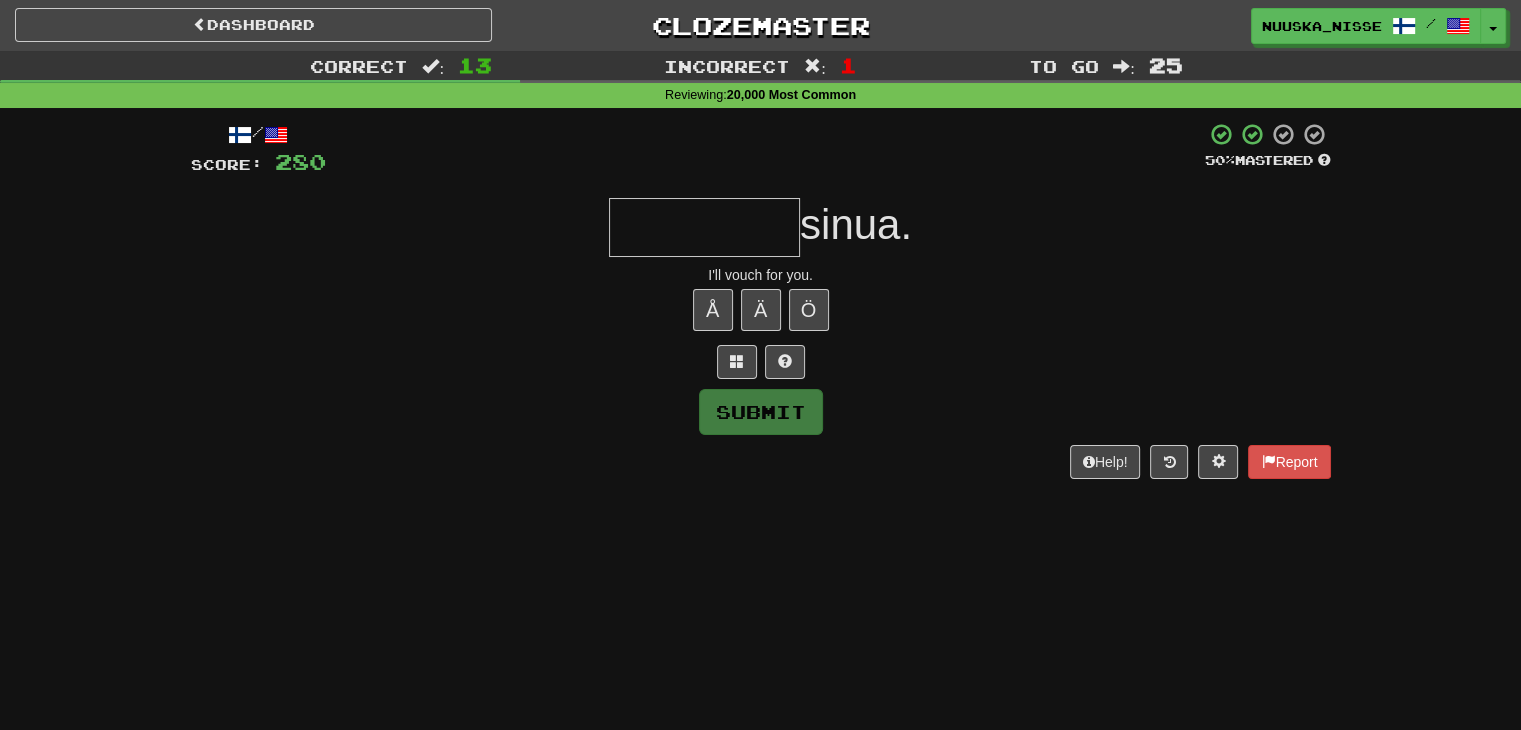 type on "*" 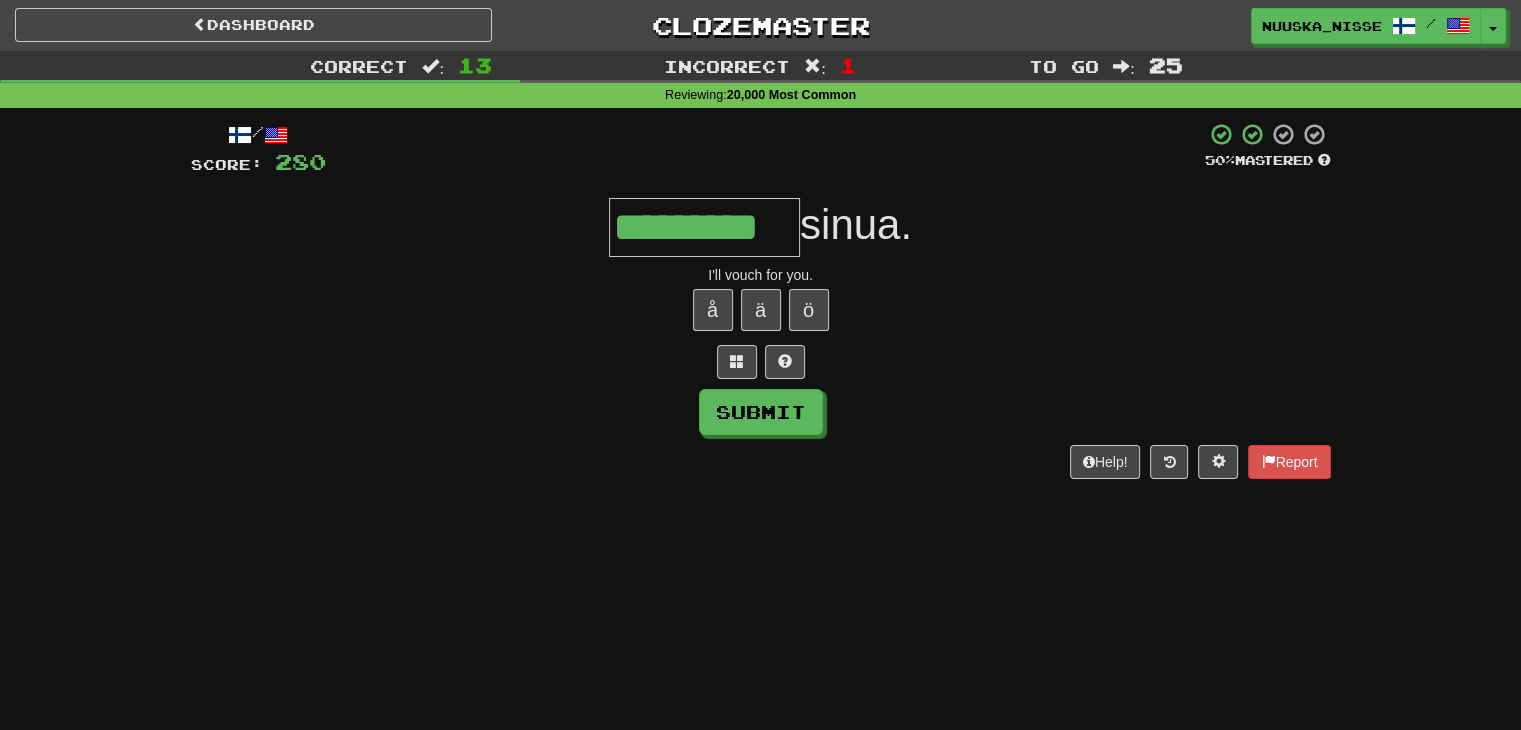 type on "*********" 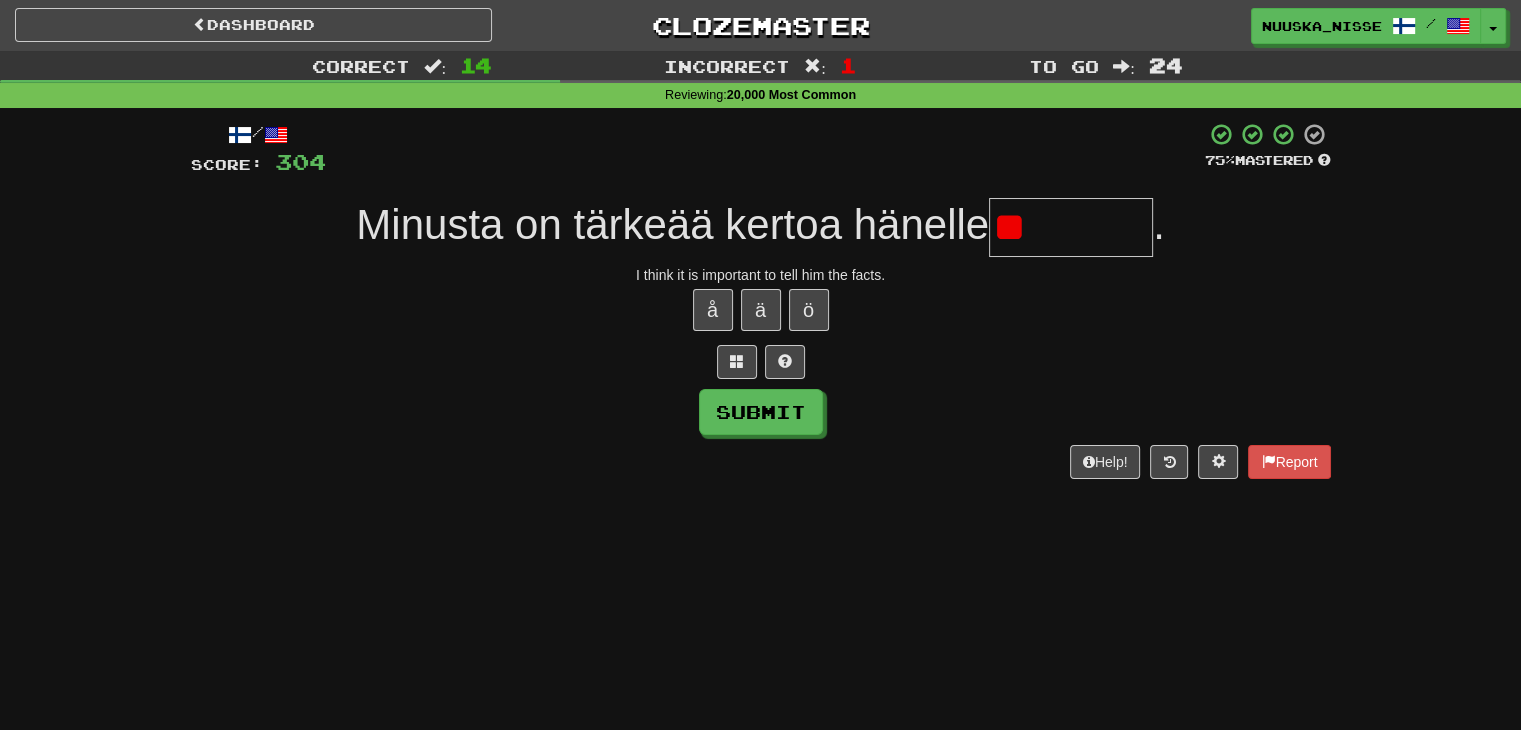 type on "*" 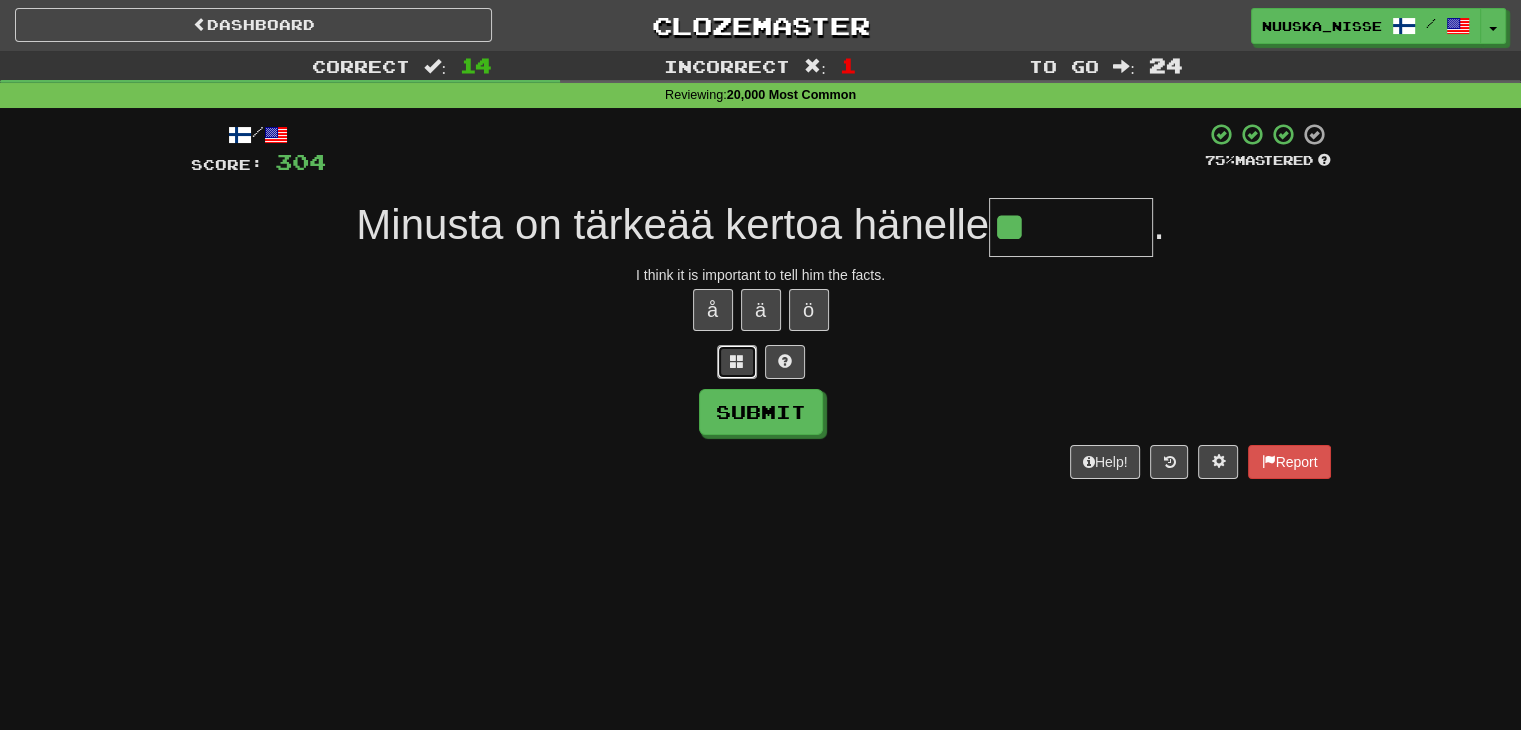 click at bounding box center [737, 362] 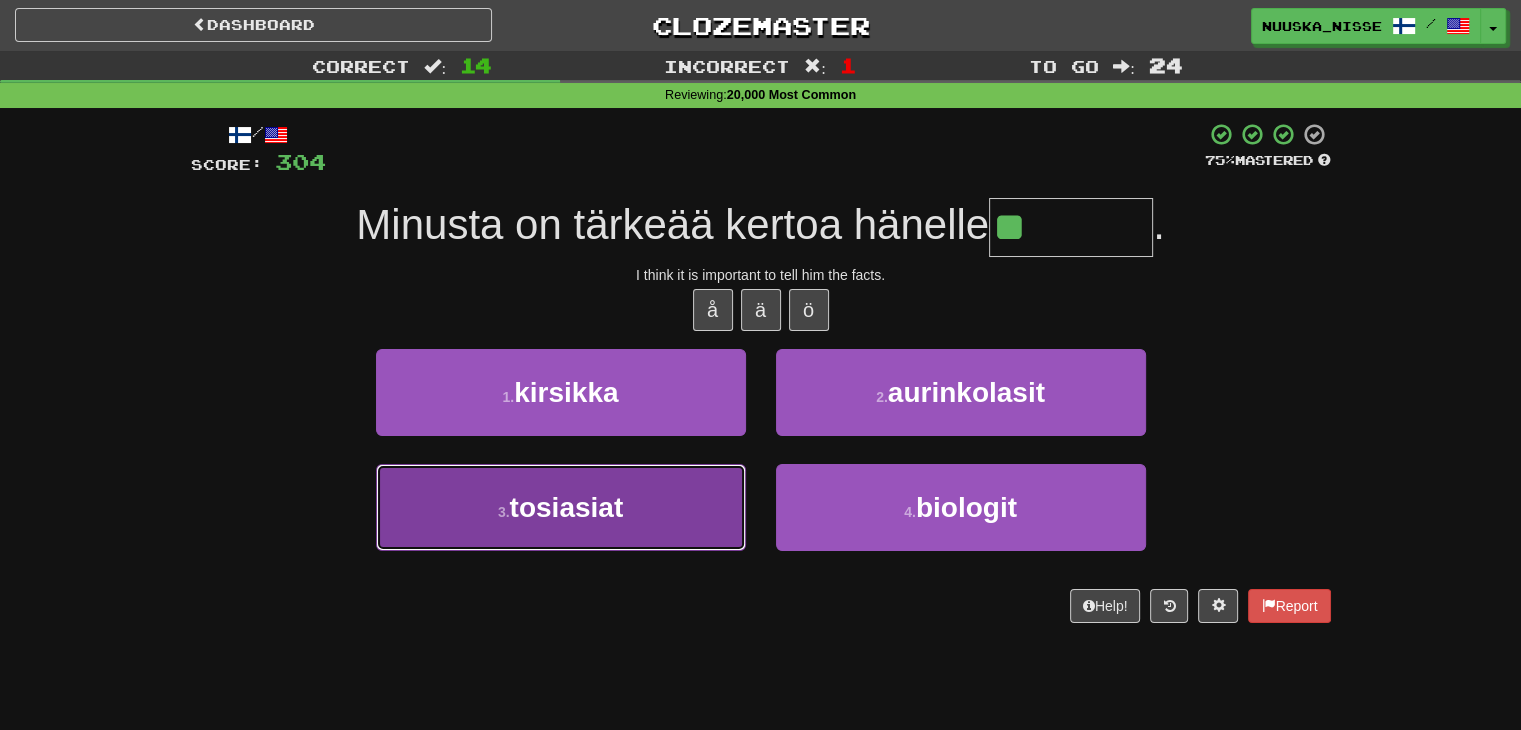 click on "3 .  tosiasiat" at bounding box center (561, 507) 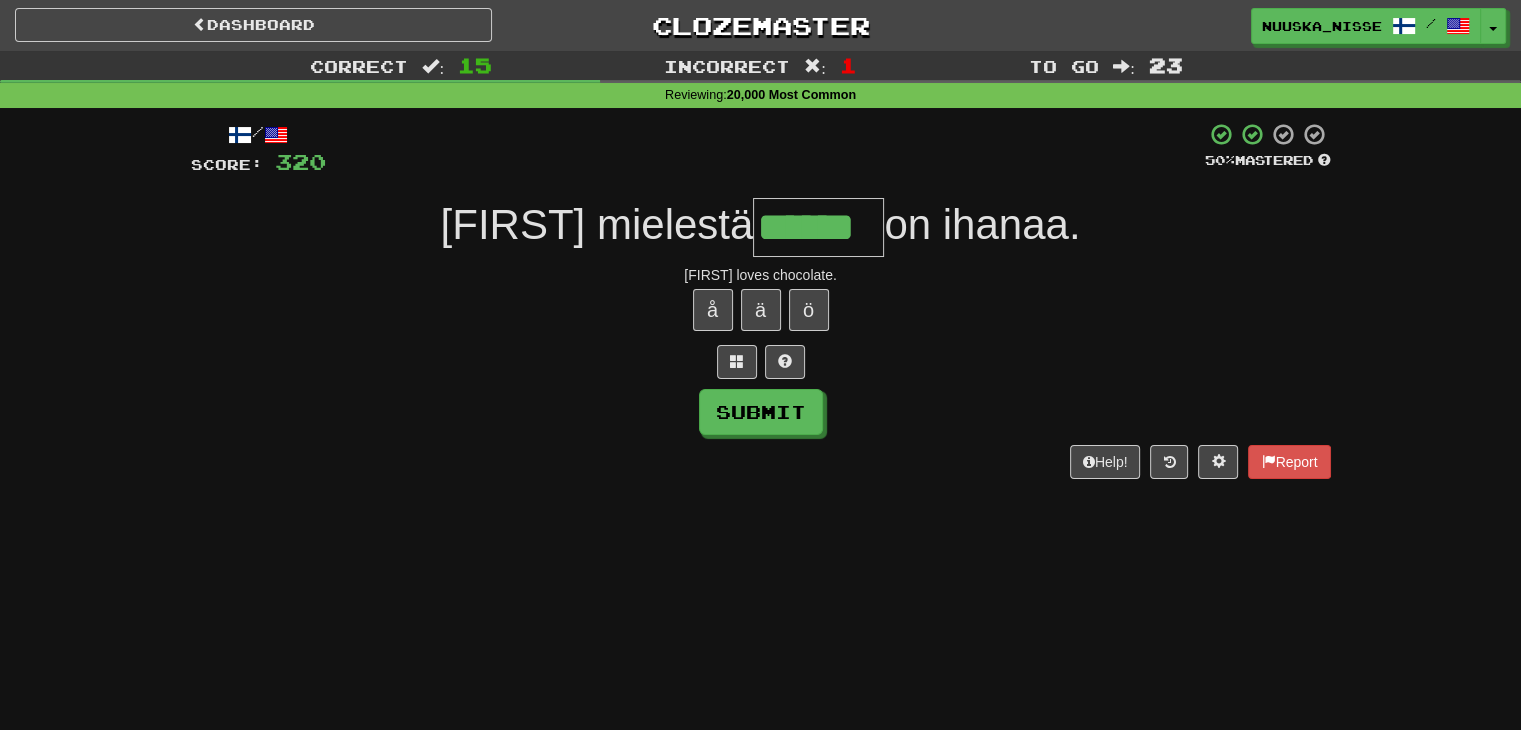 type on "******" 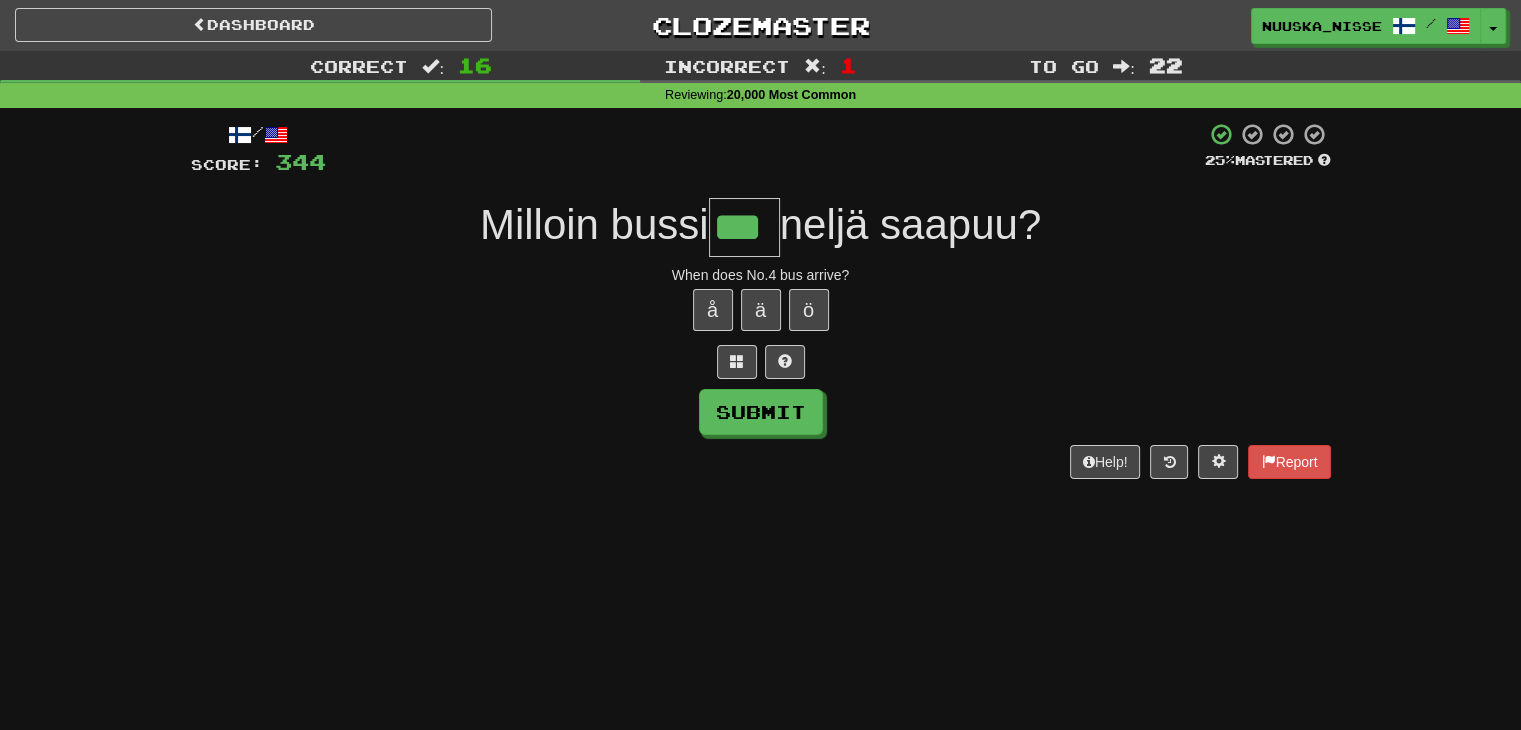type on "***" 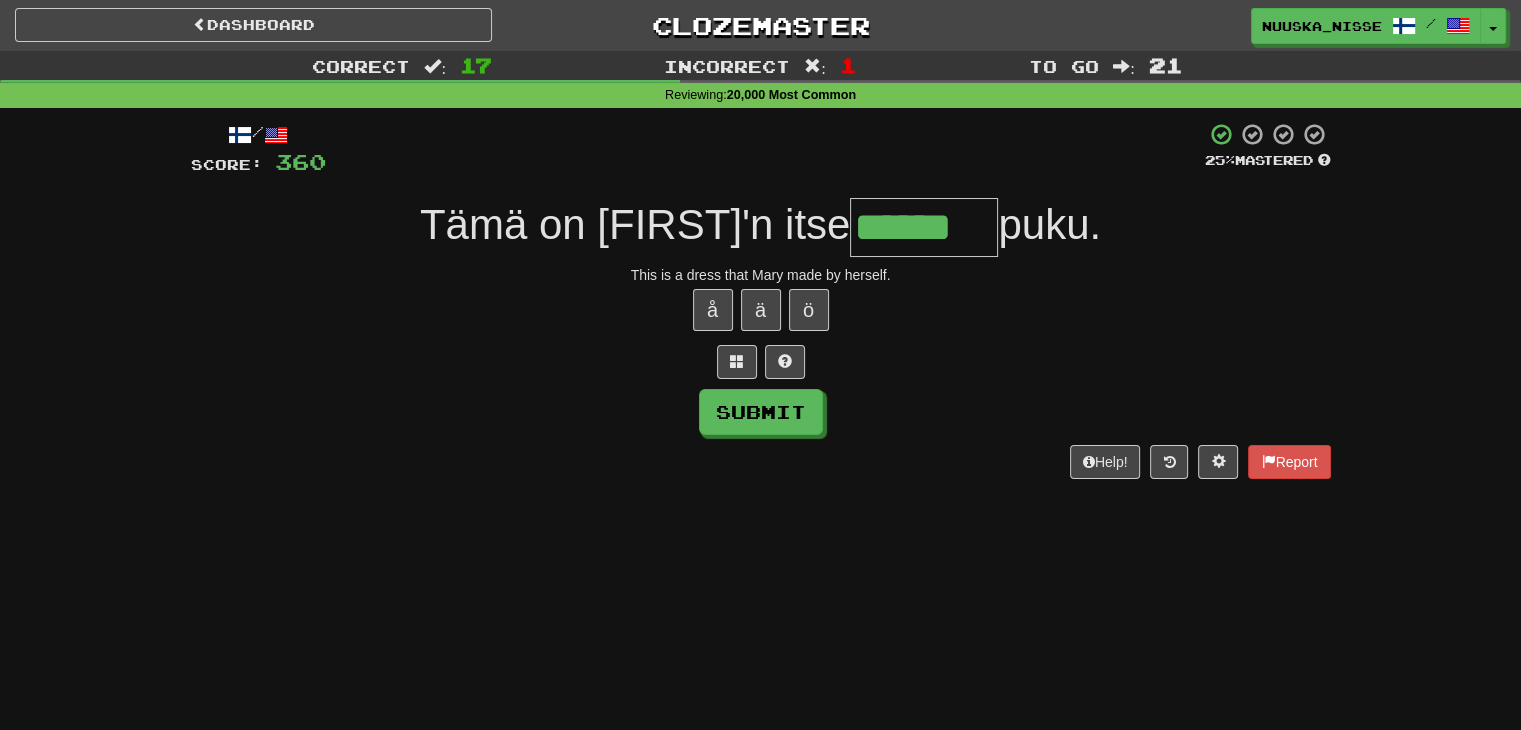 type on "******" 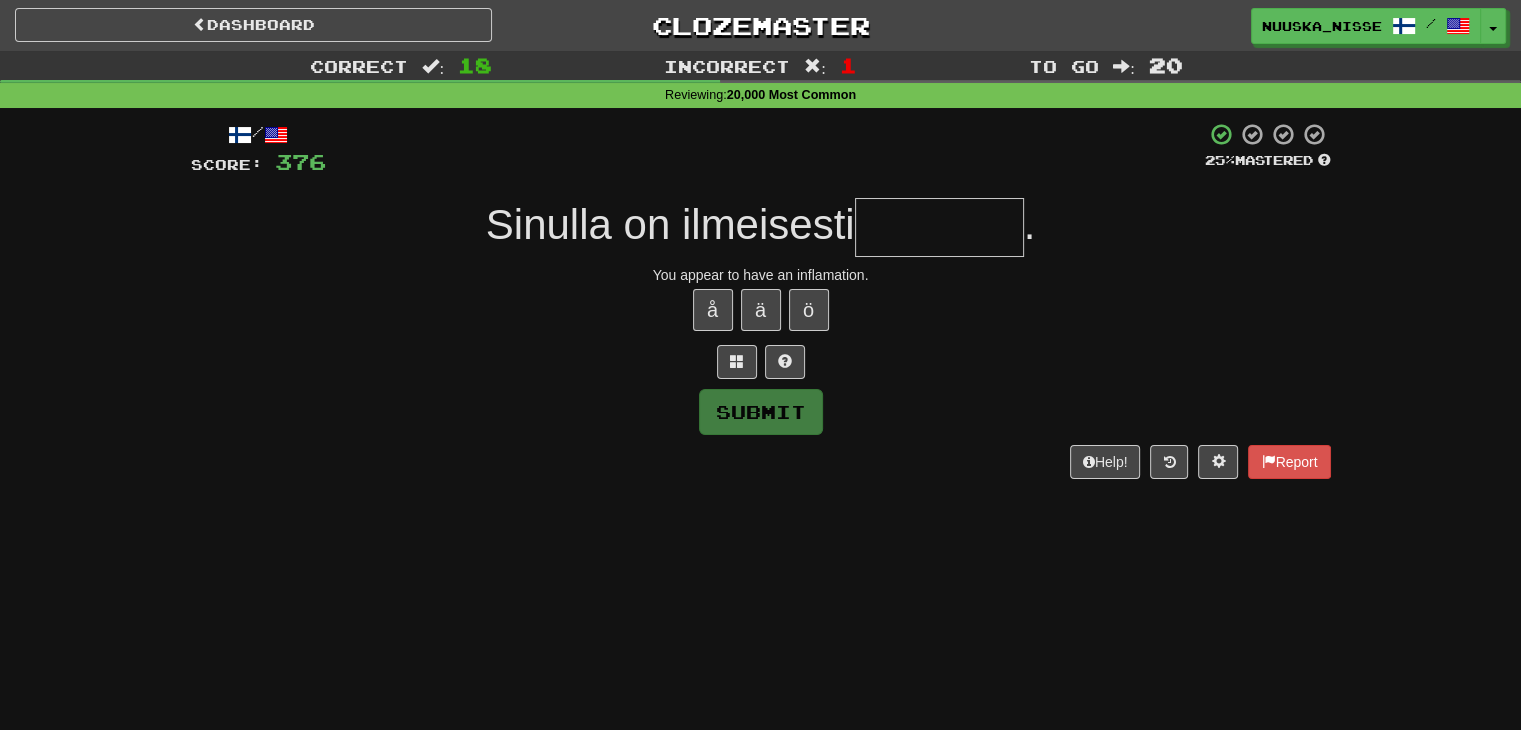 type on "*" 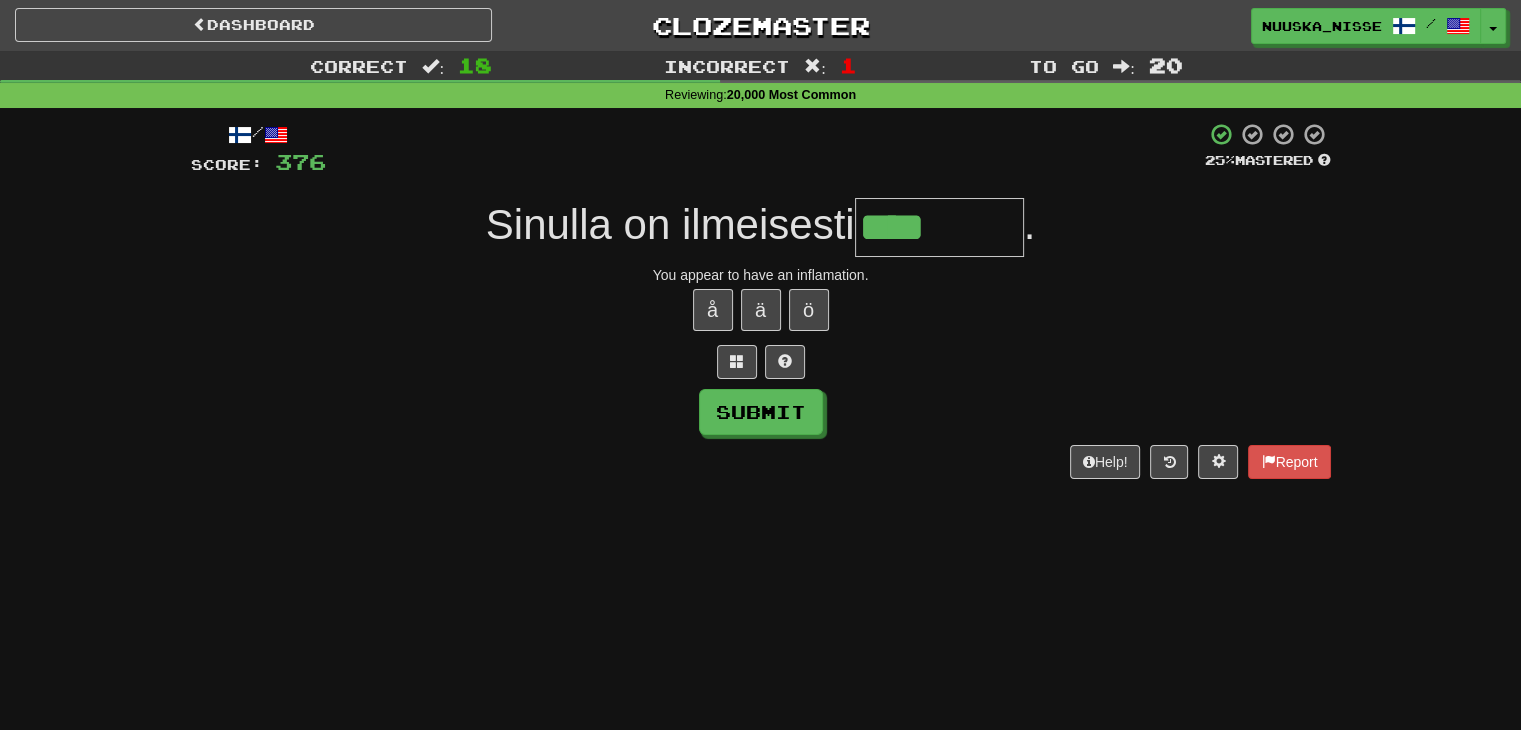 click on "/  Score:   376 25 %  Mastered Sinulla on ilmeisesti  **** . You appear to have an inflamation. å ä ö Submit  Help!  Report" at bounding box center (761, 307) 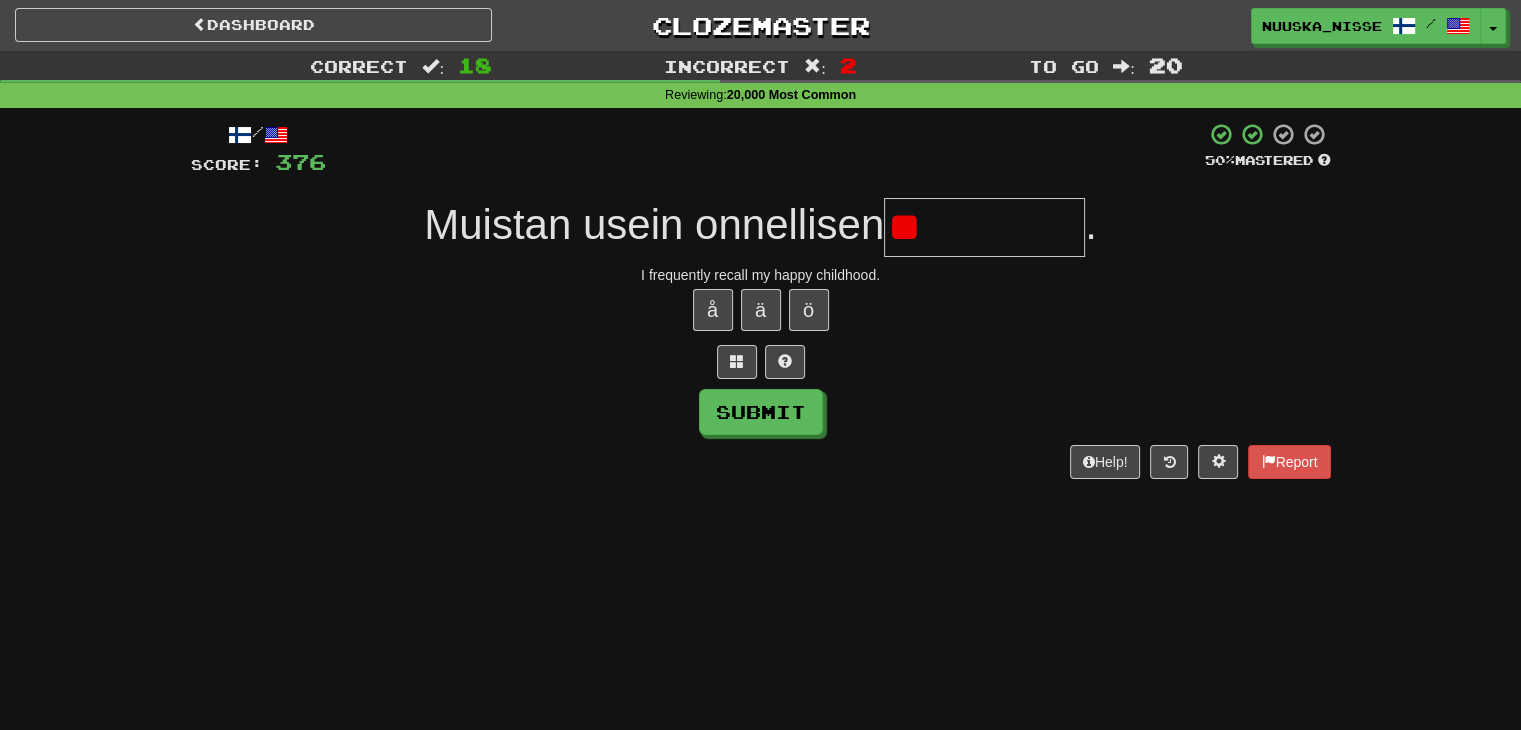 type on "*" 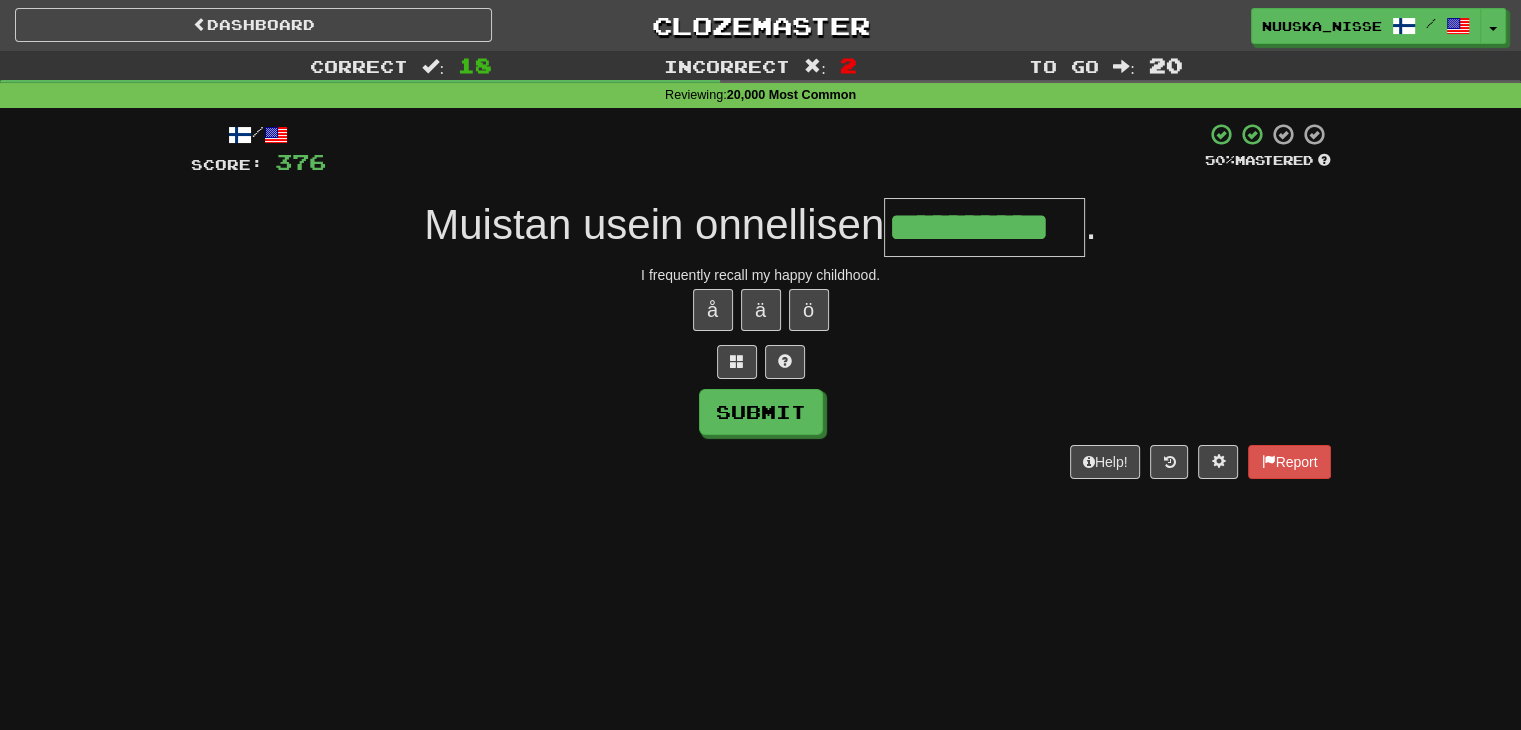 type on "**********" 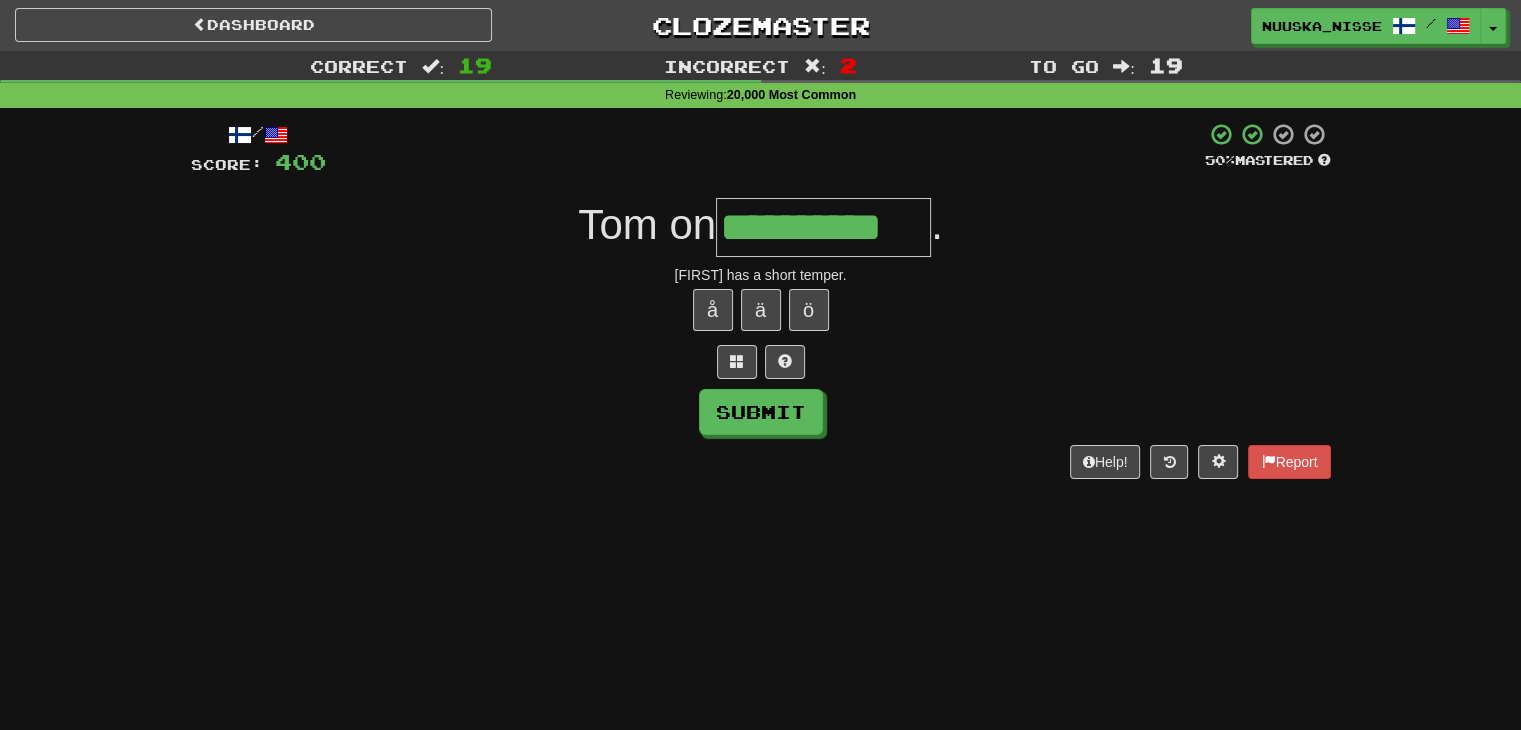 type on "**********" 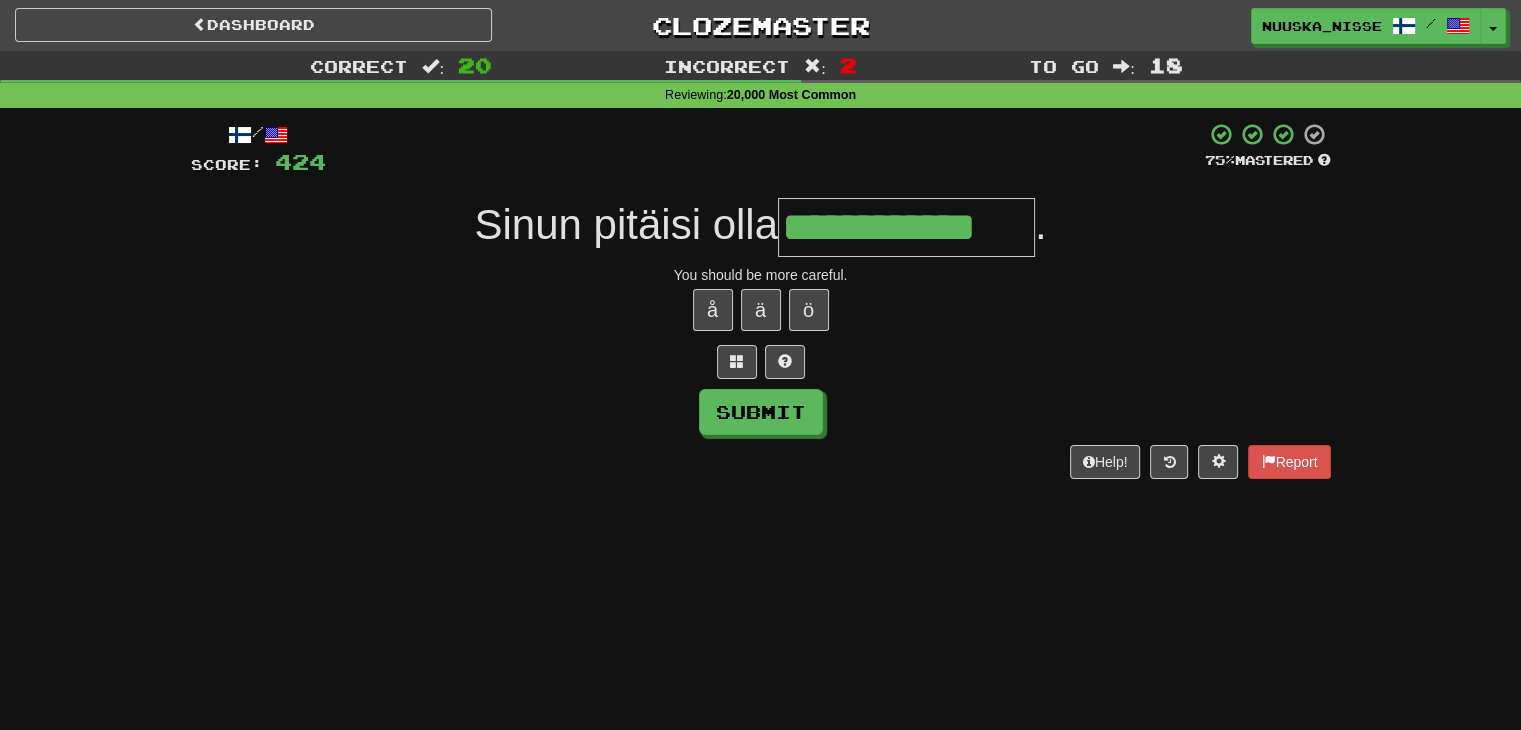 type on "**********" 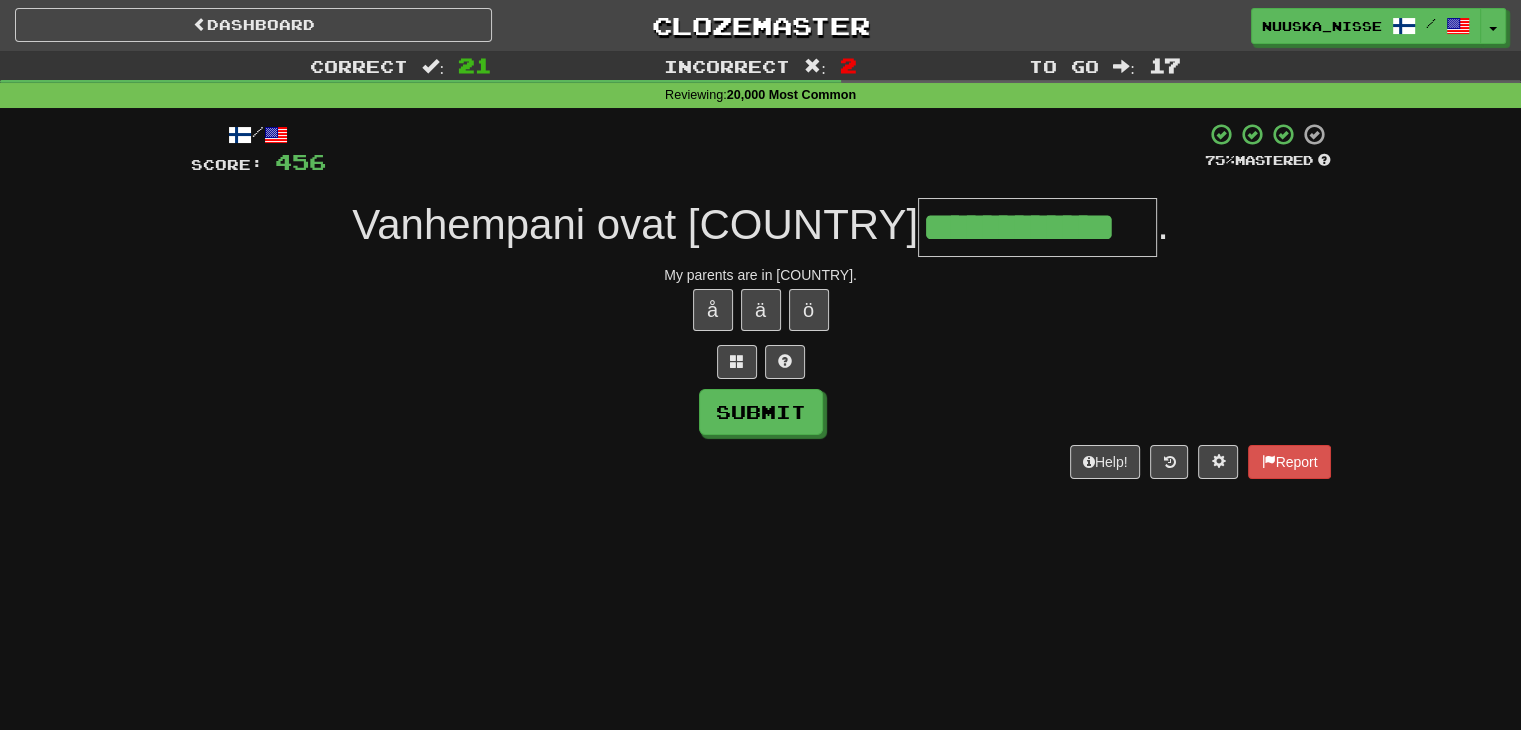 type on "**********" 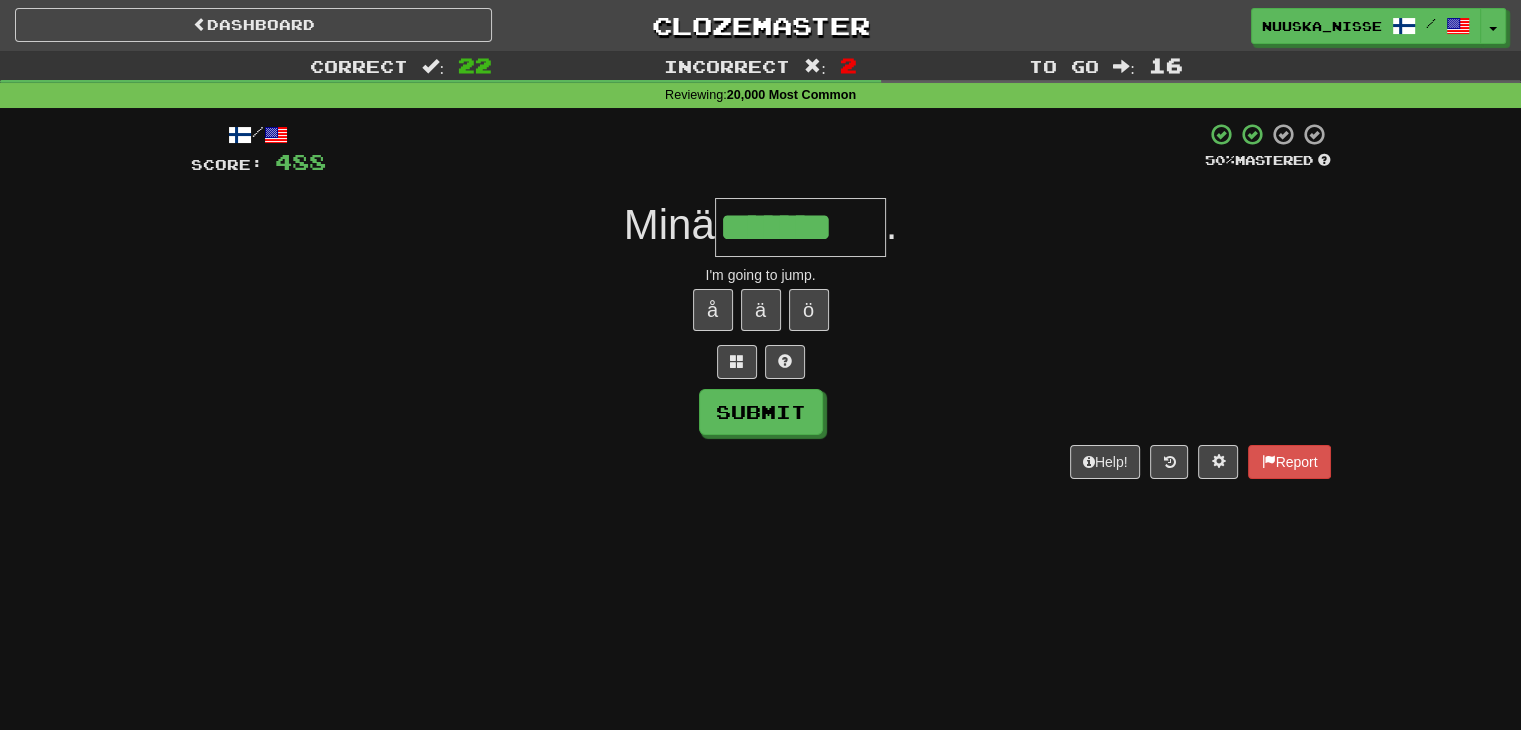 type on "*******" 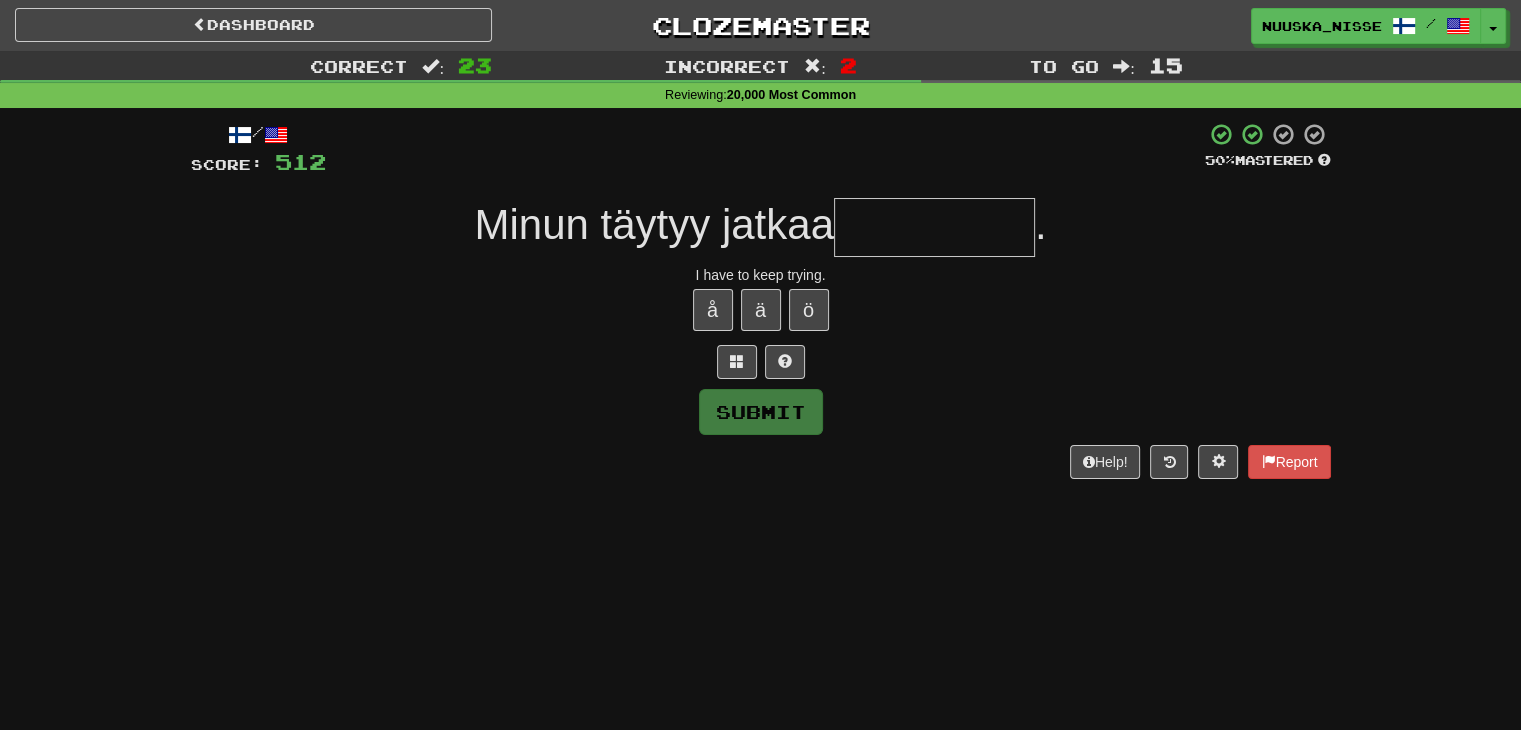 type on "*" 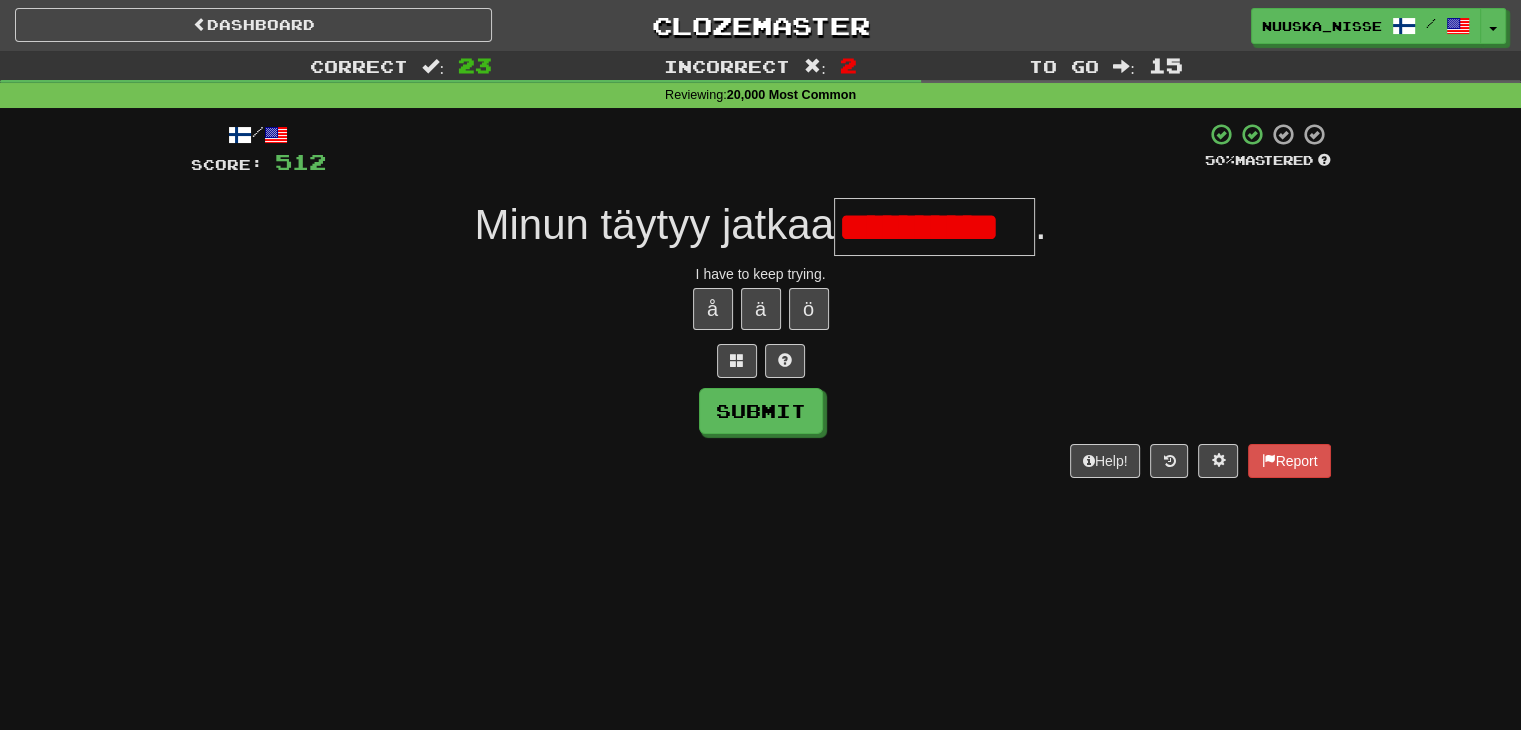 scroll, scrollTop: 0, scrollLeft: 0, axis: both 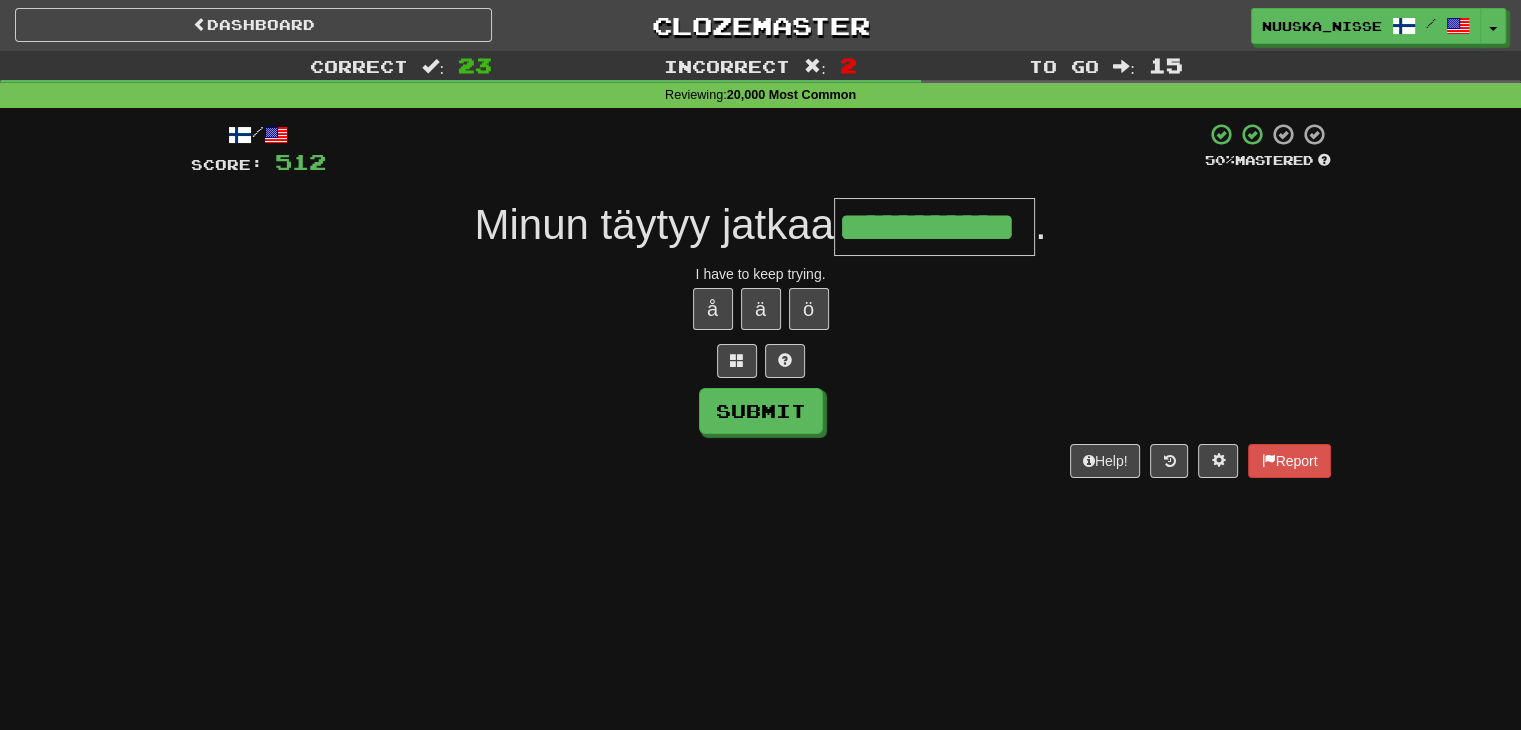 type on "**********" 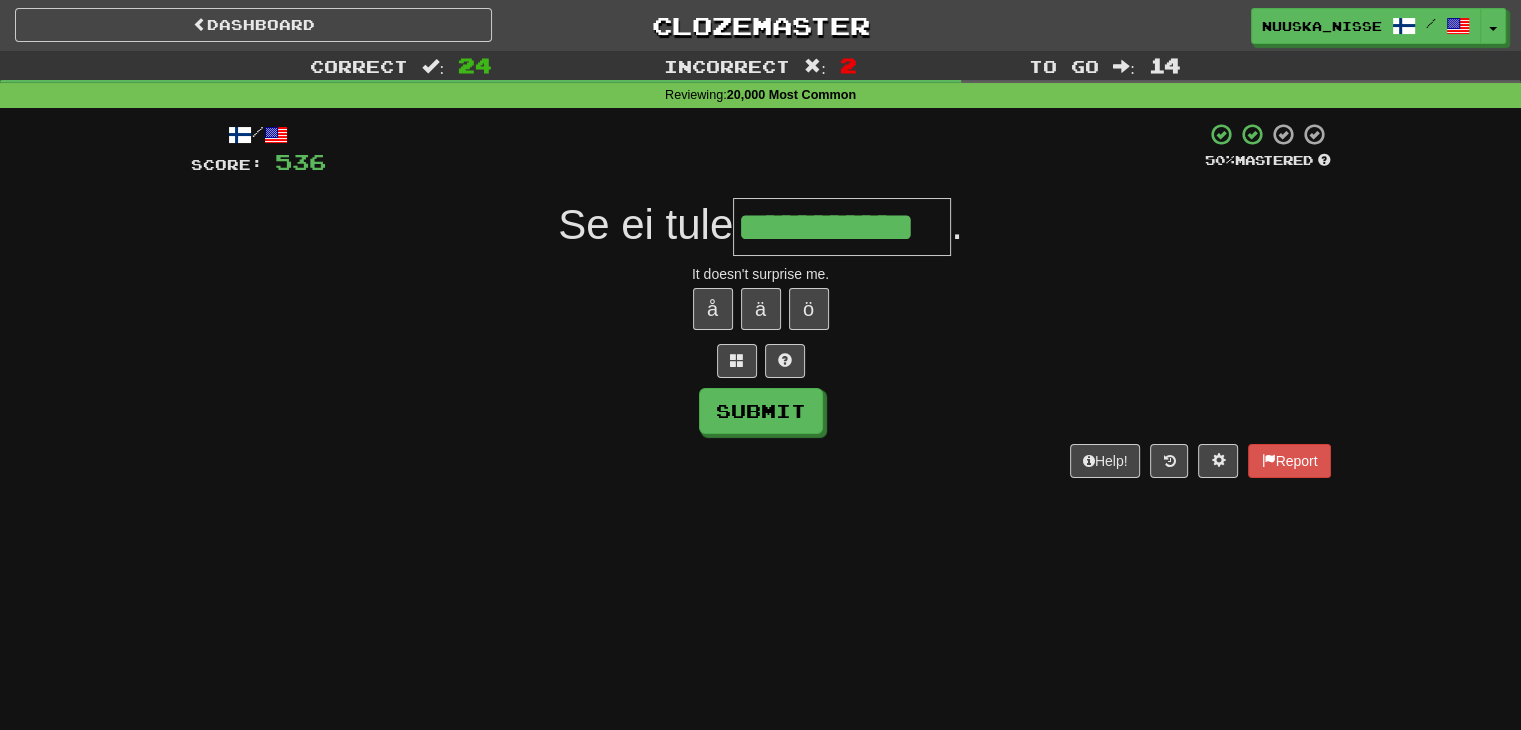 type on "**********" 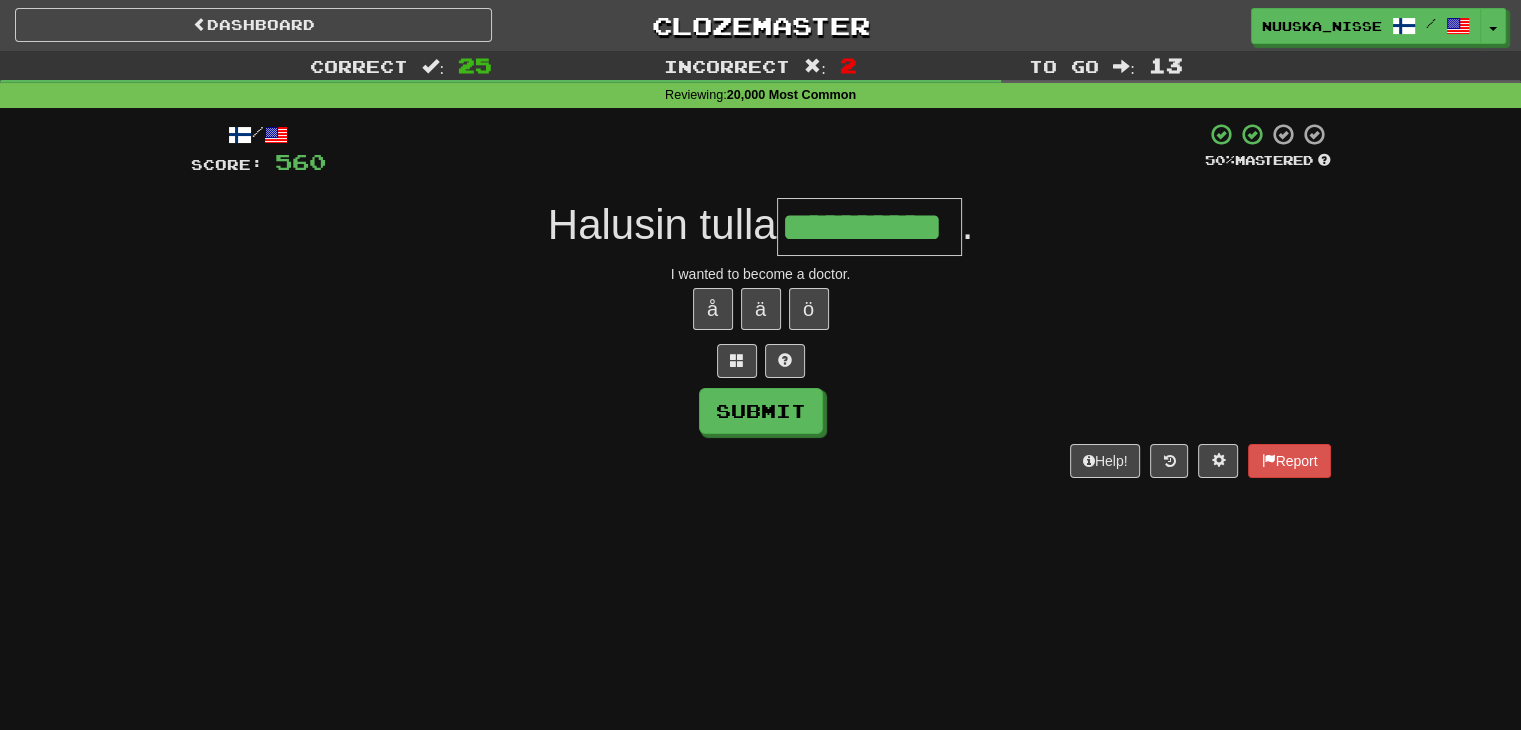 type on "**********" 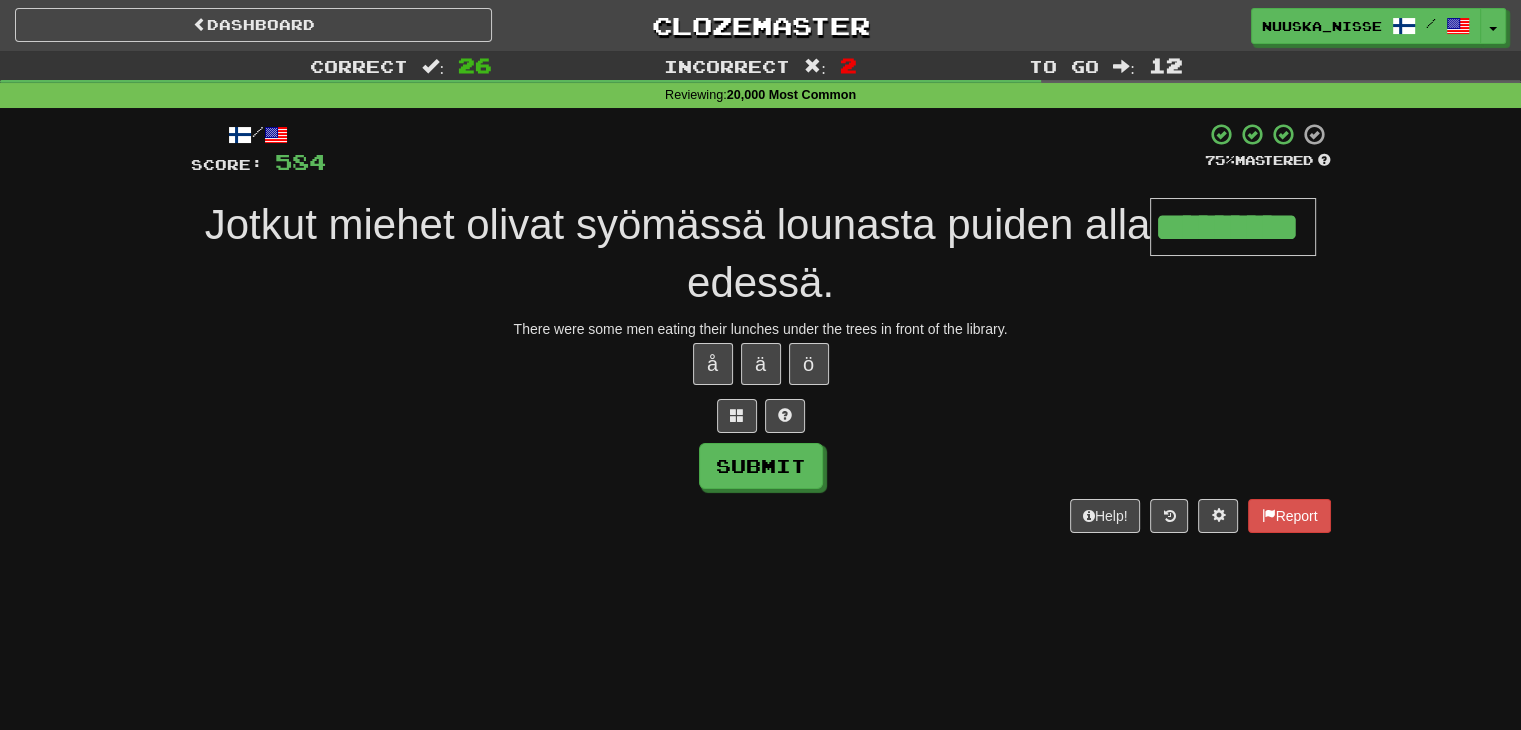 type on "*********" 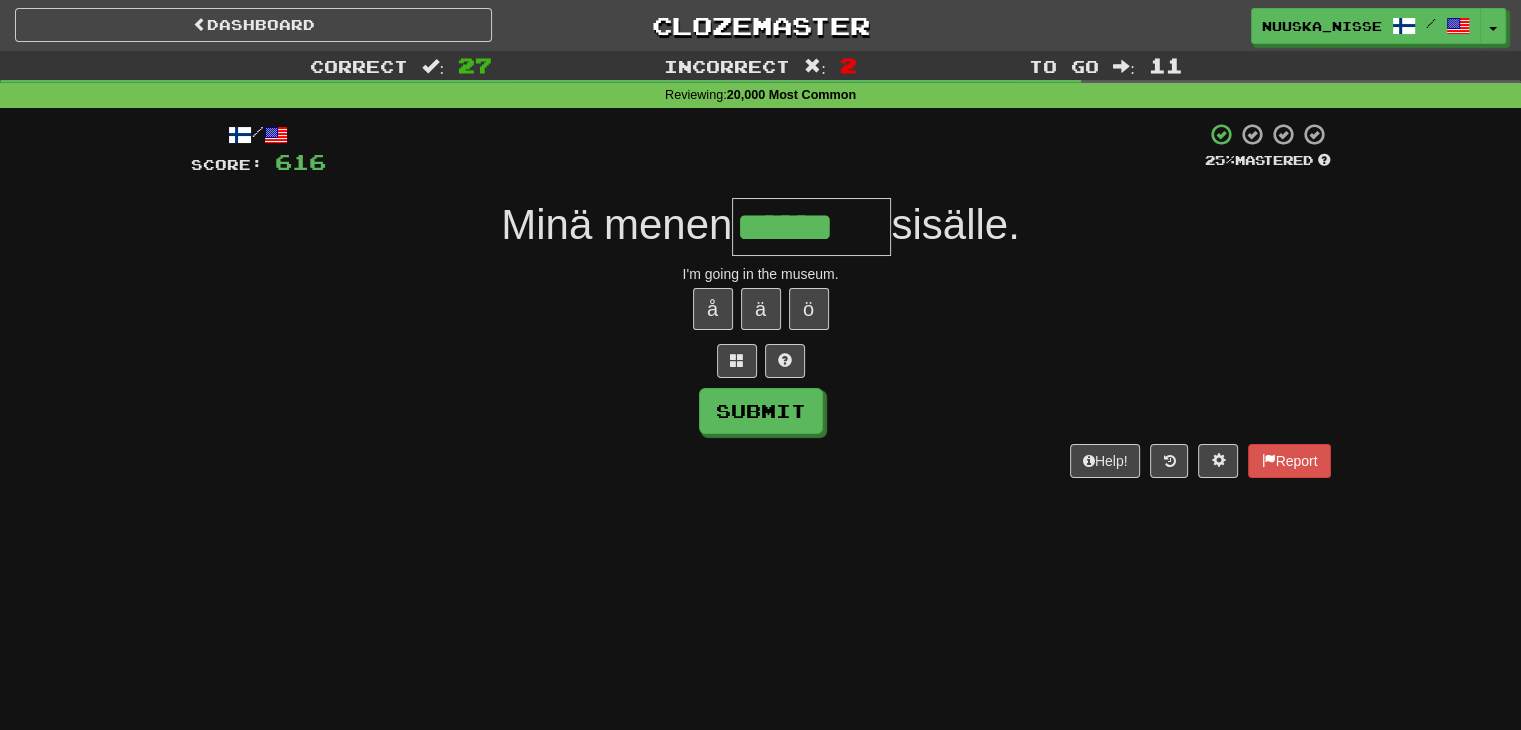 type on "******" 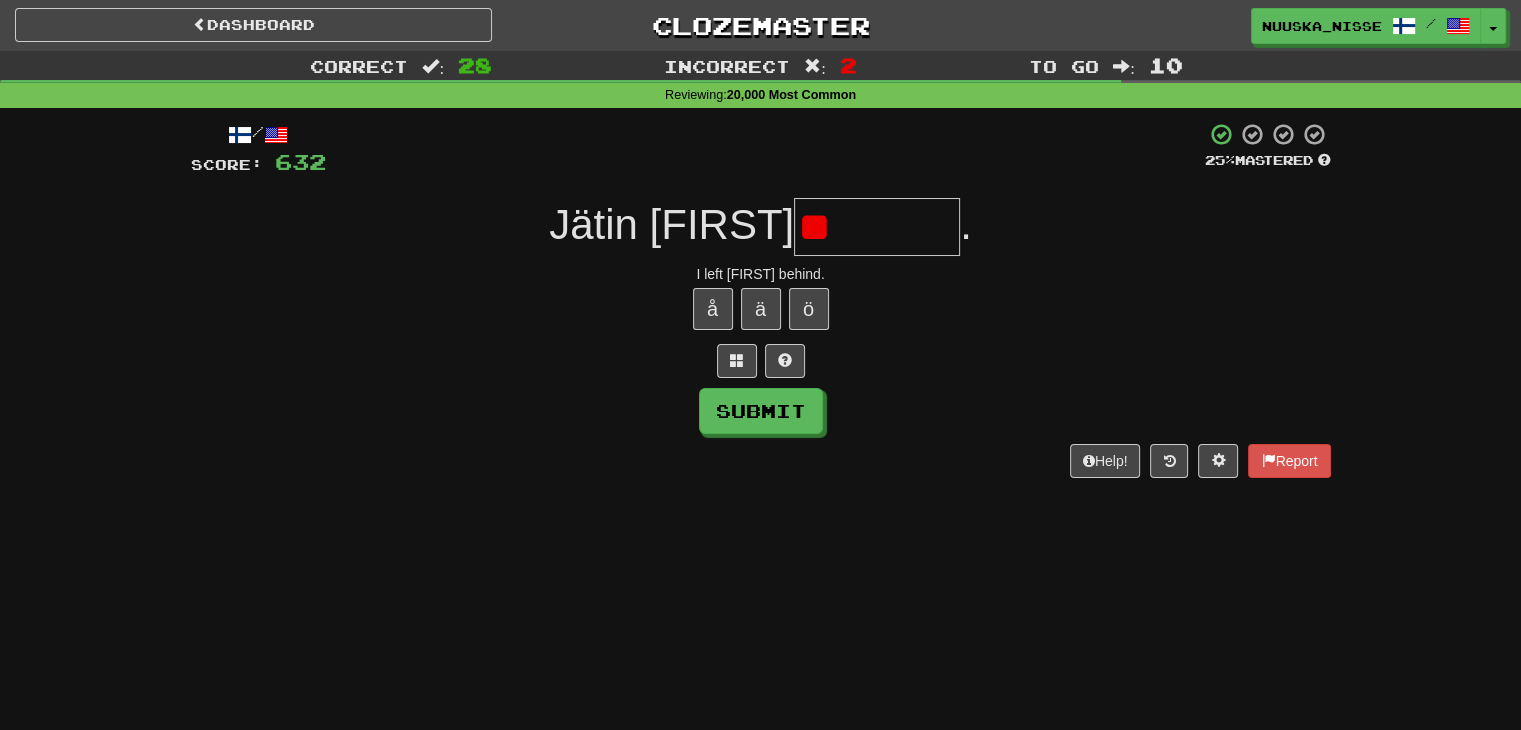 type on "*" 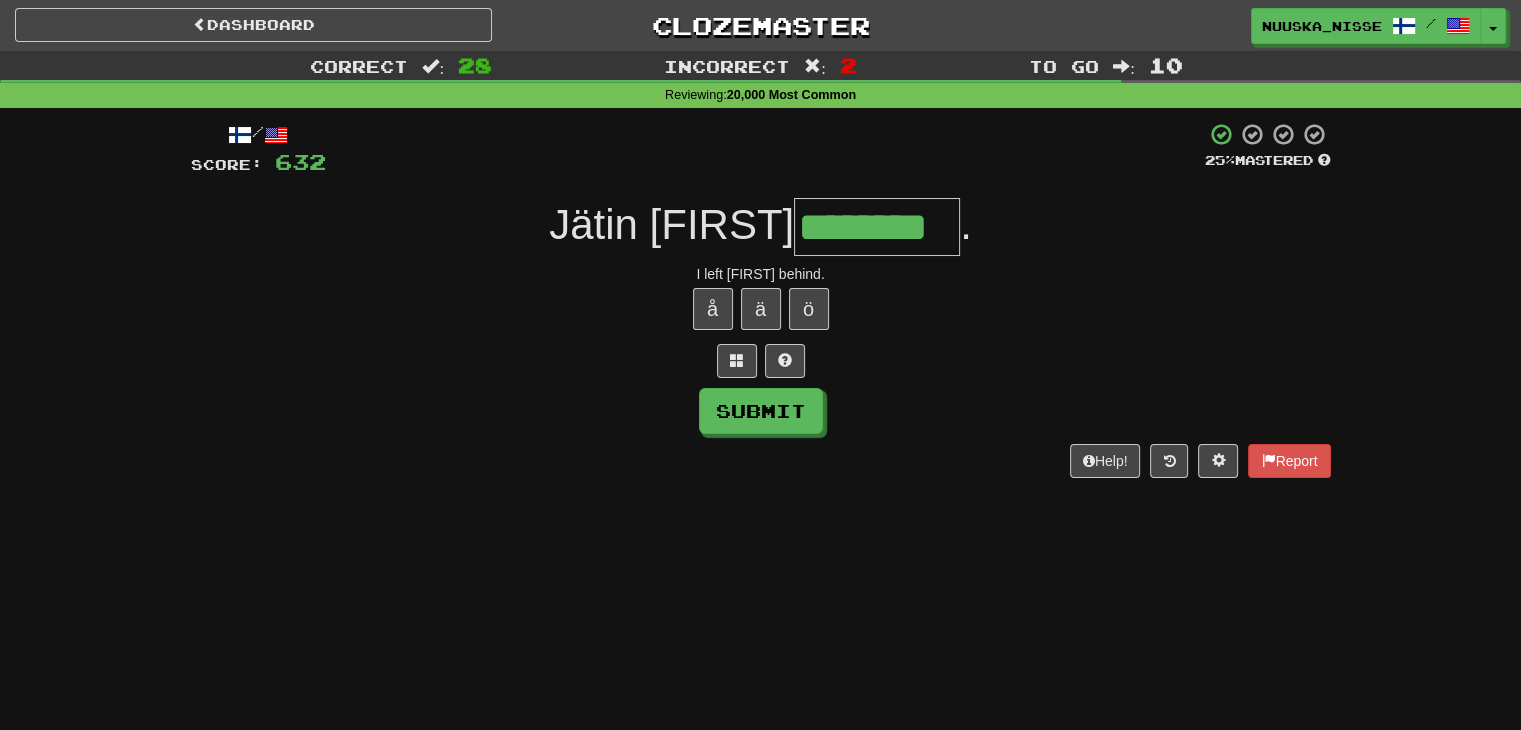 type on "********" 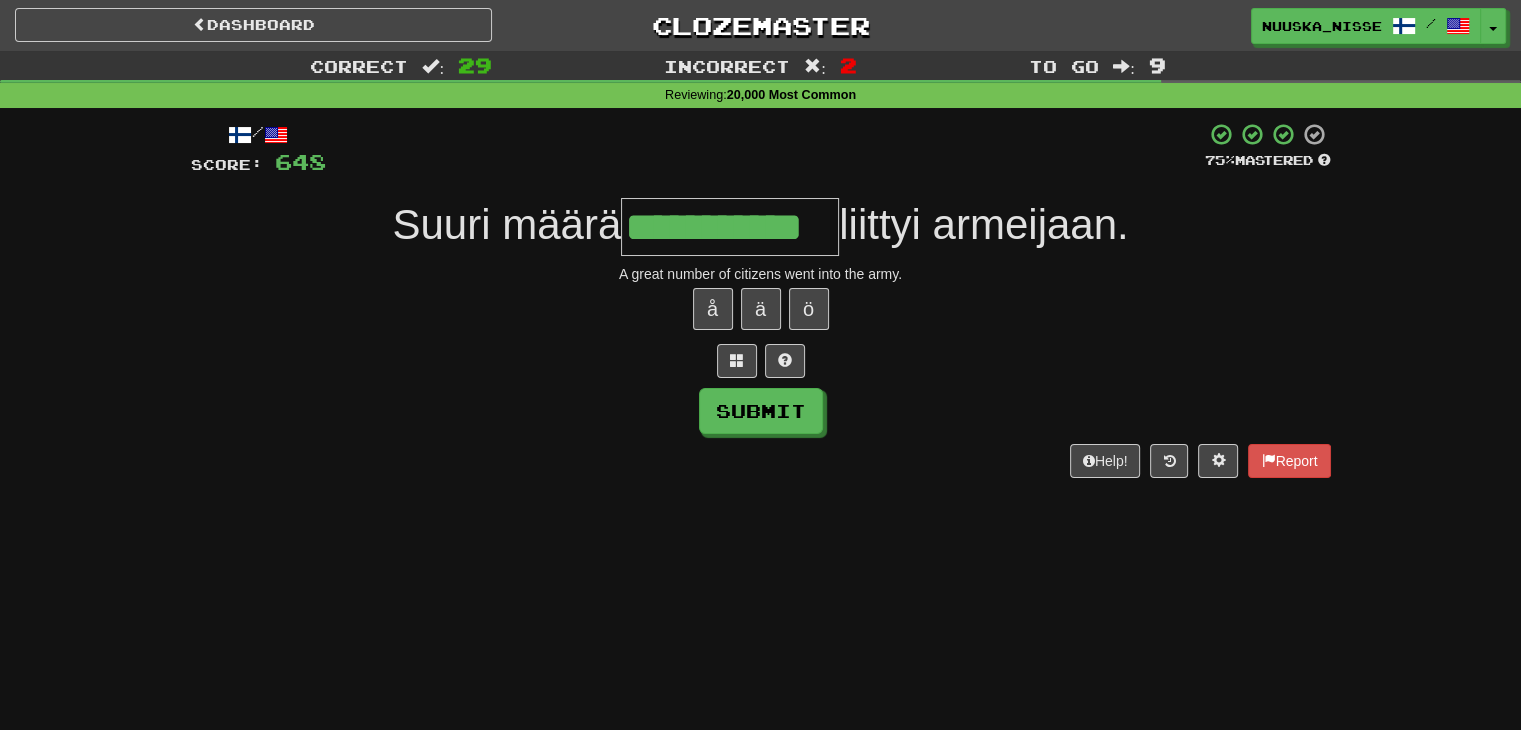 type on "**********" 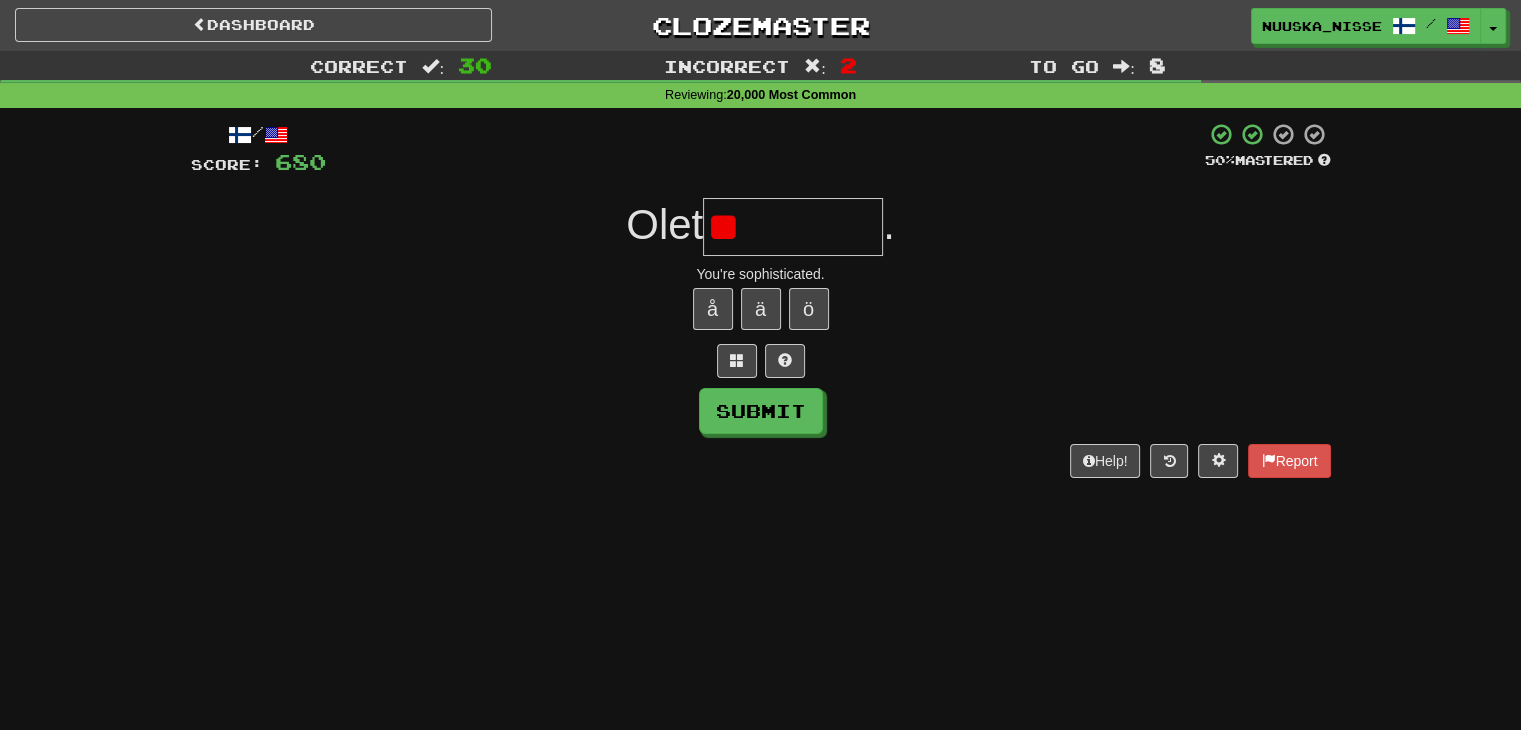 type on "*" 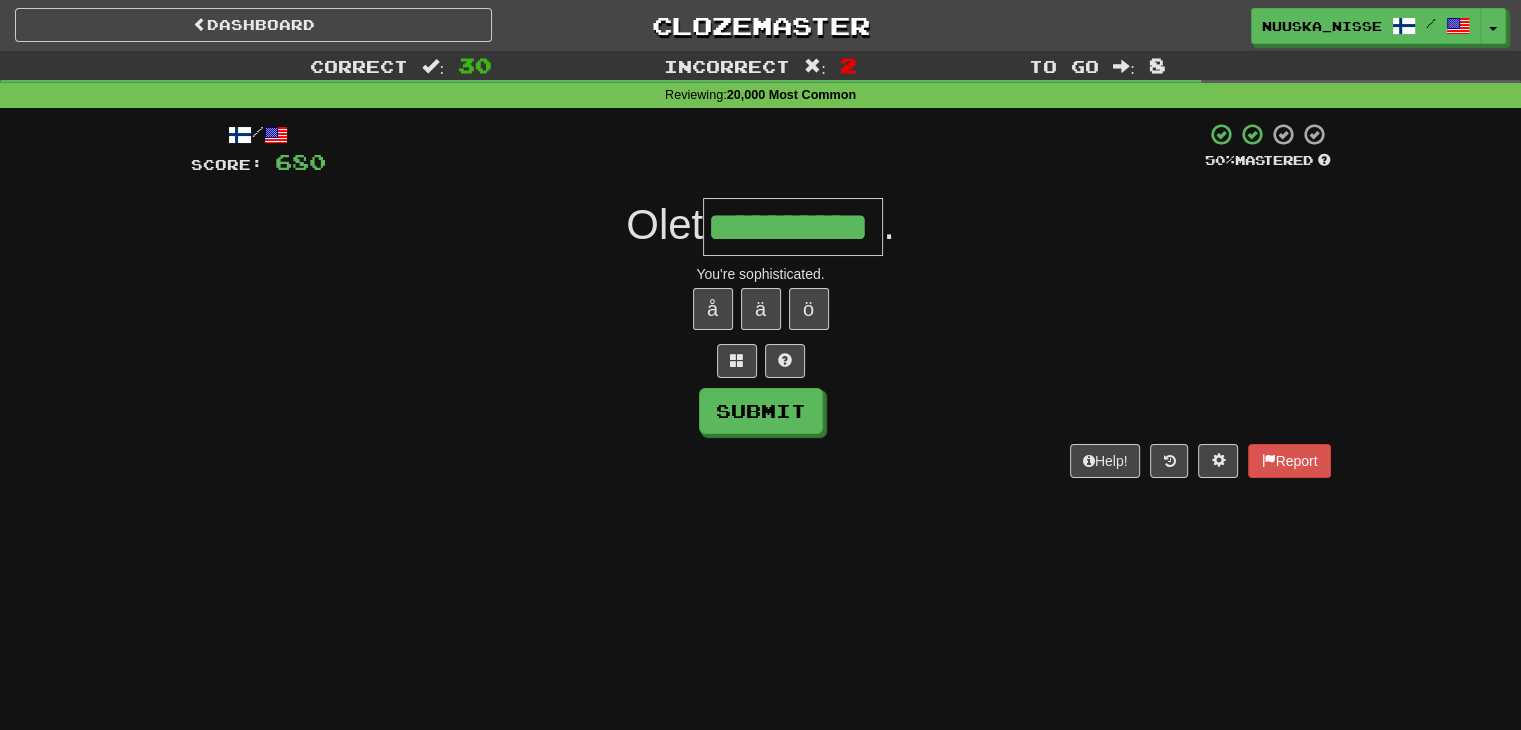 type on "**********" 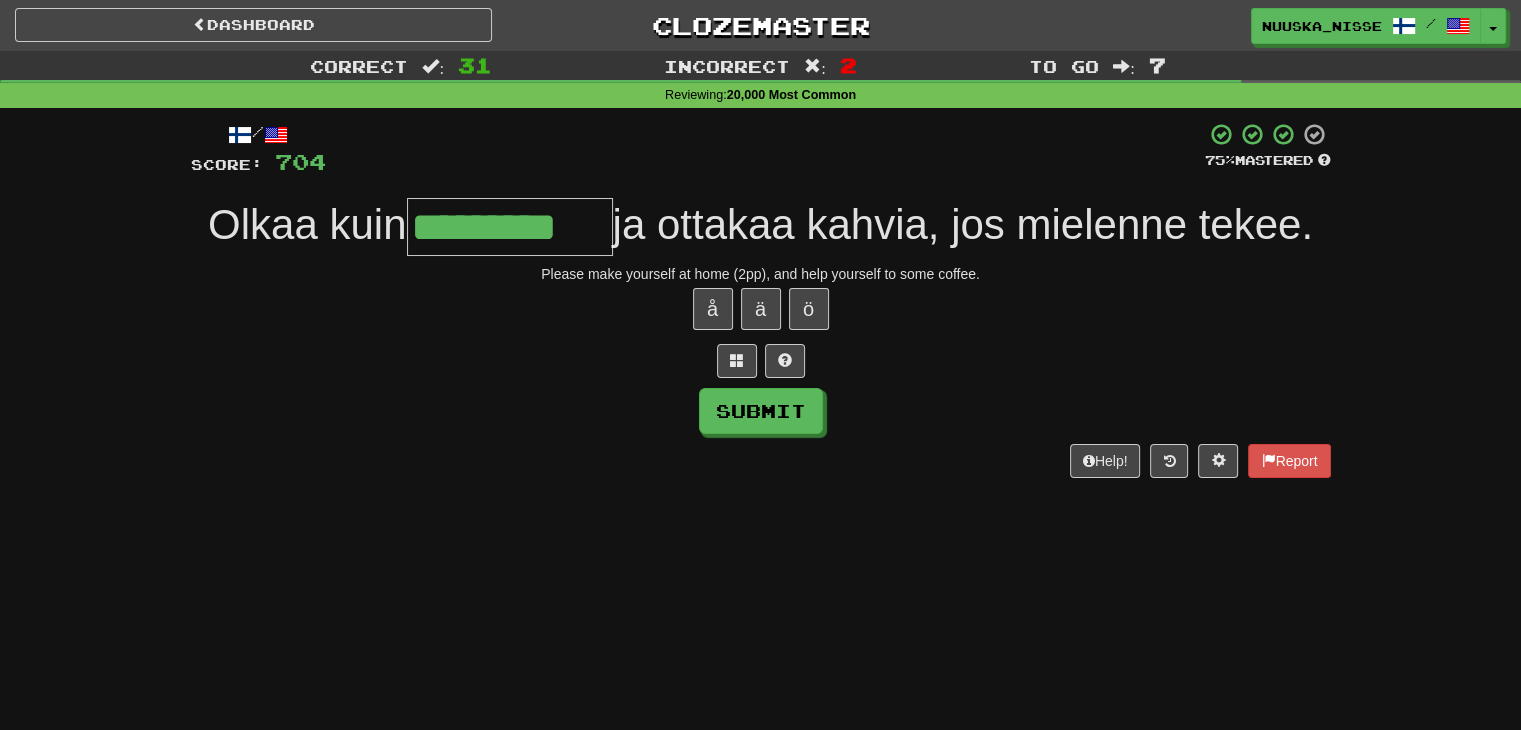 type on "*********" 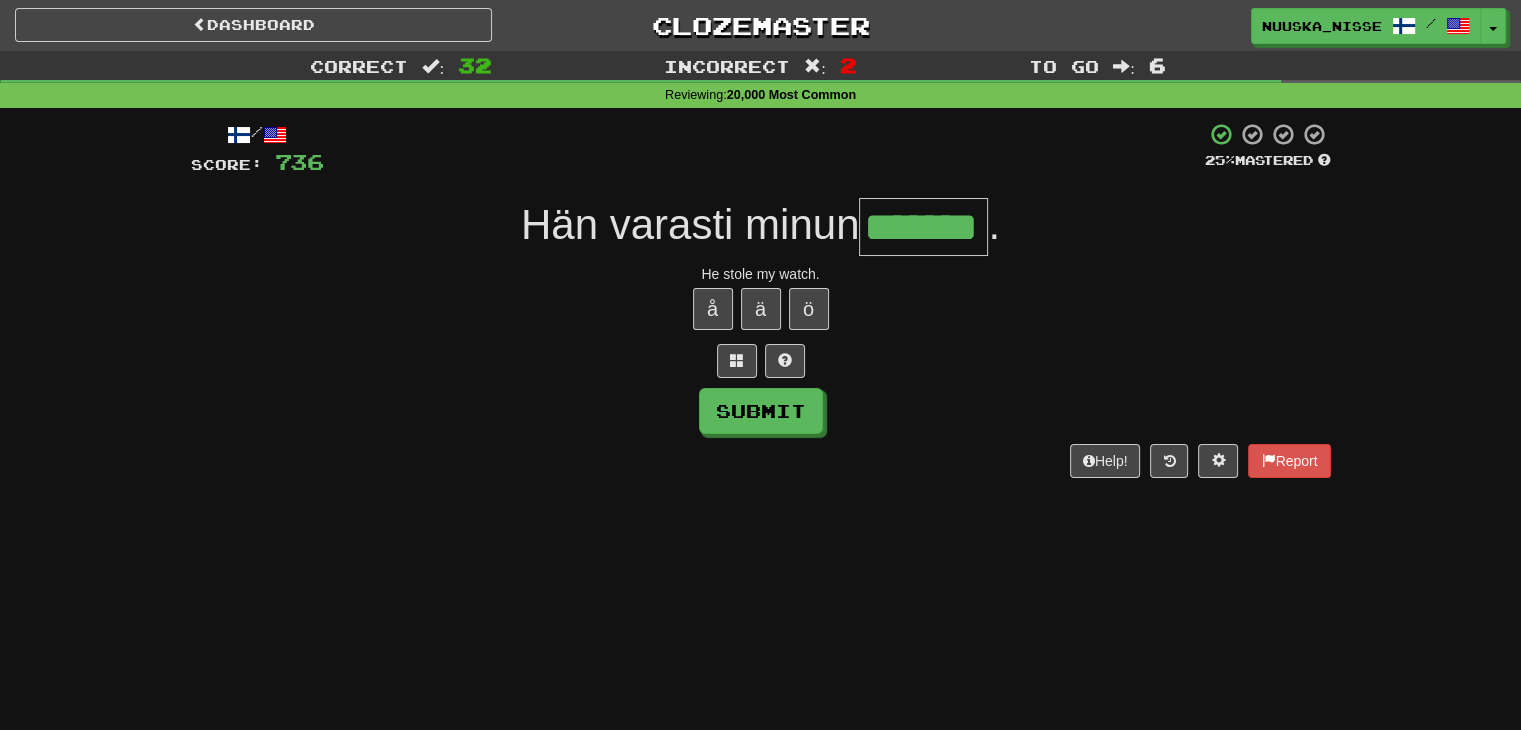 type on "*******" 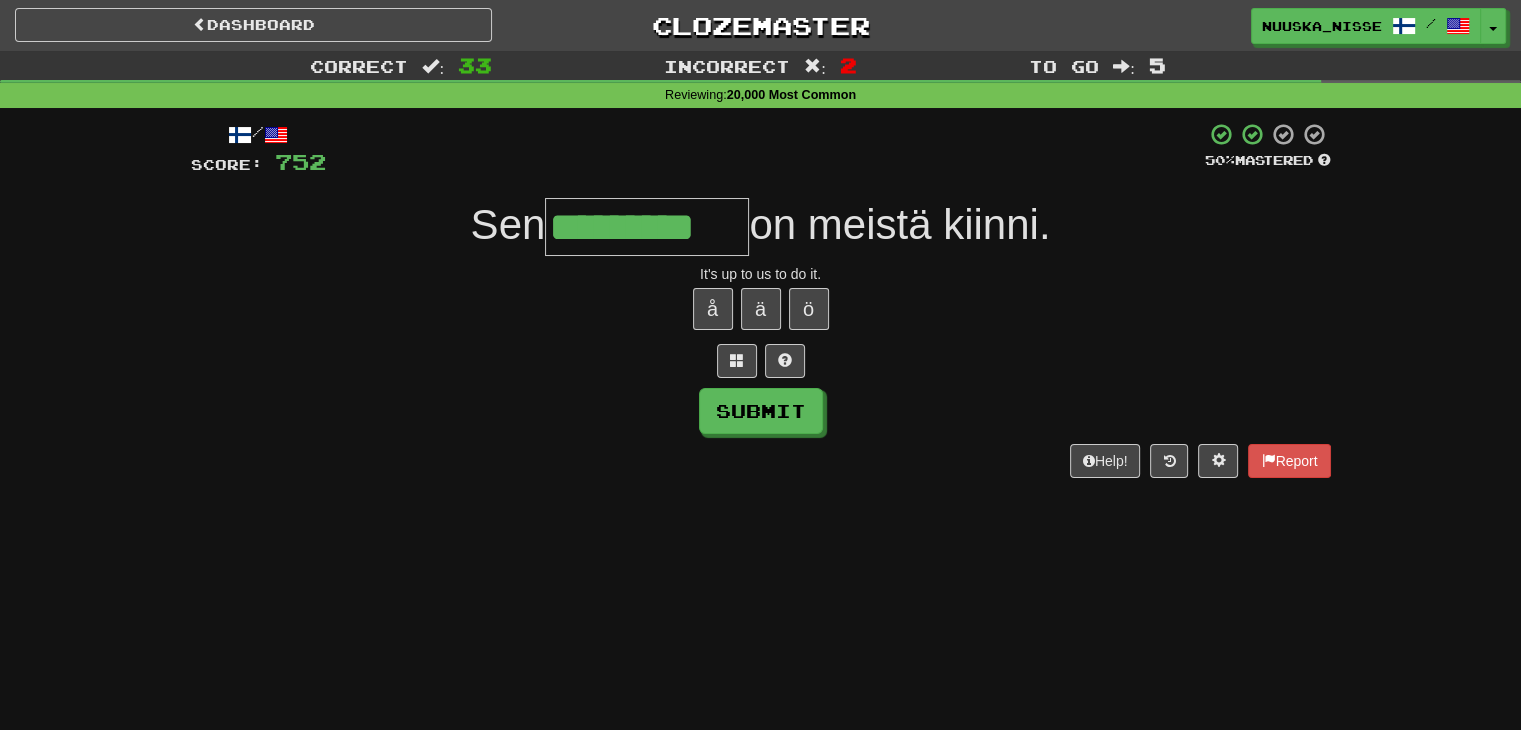 type on "*********" 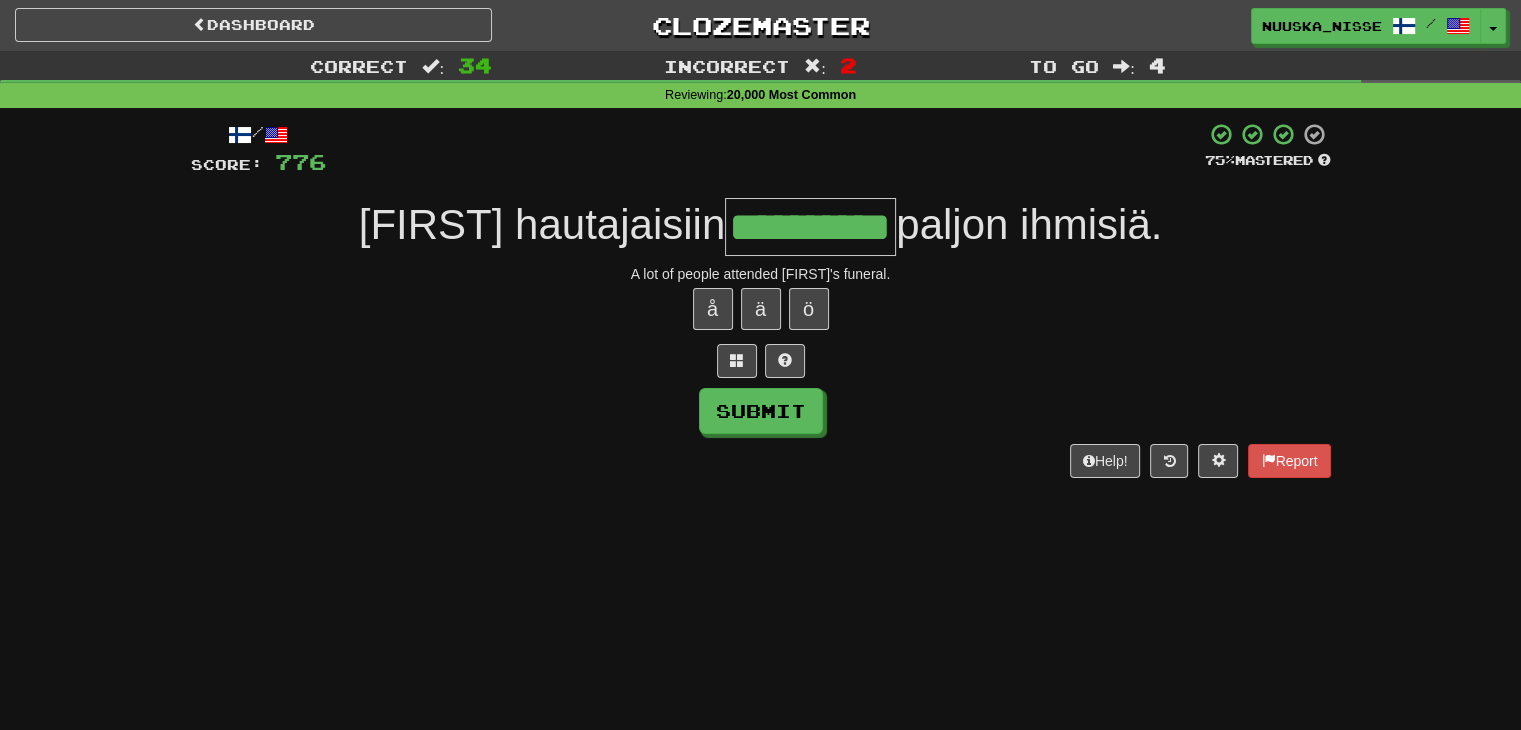 type on "**********" 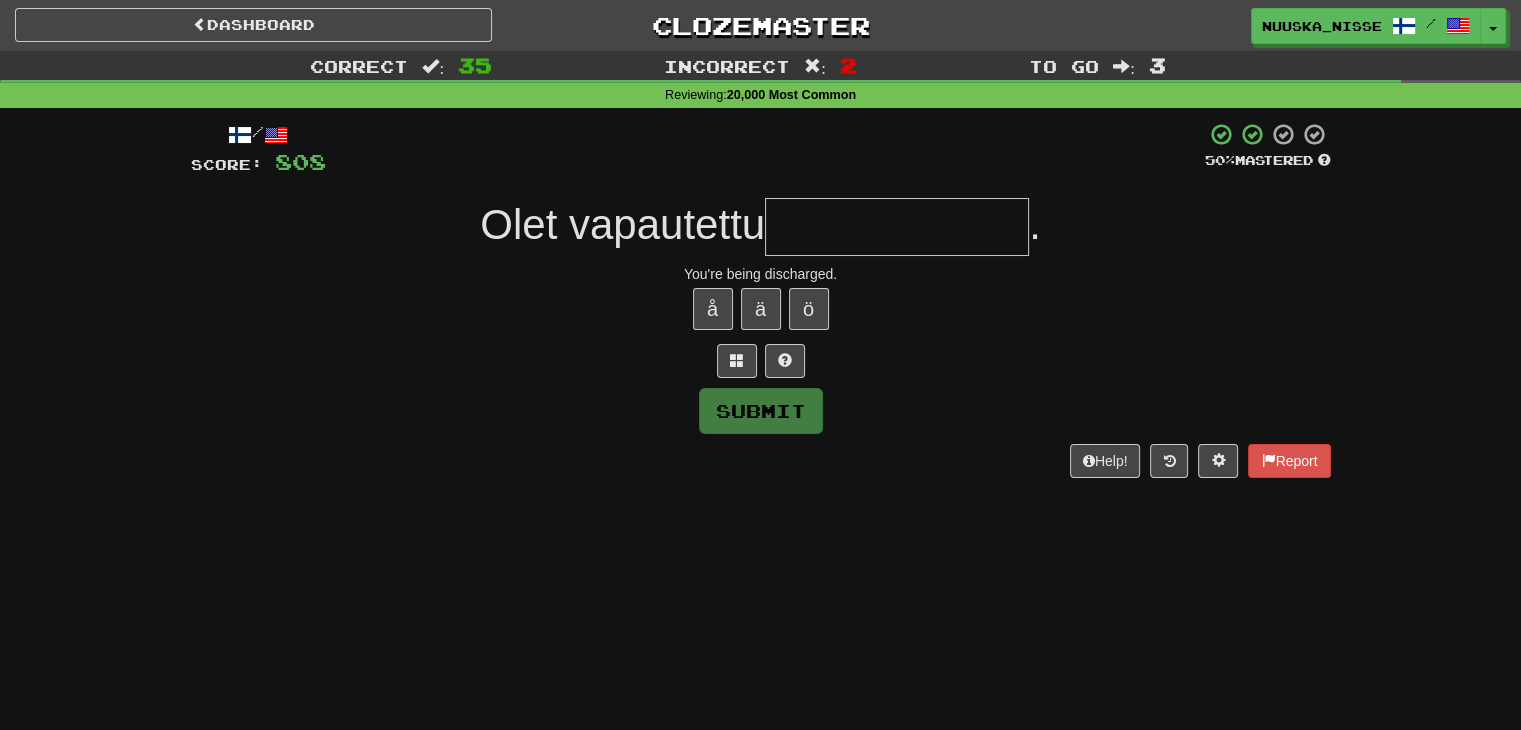 type on "*" 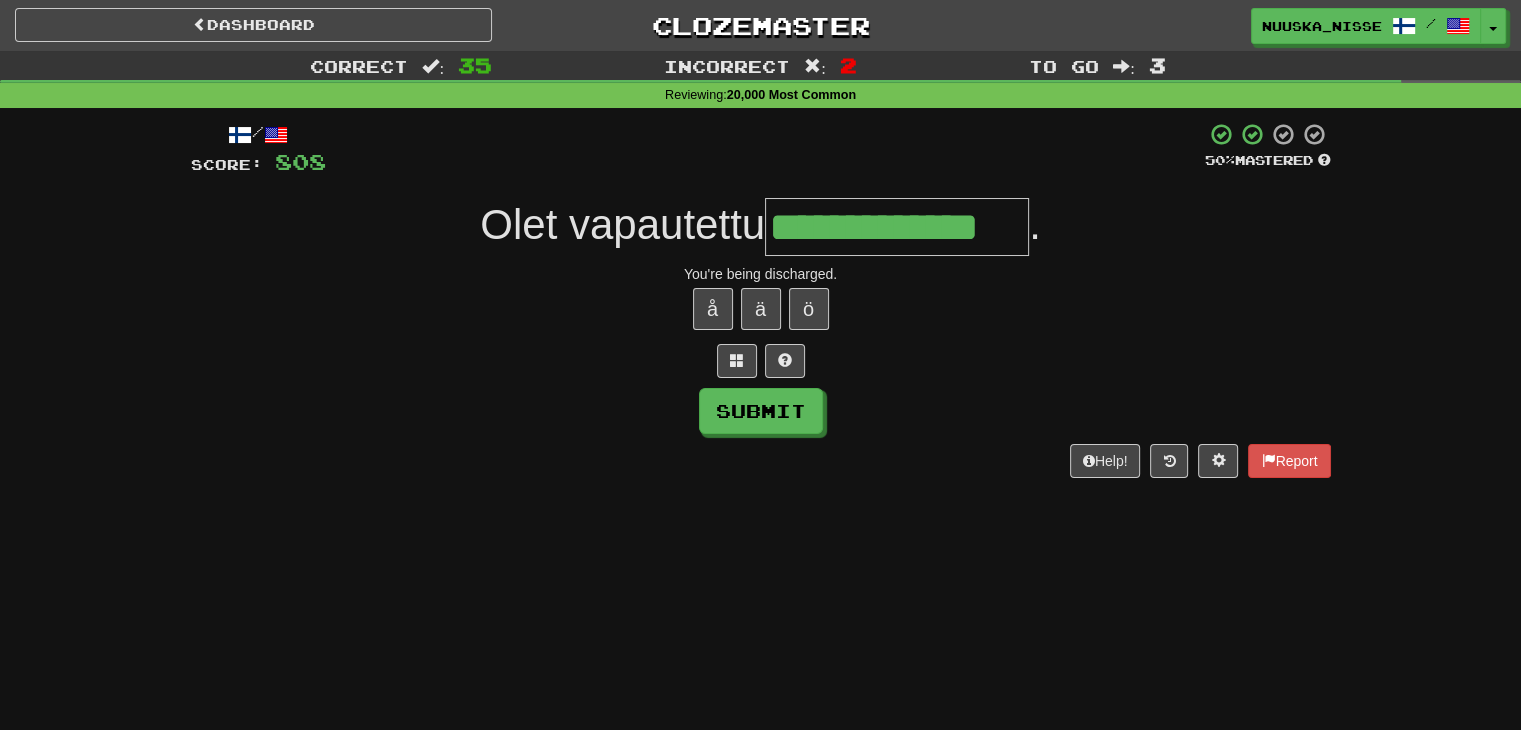 type on "**********" 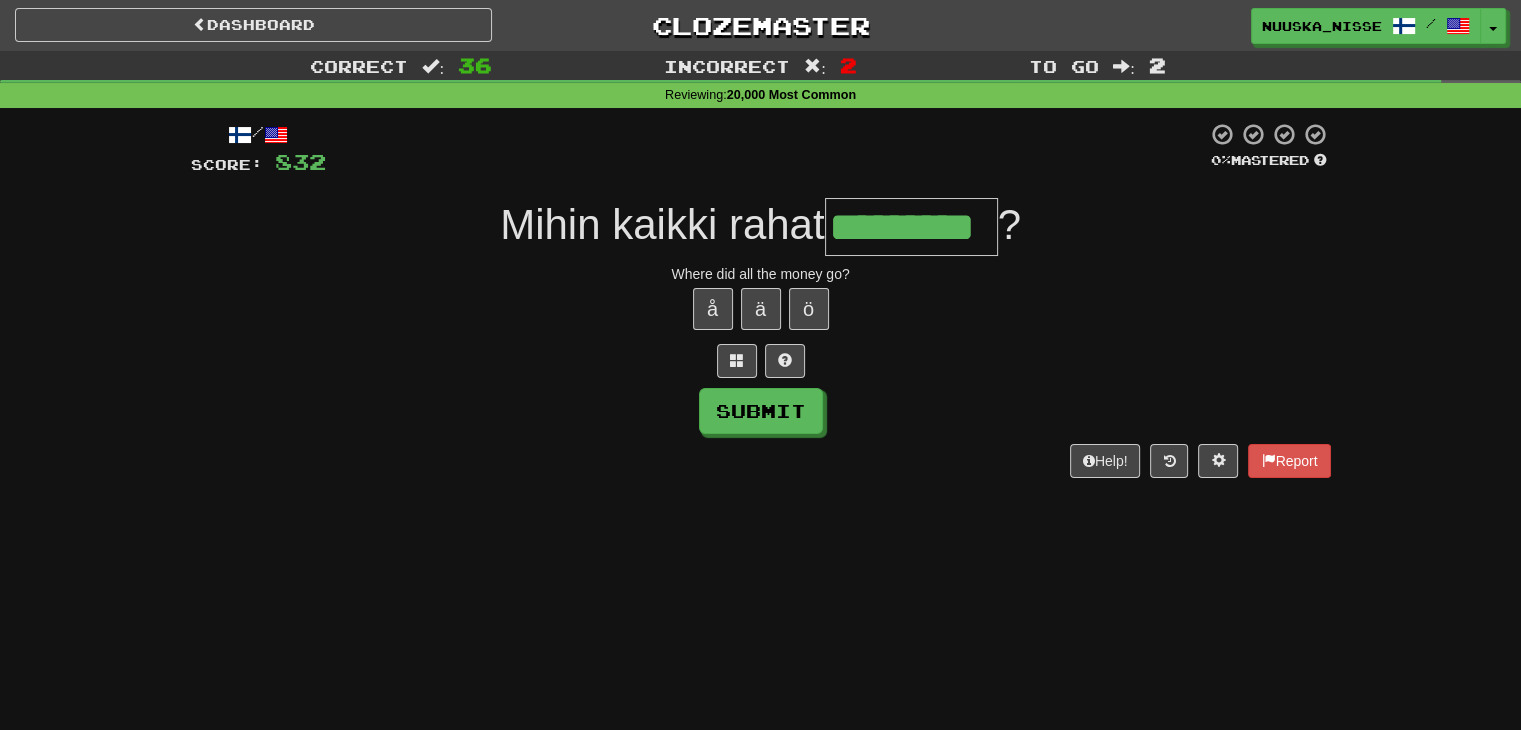 type on "*********" 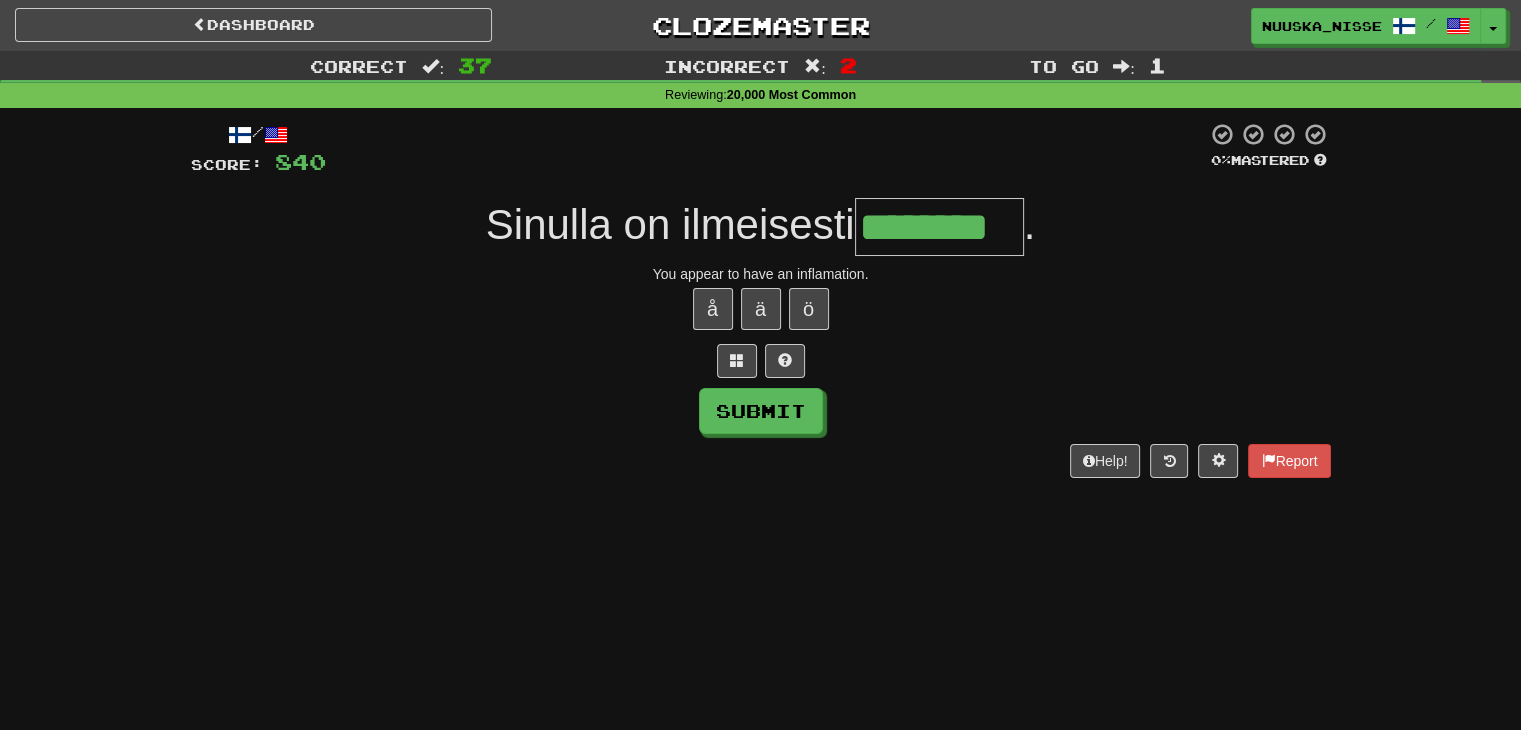 type on "********" 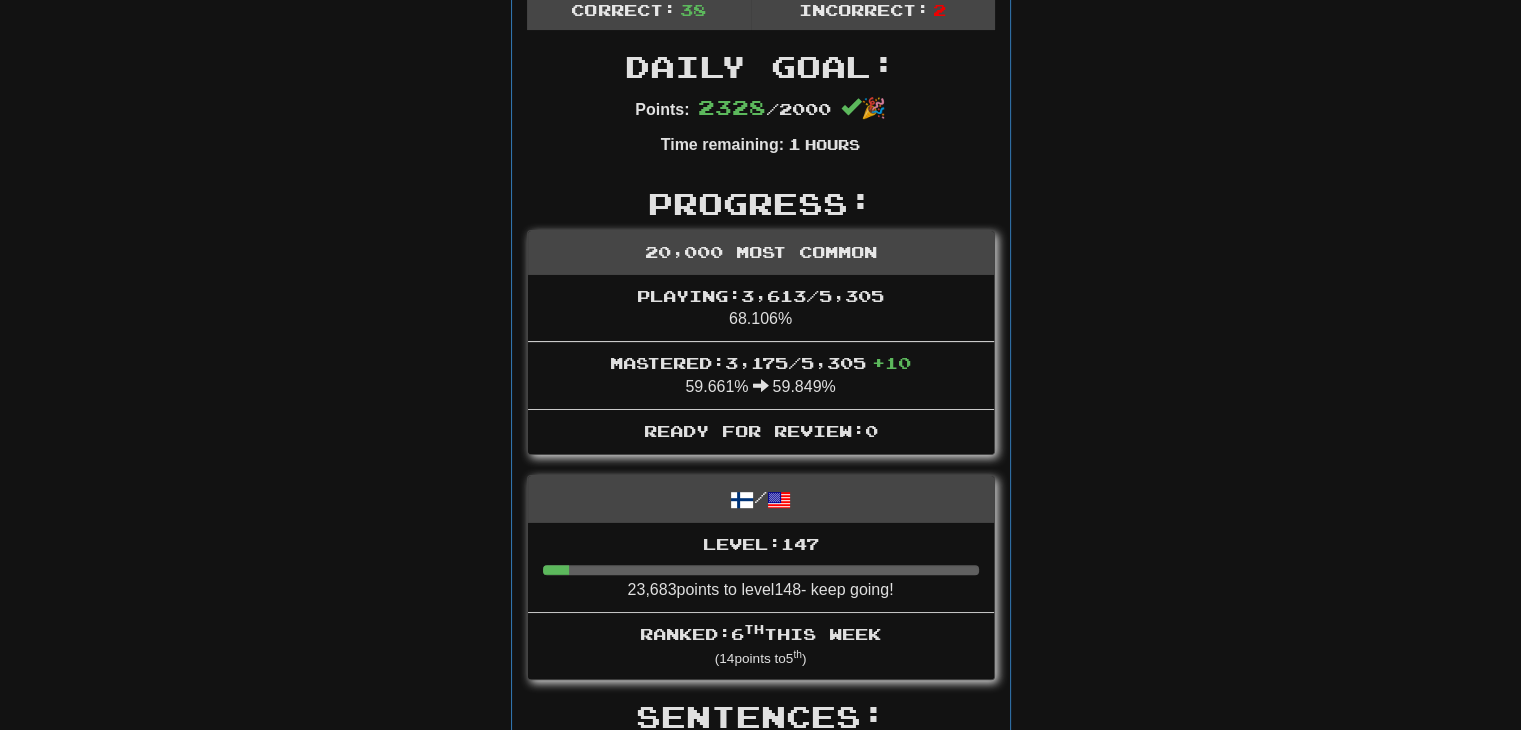 scroll, scrollTop: 0, scrollLeft: 0, axis: both 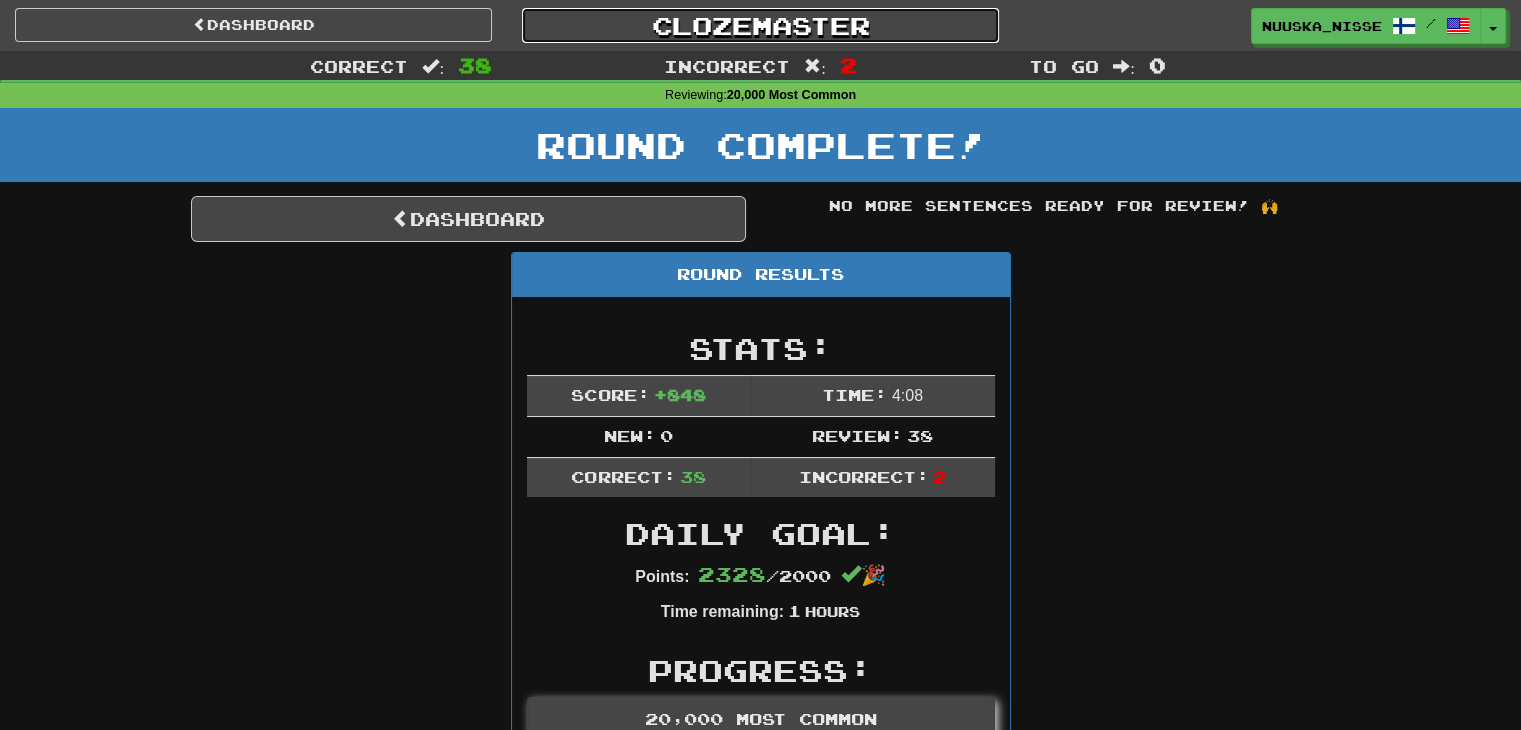 click on "Clozemaster" at bounding box center [760, 25] 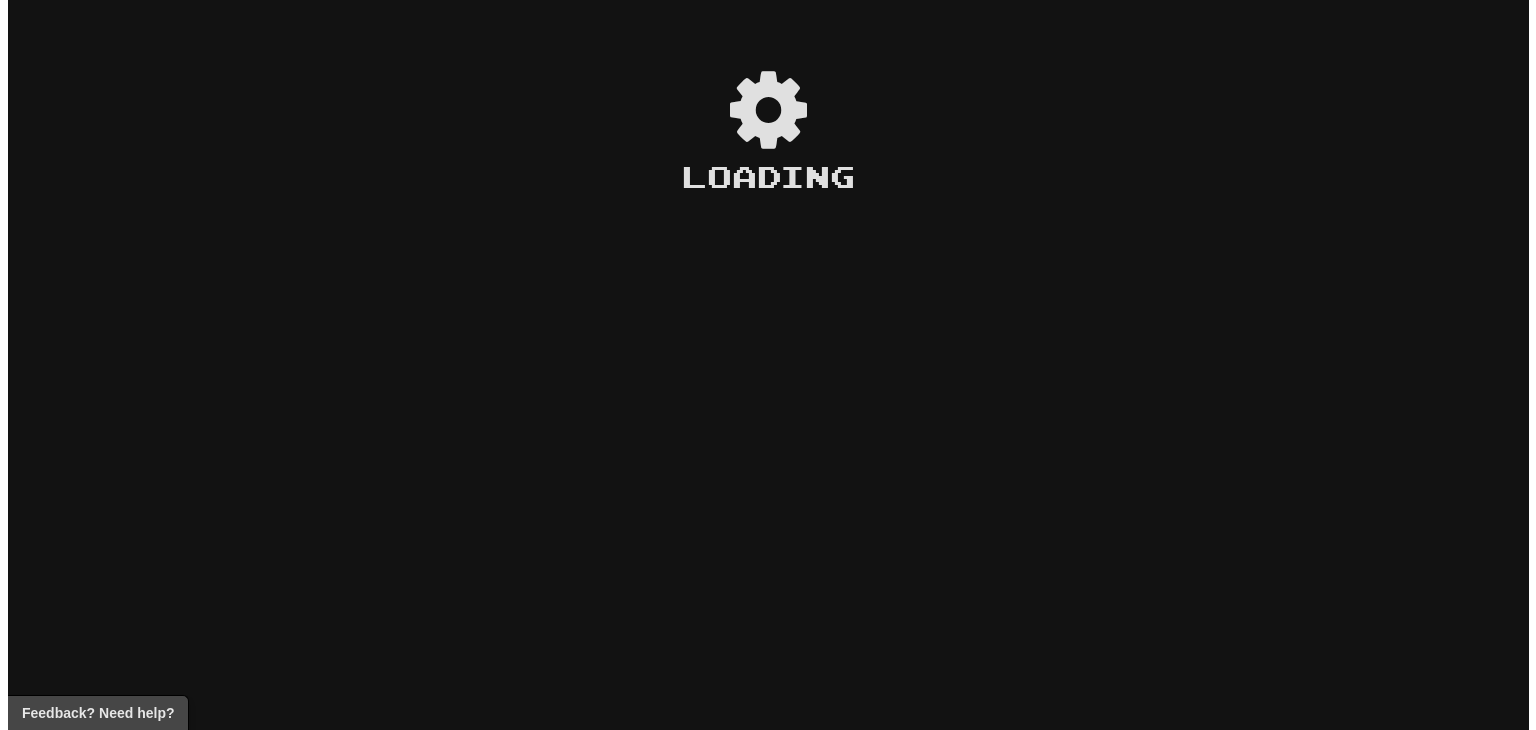 scroll, scrollTop: 0, scrollLeft: 0, axis: both 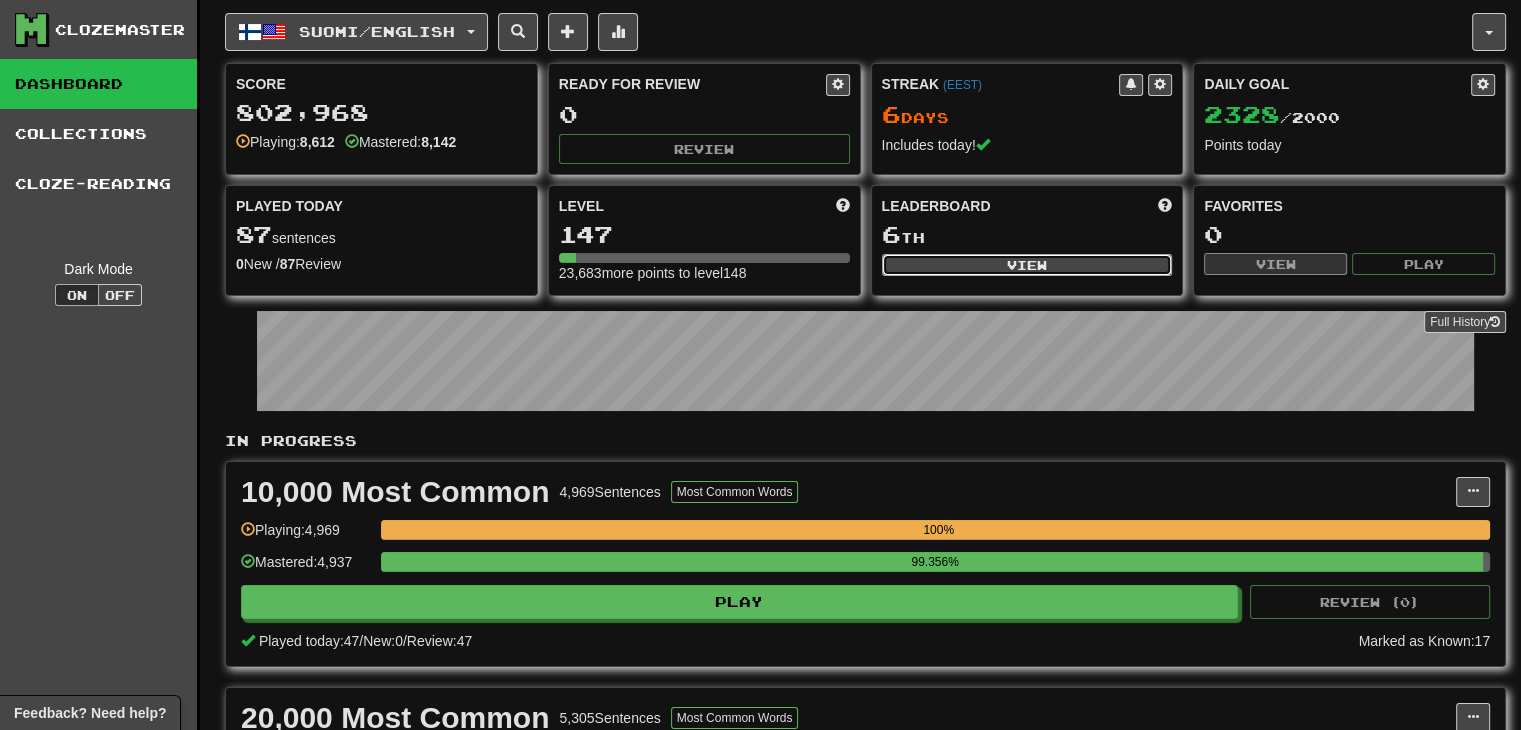 click on "View" at bounding box center (1027, 265) 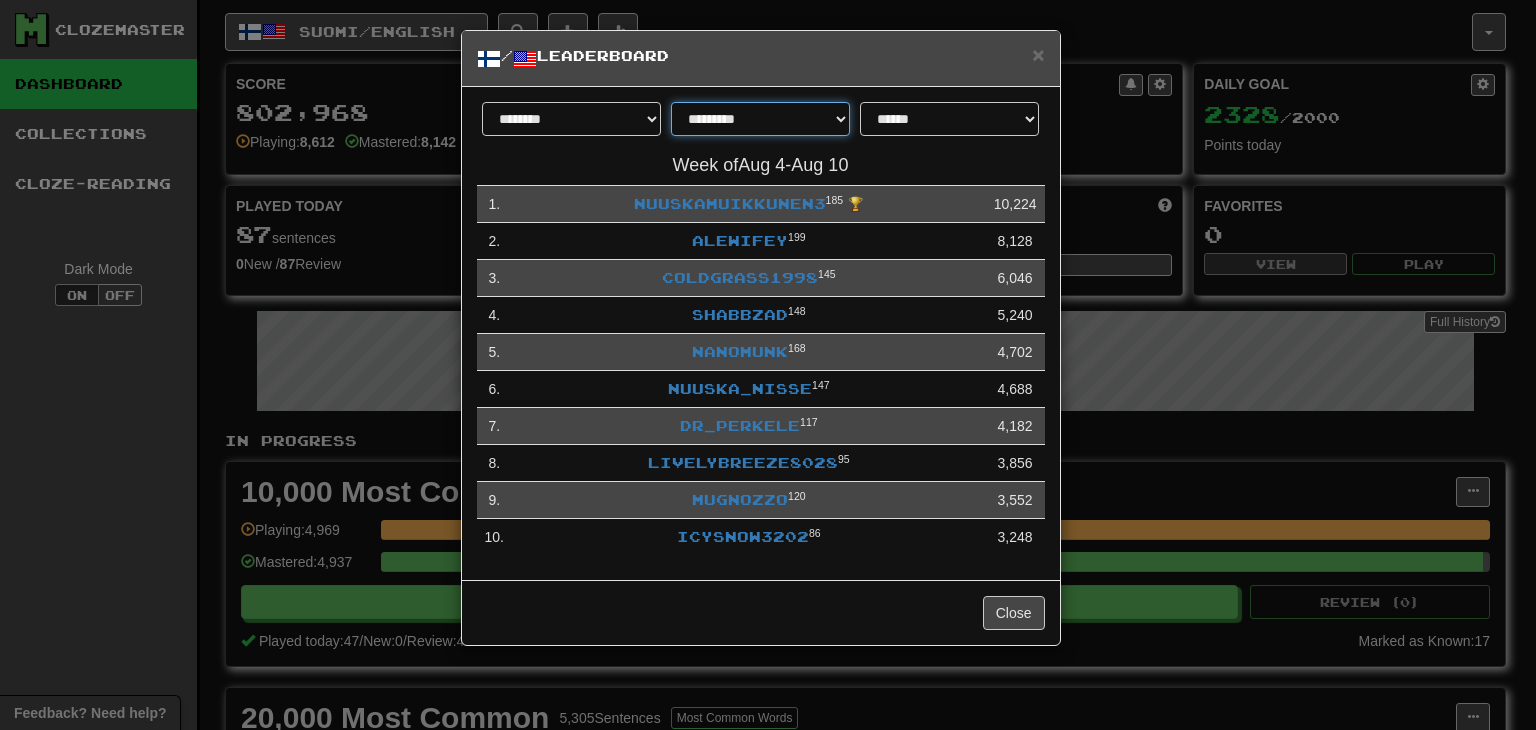 click on "**********" at bounding box center (760, 119) 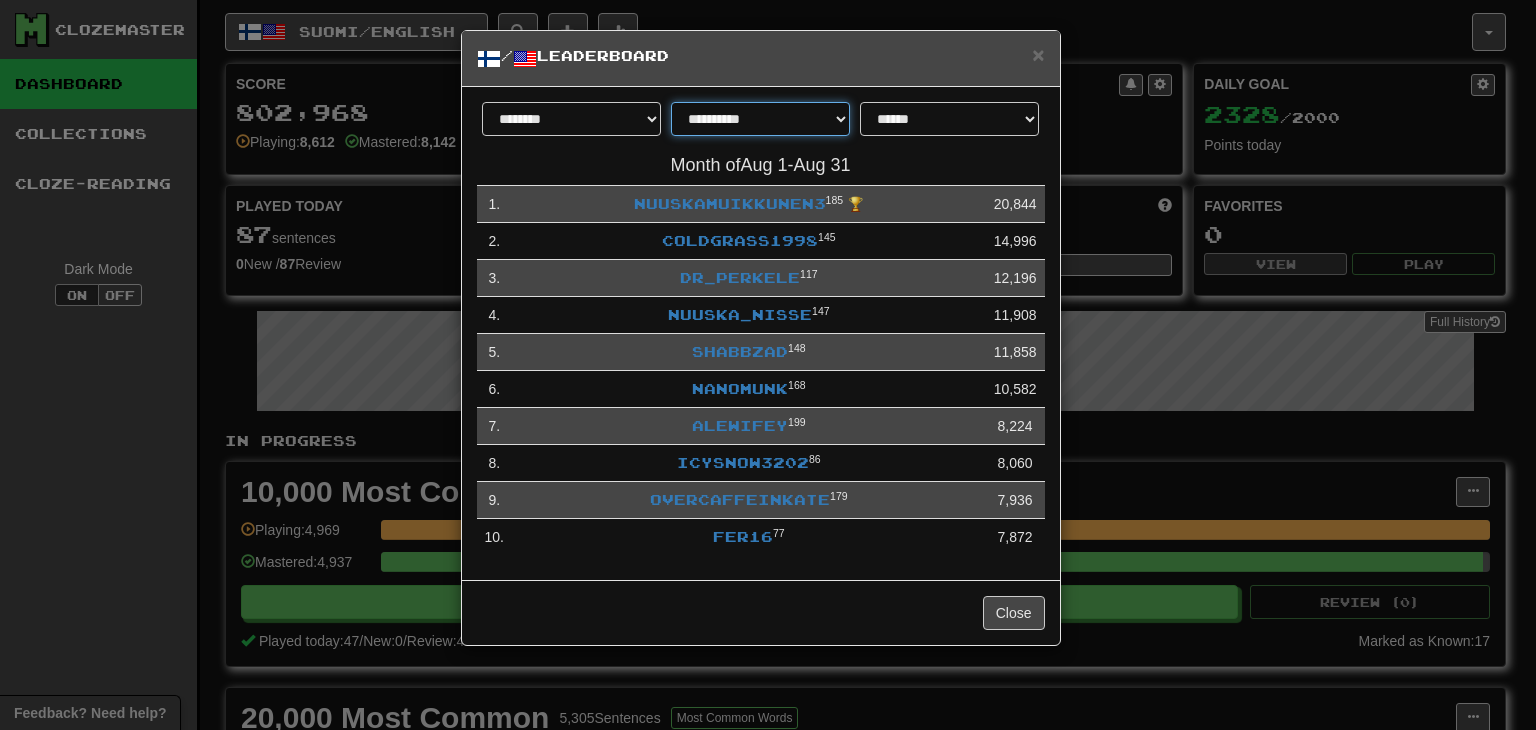 click on "**********" at bounding box center [760, 119] 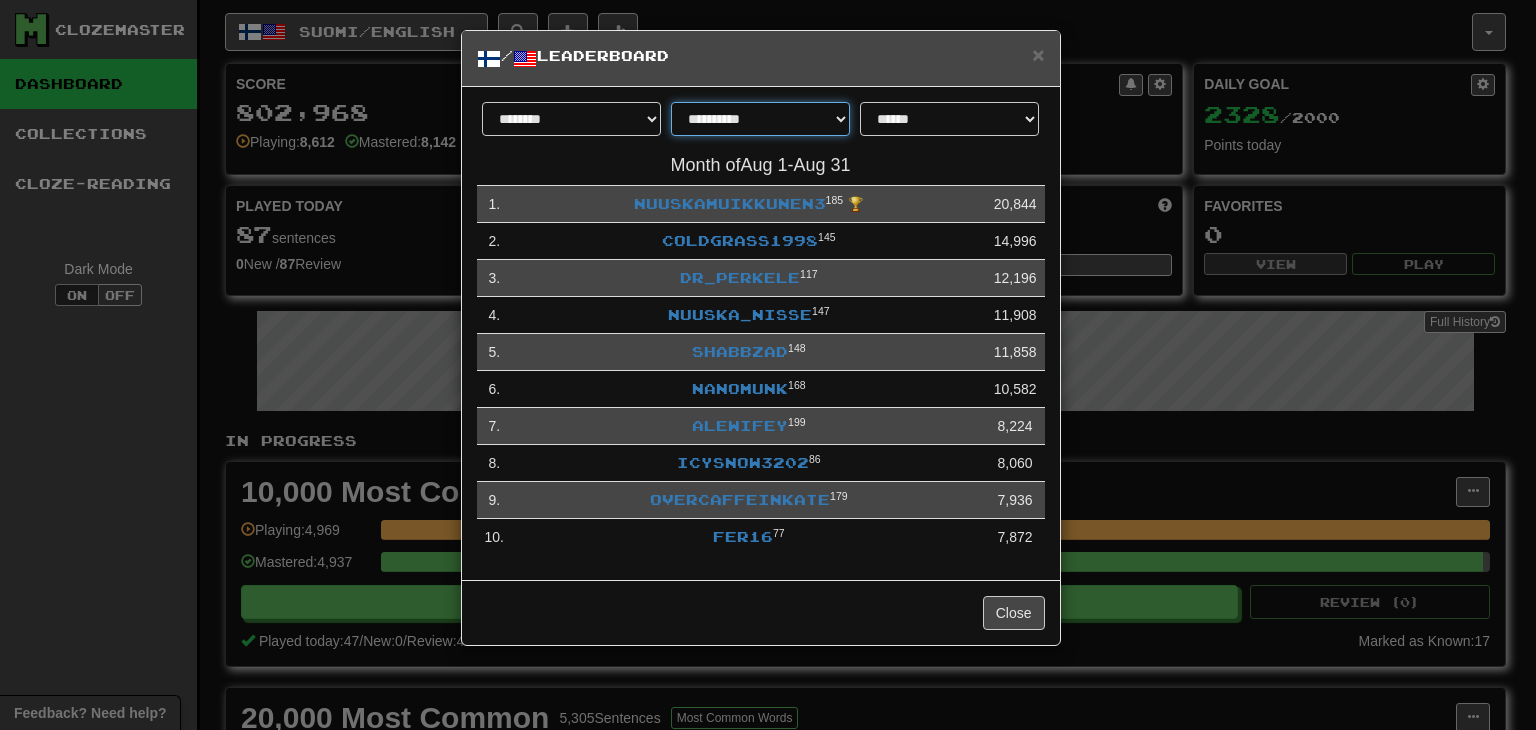 select on "********" 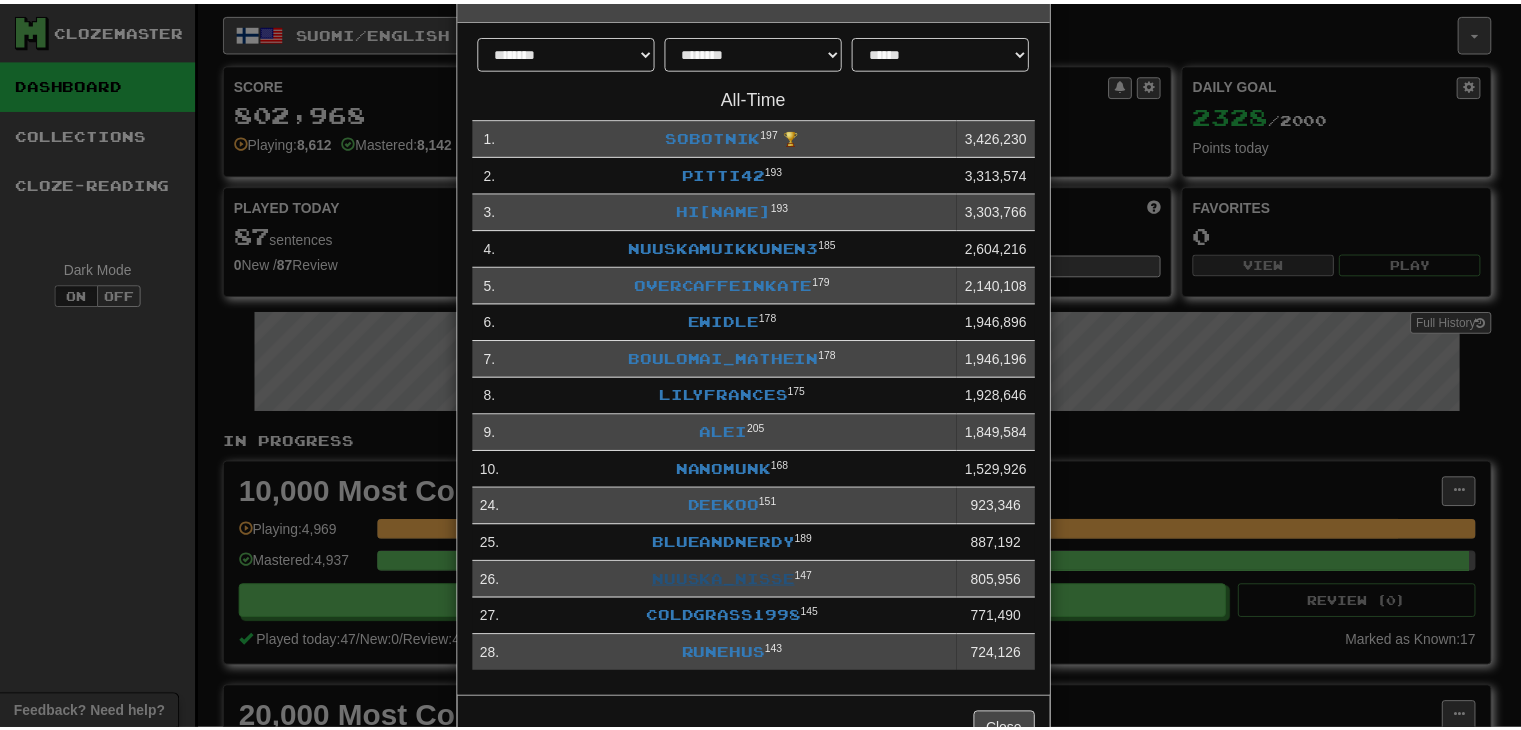 scroll, scrollTop: 0, scrollLeft: 0, axis: both 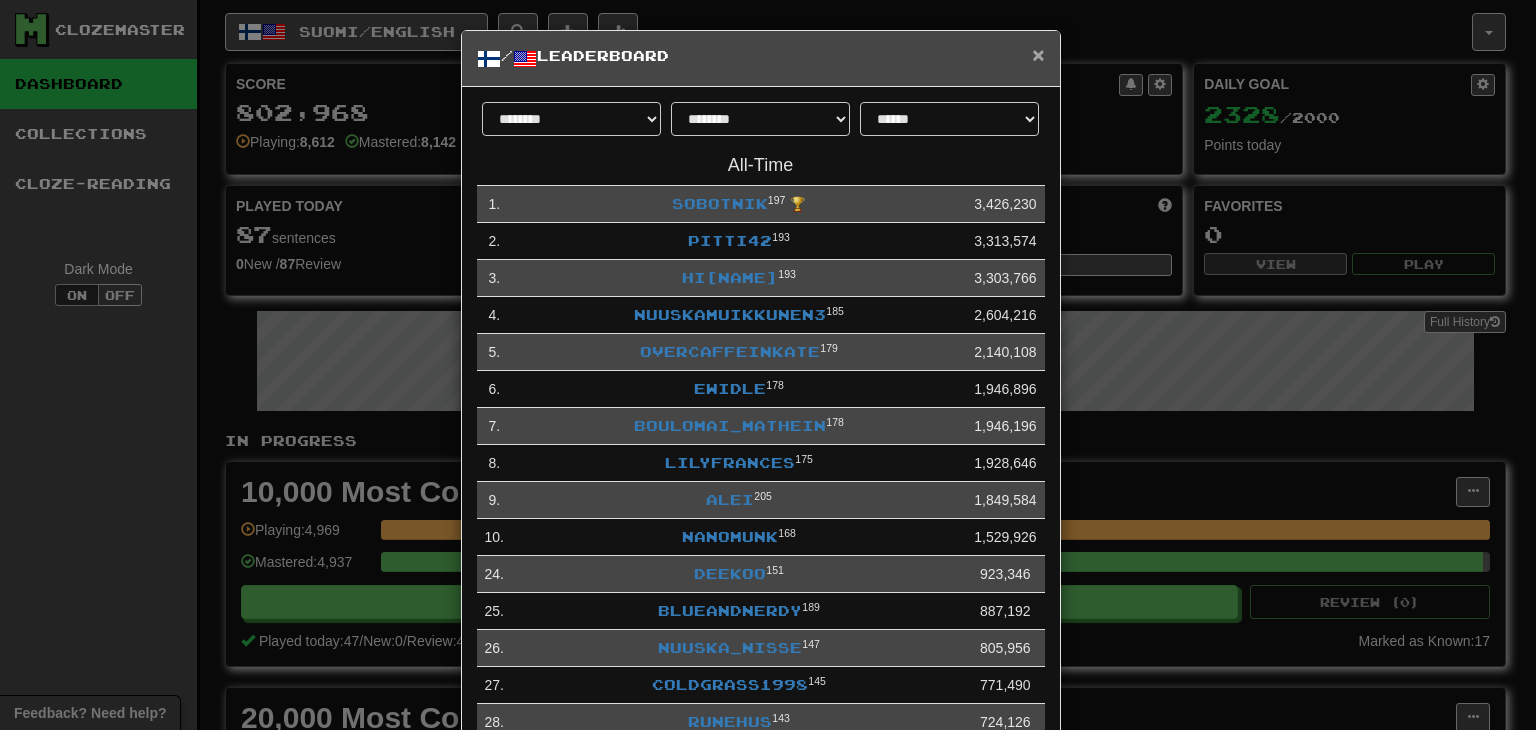 click on "×" at bounding box center [1038, 54] 